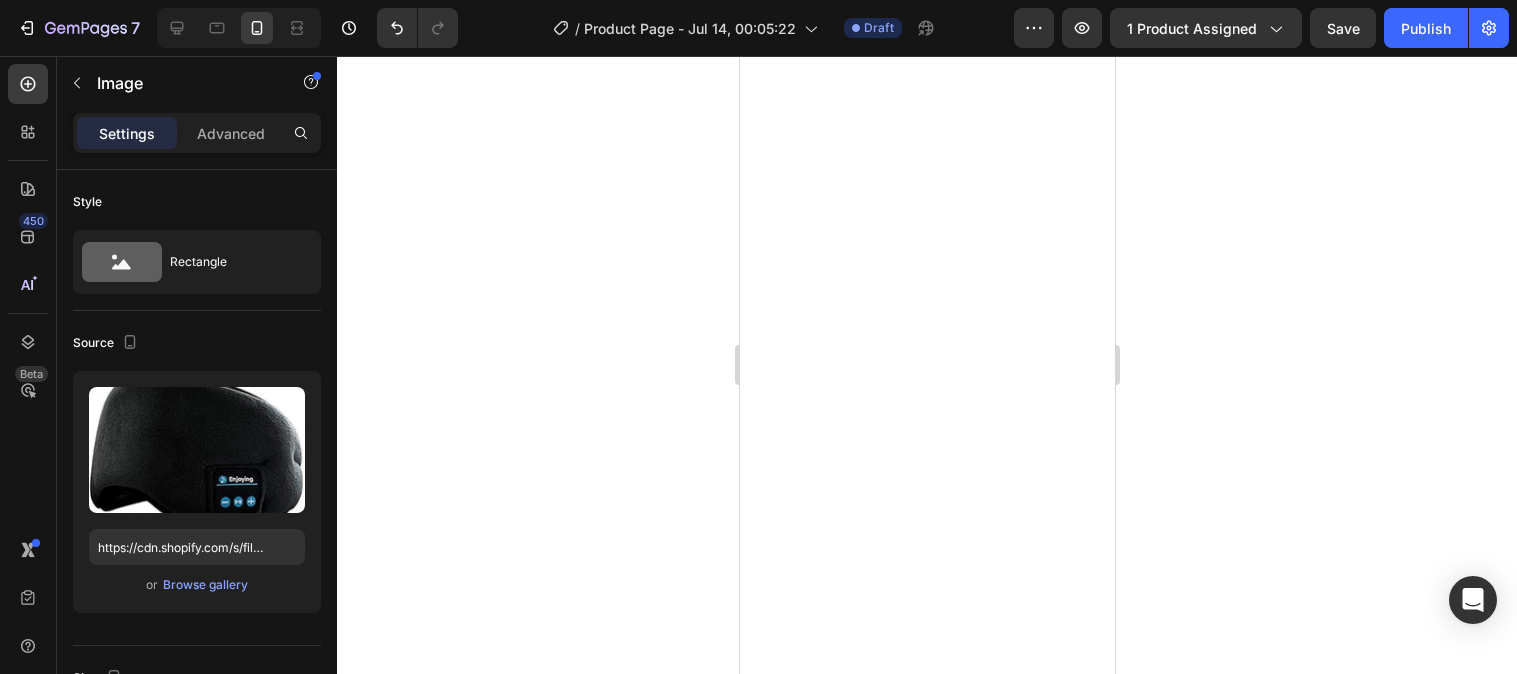 scroll, scrollTop: 0, scrollLeft: 0, axis: both 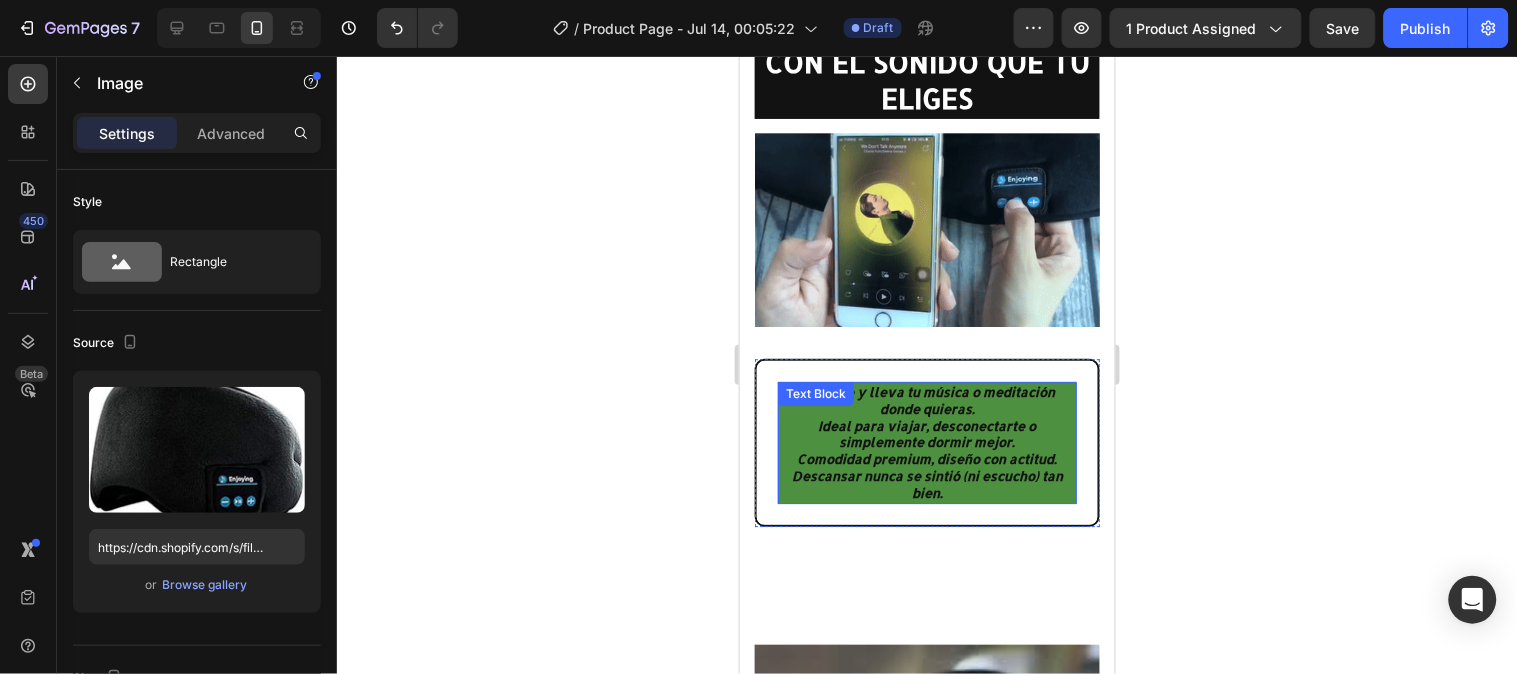 click on "Ideal para viajar, desconectarte o simplemente dormir mejor." at bounding box center [926, 434] 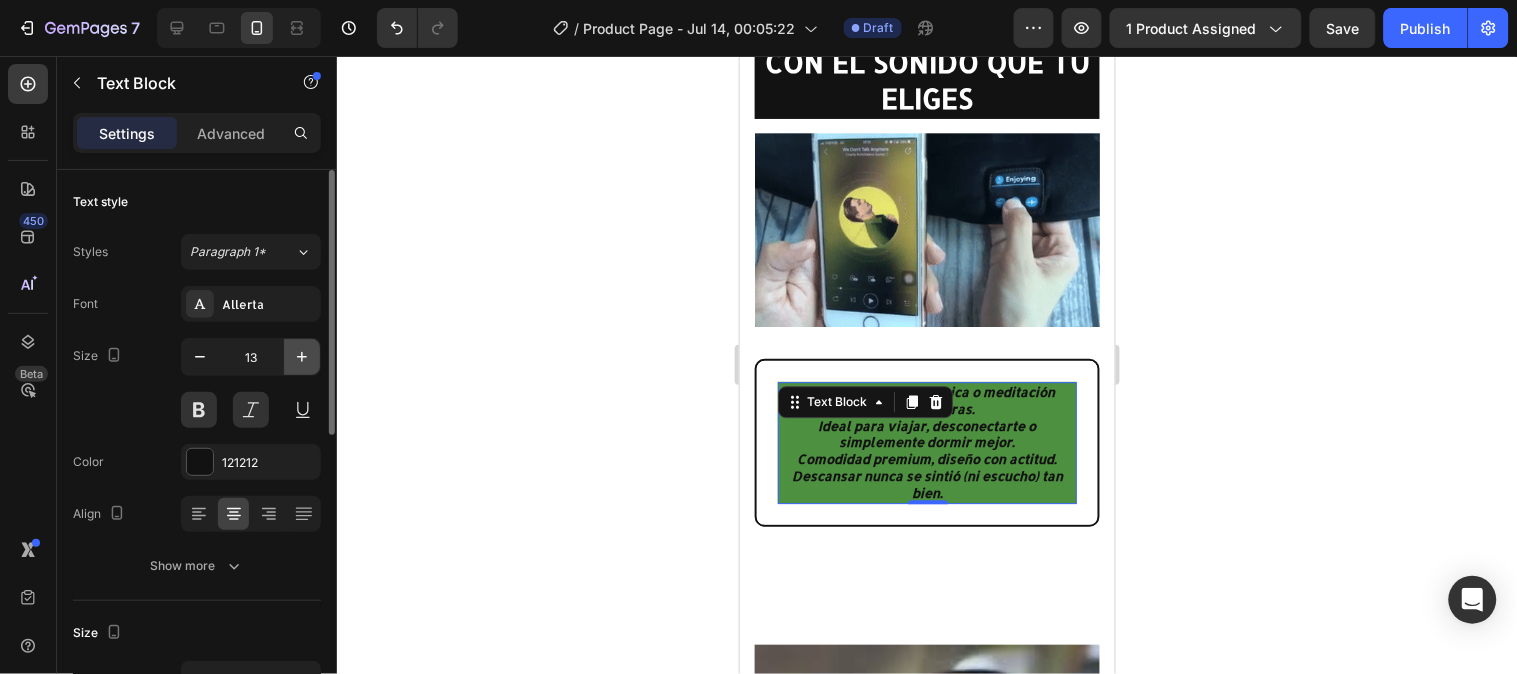 click 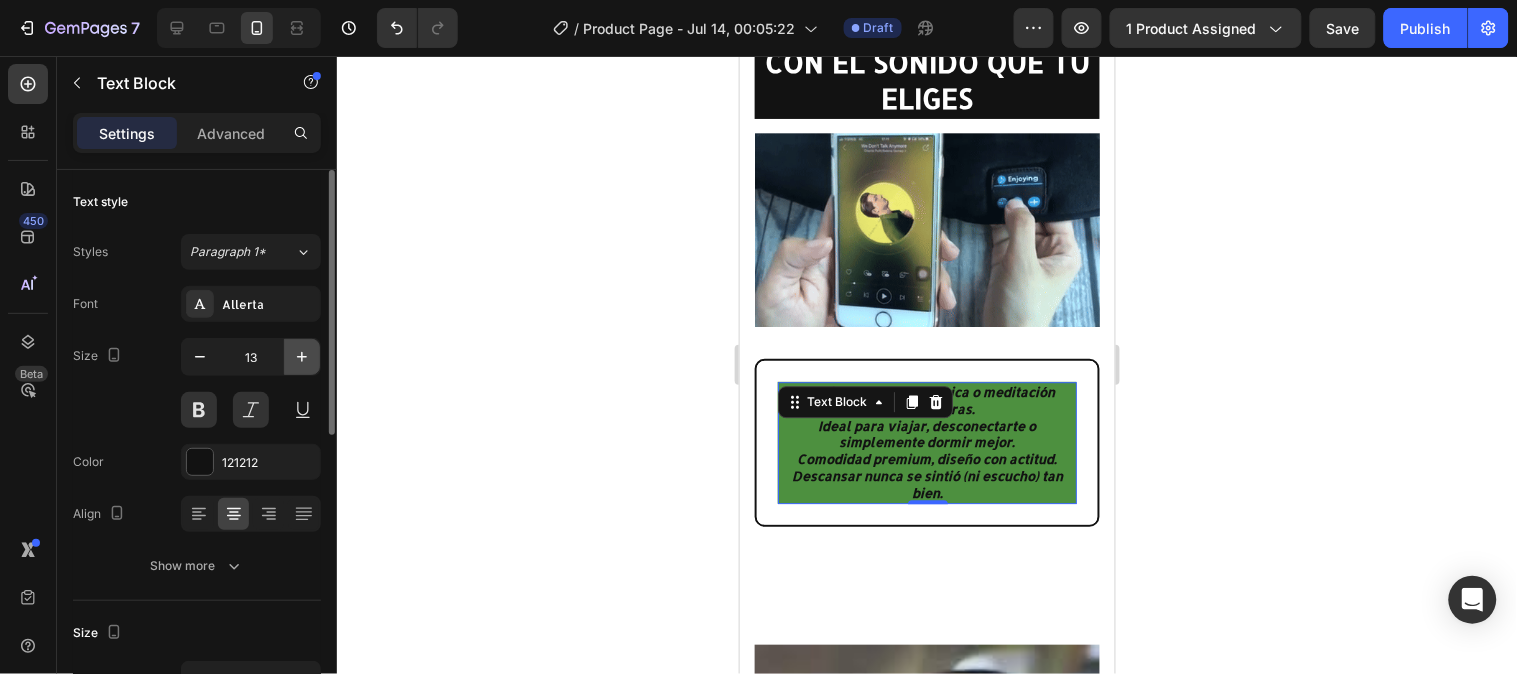 type on "14" 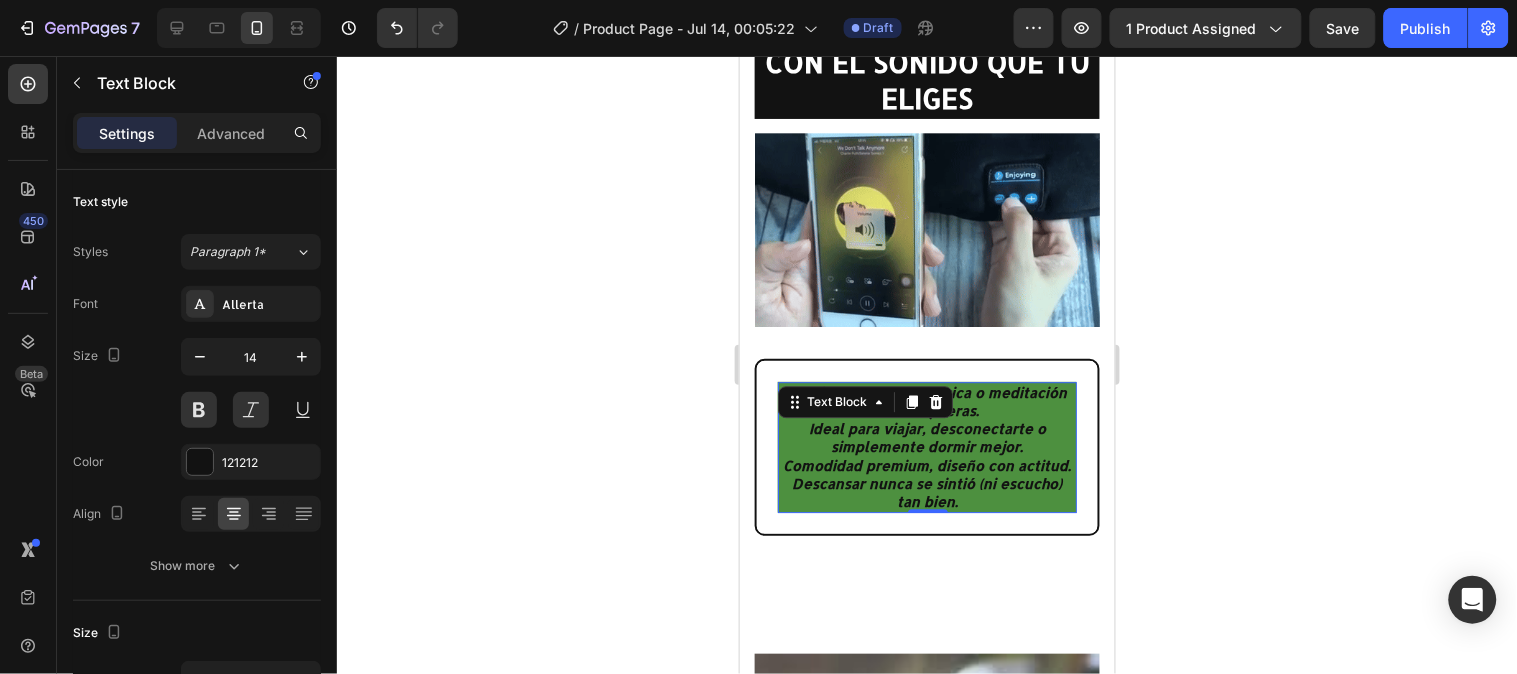 click 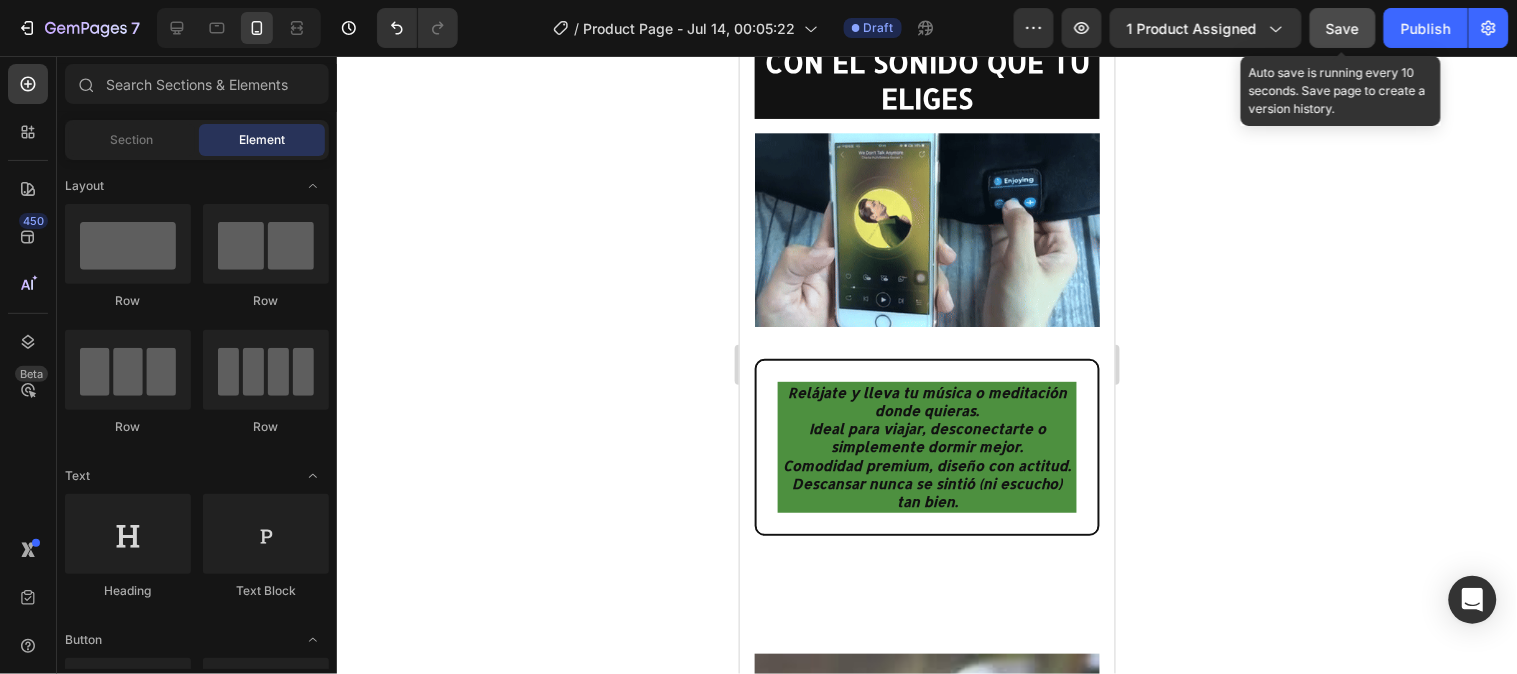 click on "Save" at bounding box center [1343, 28] 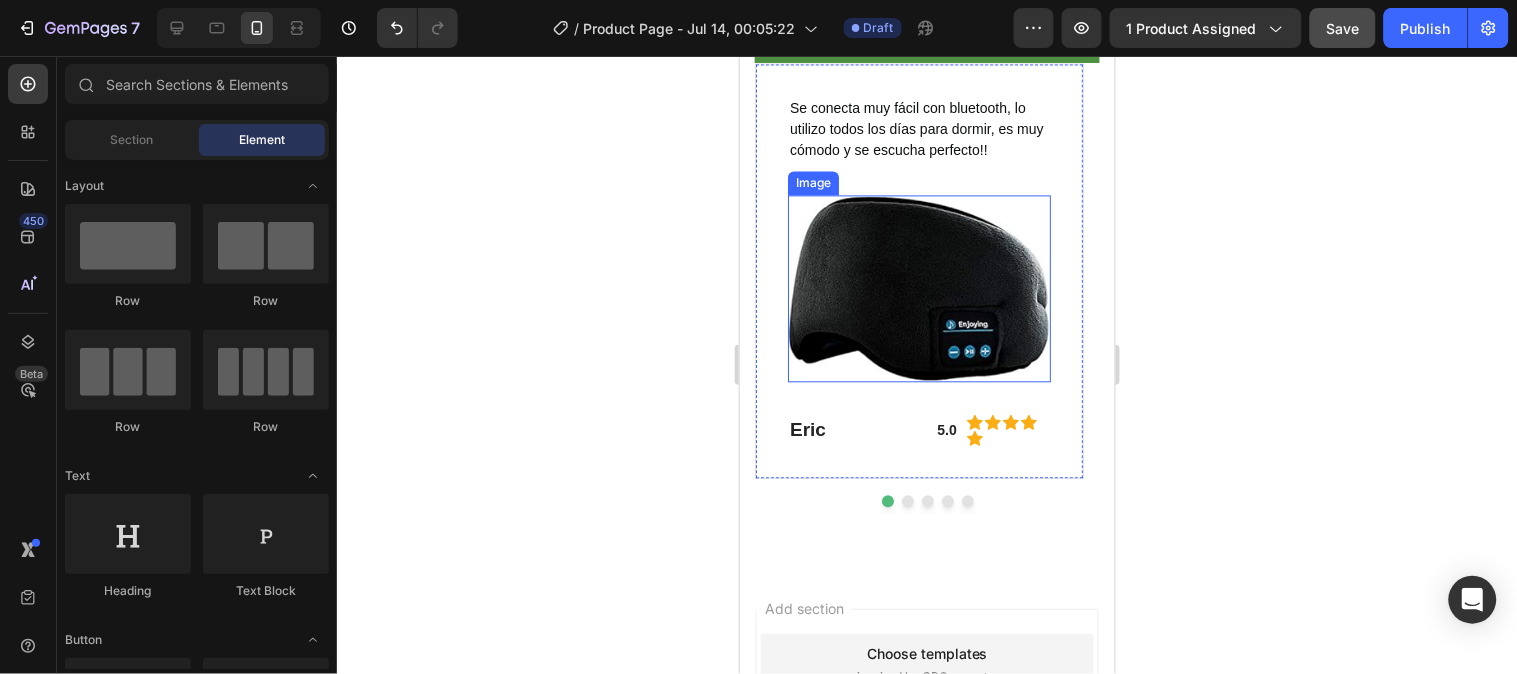 scroll, scrollTop: 3001, scrollLeft: 0, axis: vertical 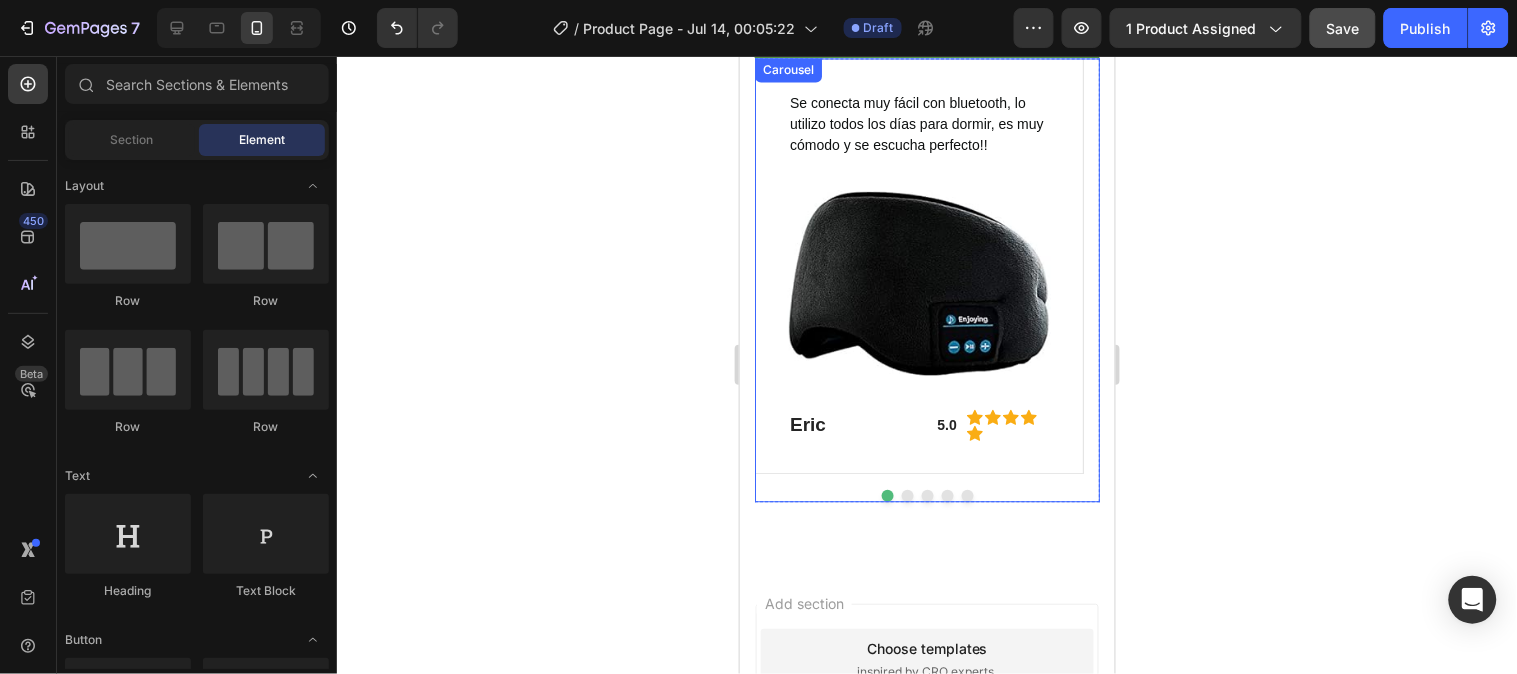 click at bounding box center [907, 495] 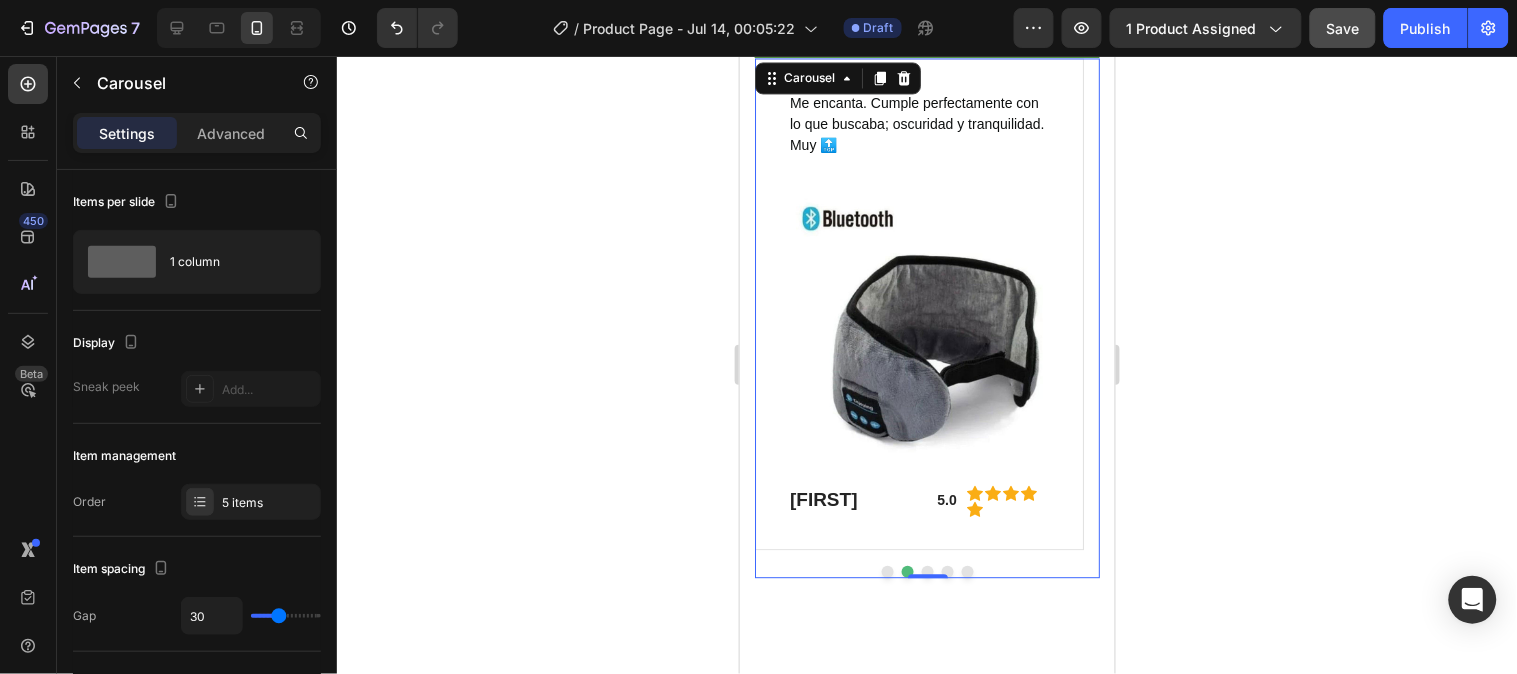click on "0" at bounding box center [927, 577] 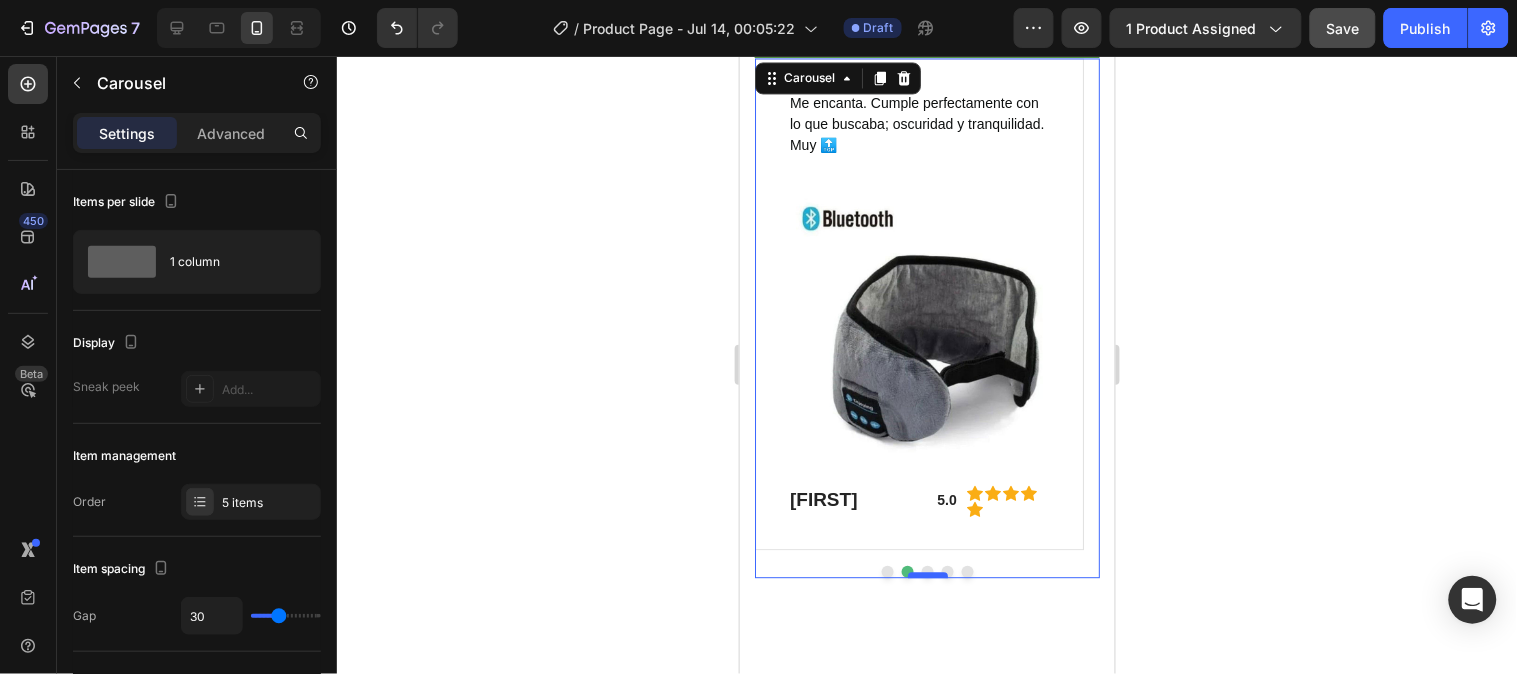 click at bounding box center (927, 574) 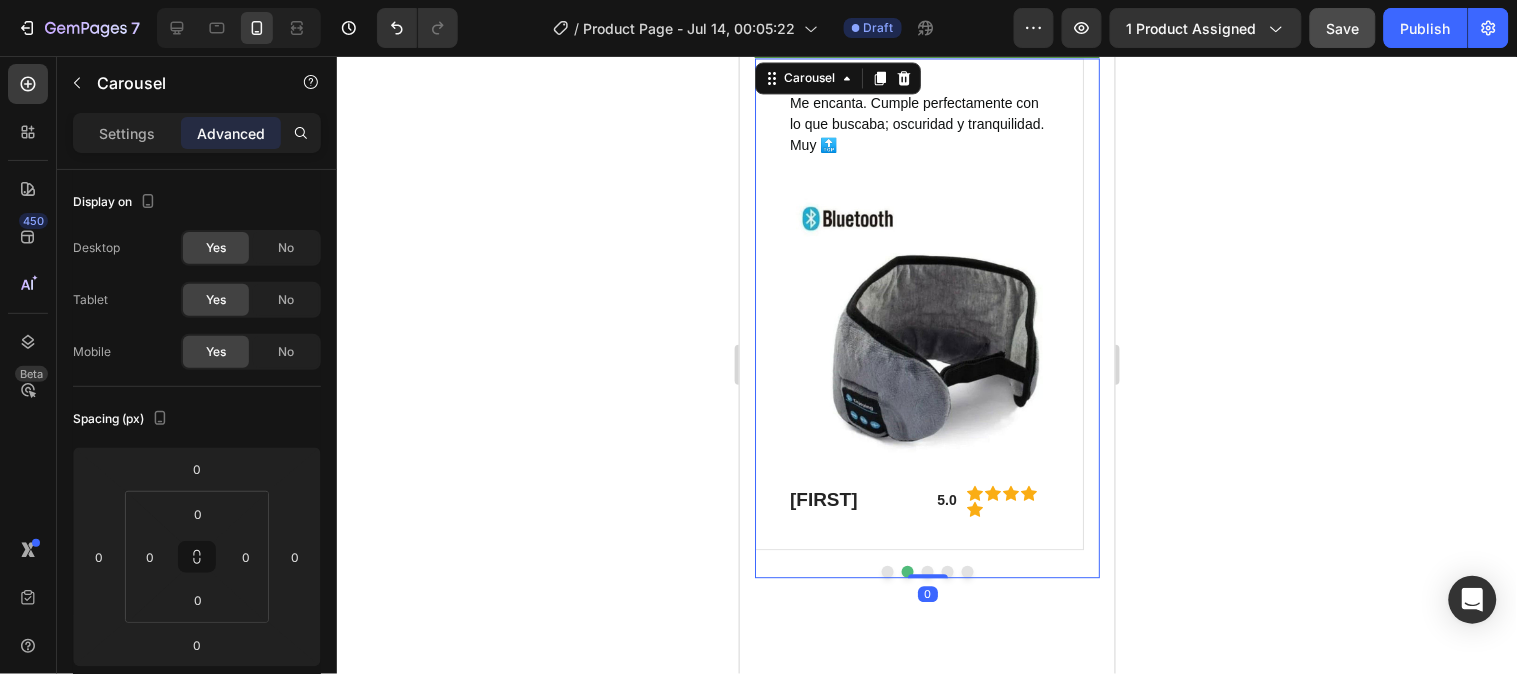click at bounding box center [927, 571] 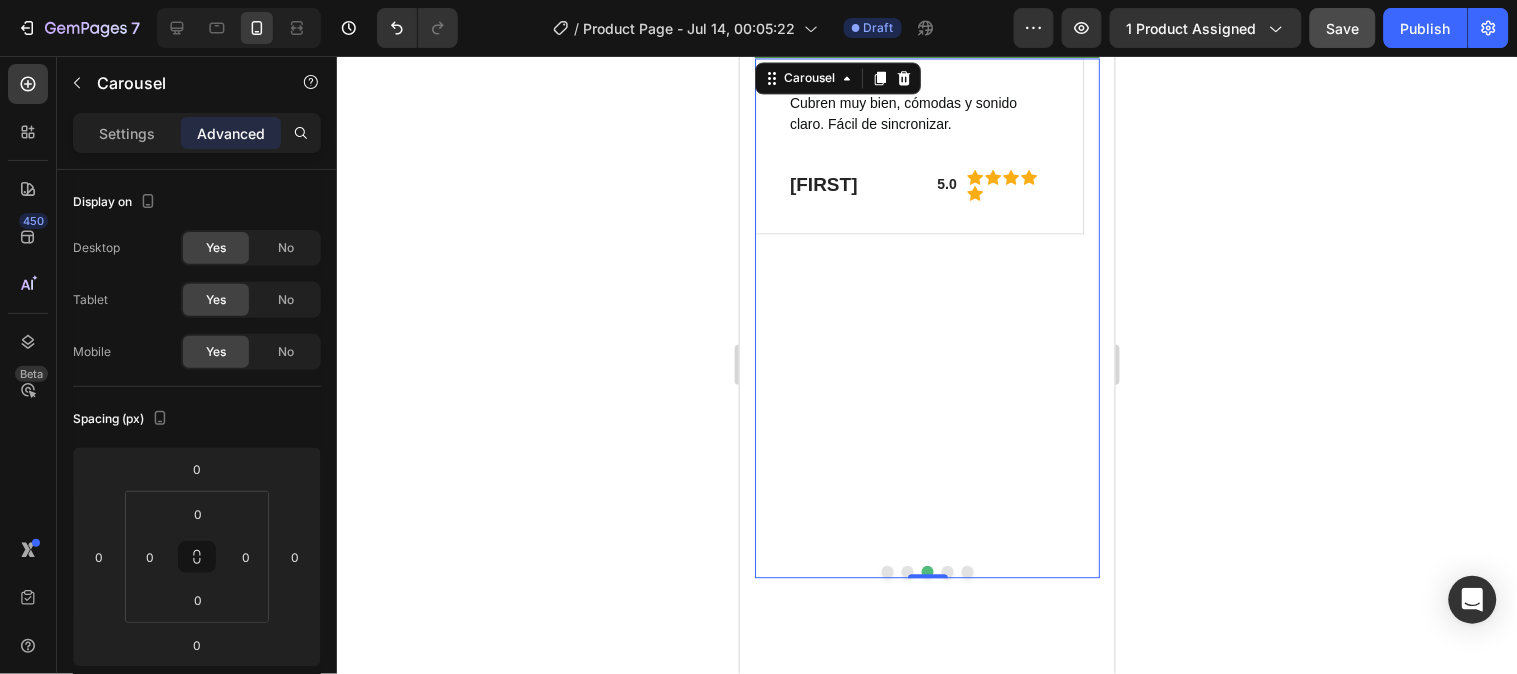 click at bounding box center [947, 571] 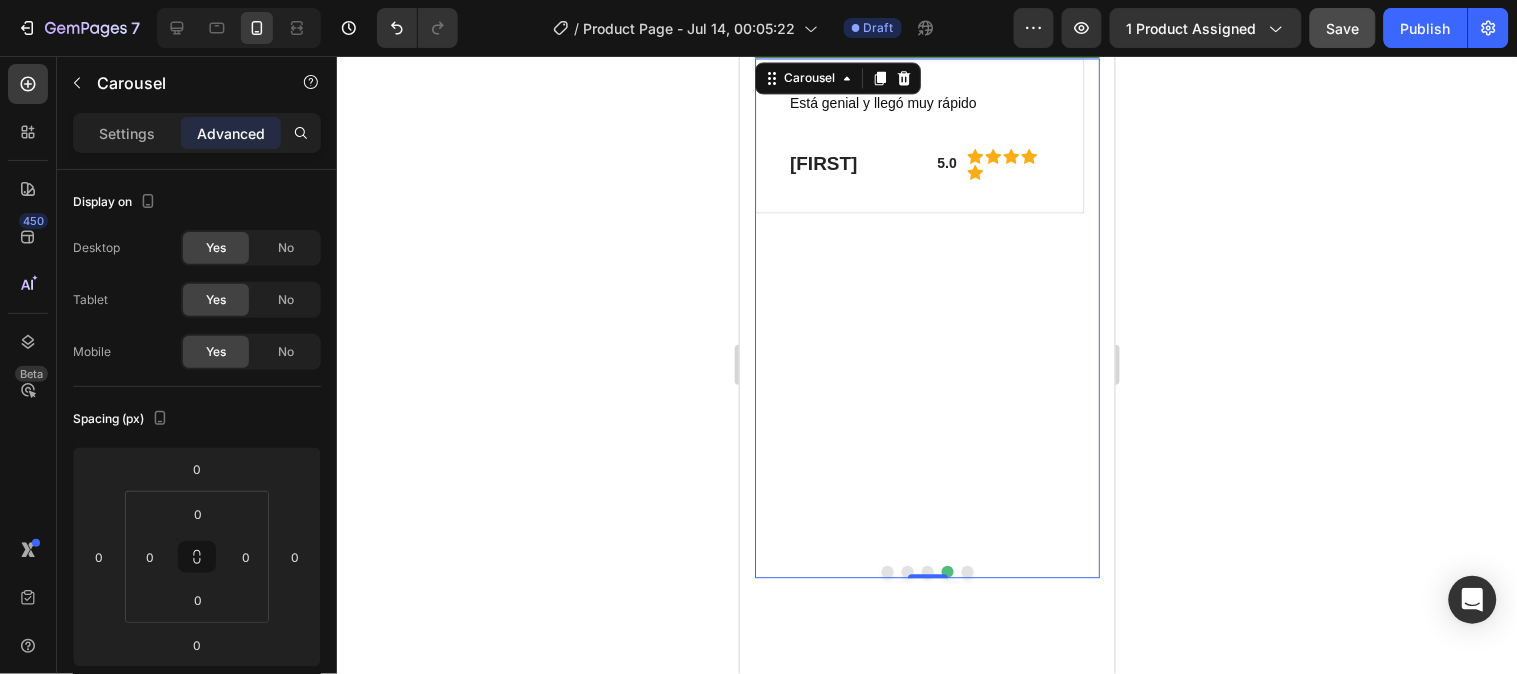 click on "Se conecta muy fácil con bluetooth, lo utilizo todos los días para dormir, es muy cómodo y se escucha perfecto!! Text block Image [NAME] Heading 5.0 Text block
Icon
Icon
Icon
Icon
Icon Icon List Hoz Row Row Row Me encanta. Cumple perfectamente con lo que buscaba; oscuridad y tranquilidad. Muy 🔝 Text block Image [NAME] Heading 5.0 Text block
Icon
Icon
Icon
Icon
Icon Icon List Hoz Row Row Row Cubren muy bien, cómodas y sonido claro. Fácil de sincronizar. Text block [NAME] Heading 5.0 Text block
Icon
Icon
Icon
Icon
Icon Icon List Hoz Row Row Row Está genial y llegó muy rápido Text block [NAME] Heading 5.0 Text block
Icon
Icon
Icon
Icon
Icon Icon List Hoz Row Row Row" at bounding box center (926, 317) 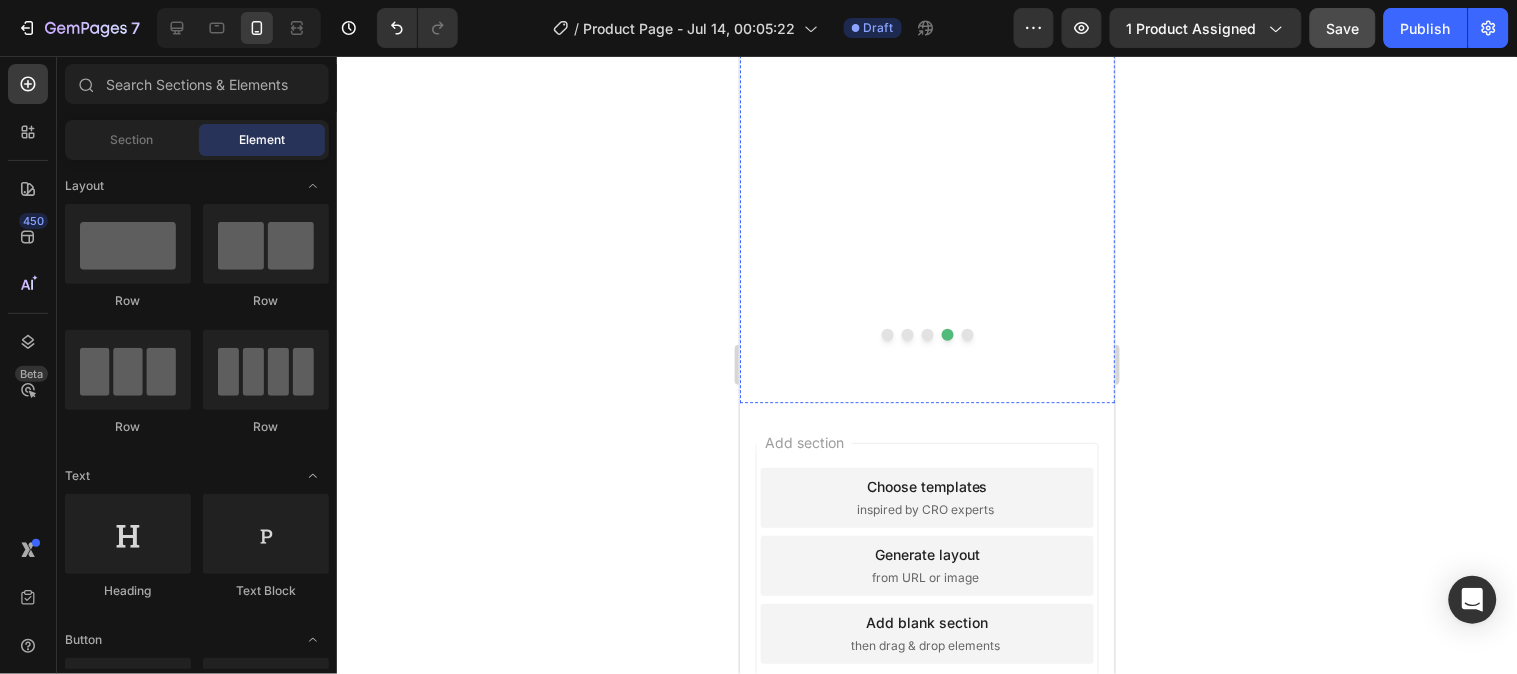 scroll, scrollTop: 3292, scrollLeft: 0, axis: vertical 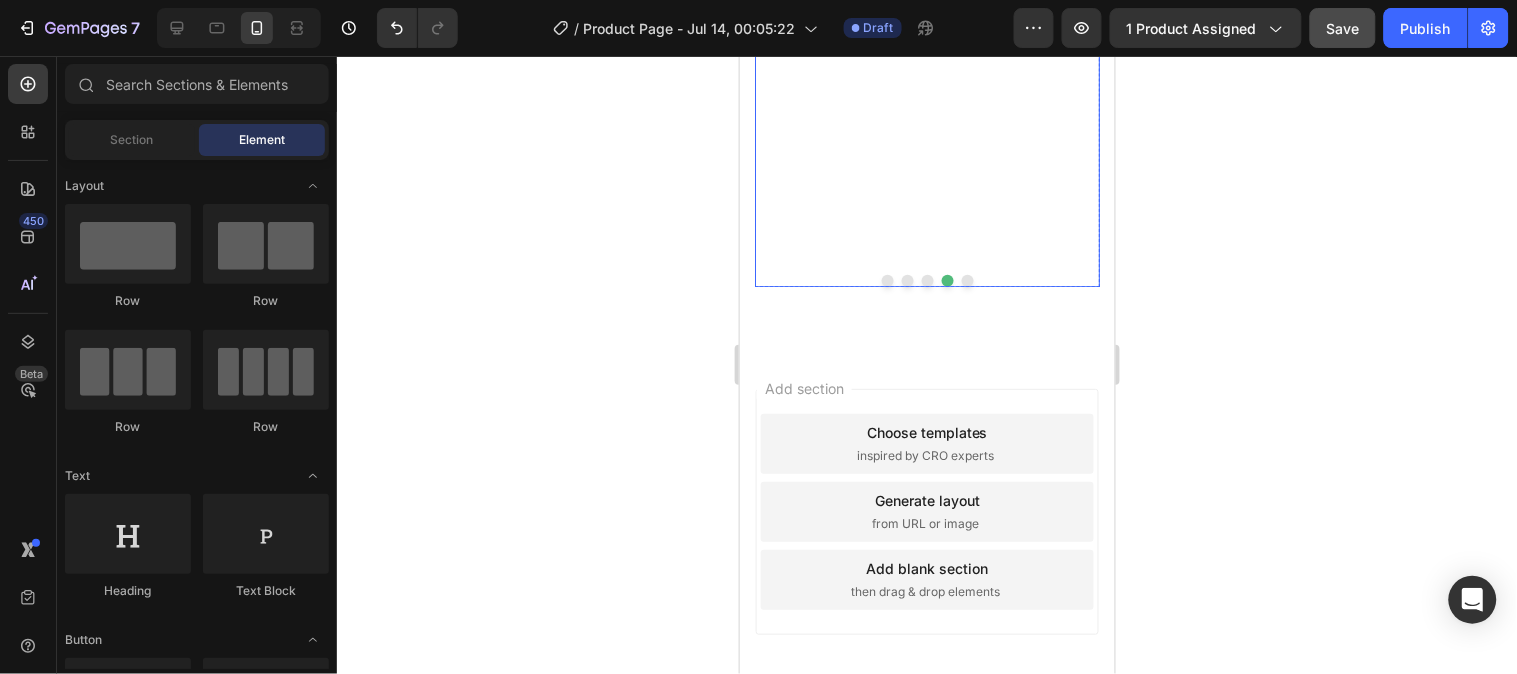 click at bounding box center [887, 280] 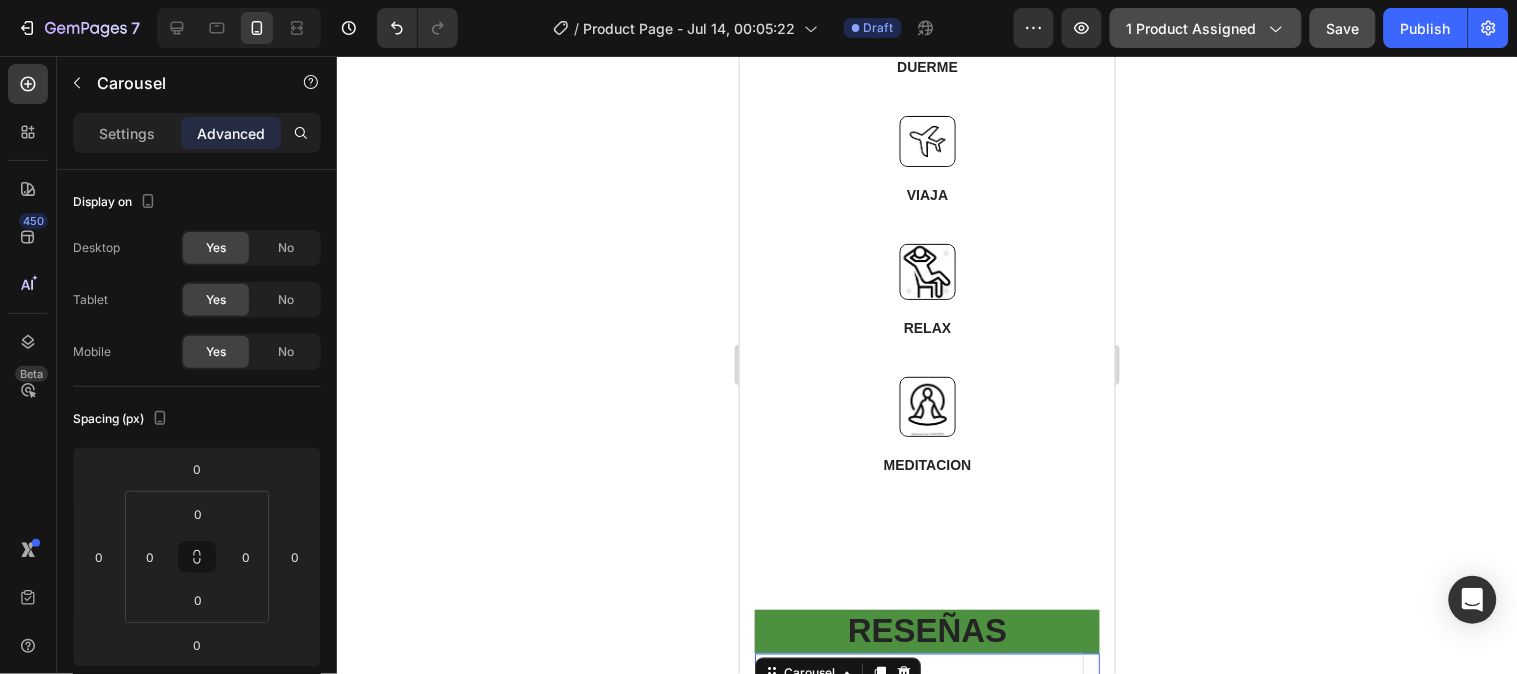 scroll, scrollTop: 2396, scrollLeft: 0, axis: vertical 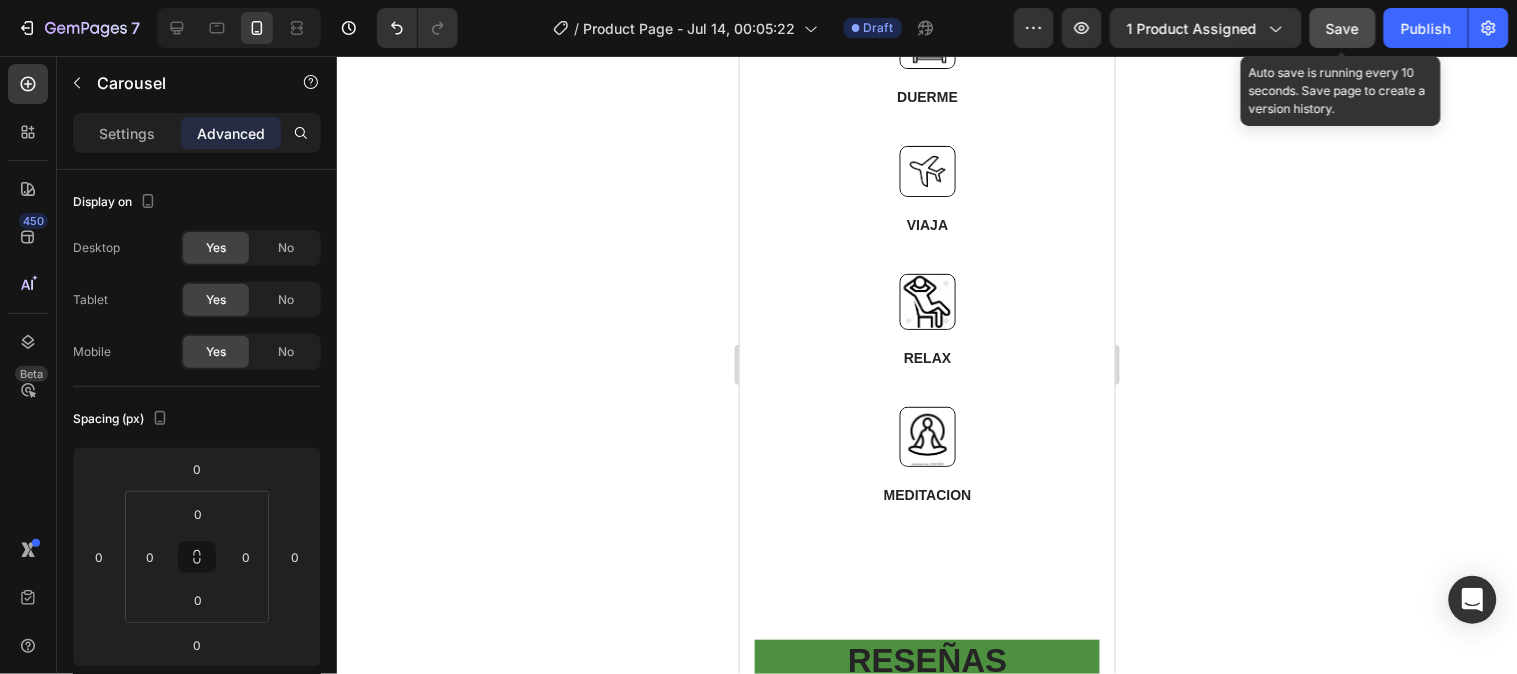 click on "Save" at bounding box center (1343, 28) 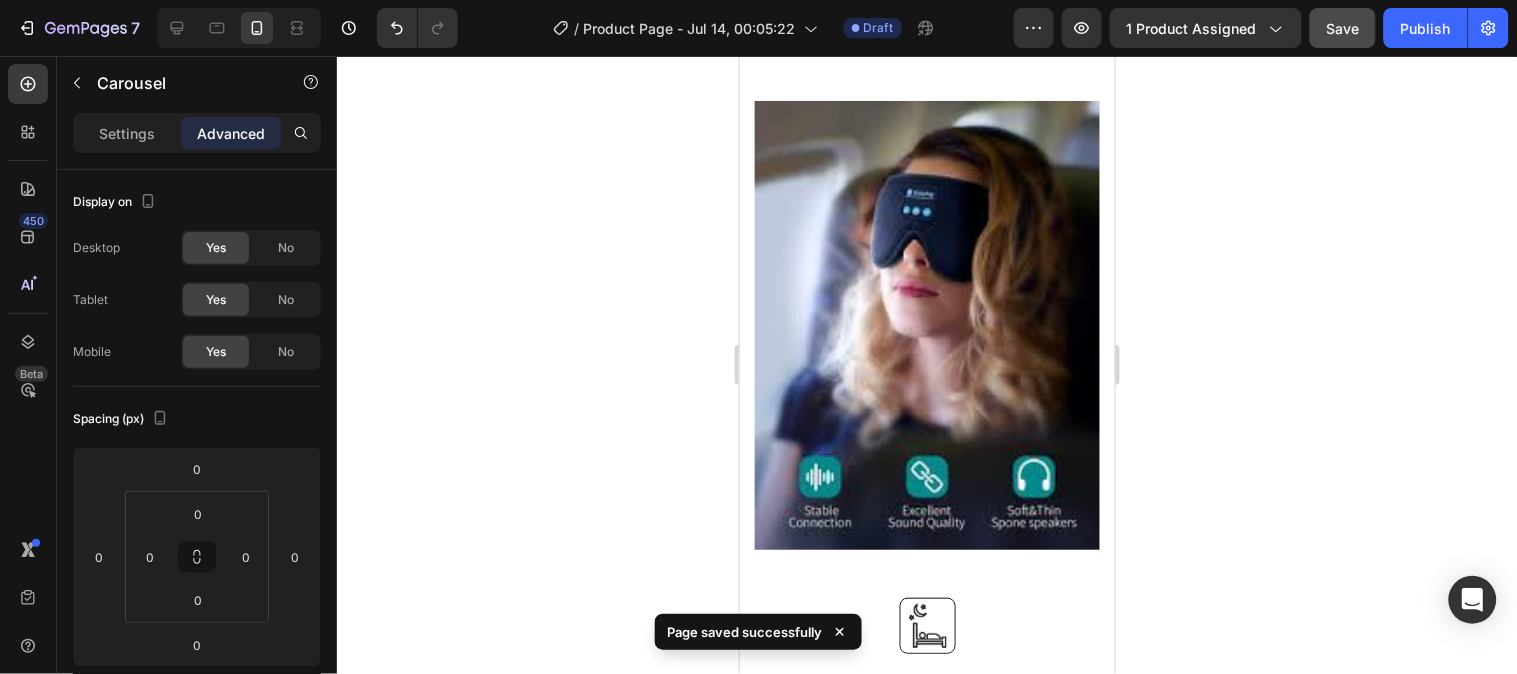 scroll, scrollTop: 1732, scrollLeft: 0, axis: vertical 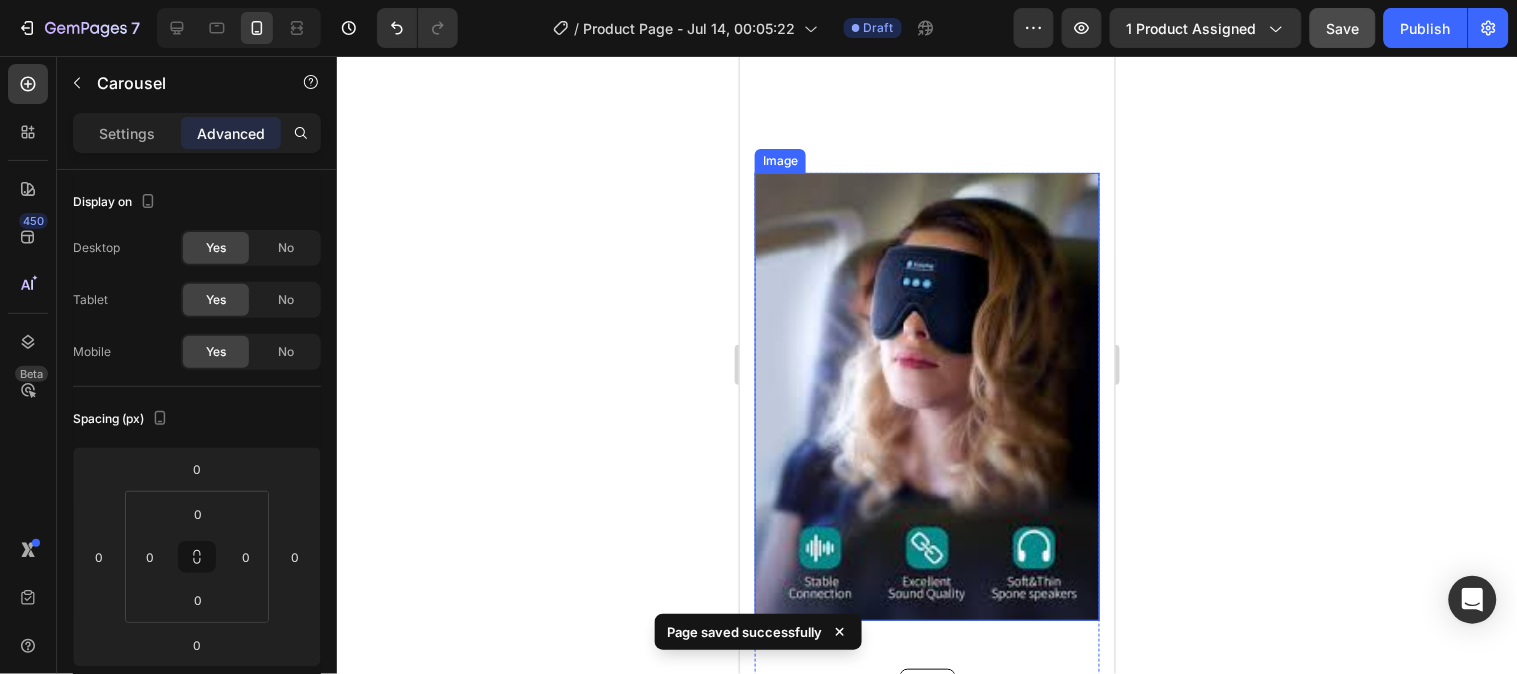 click at bounding box center [926, 396] 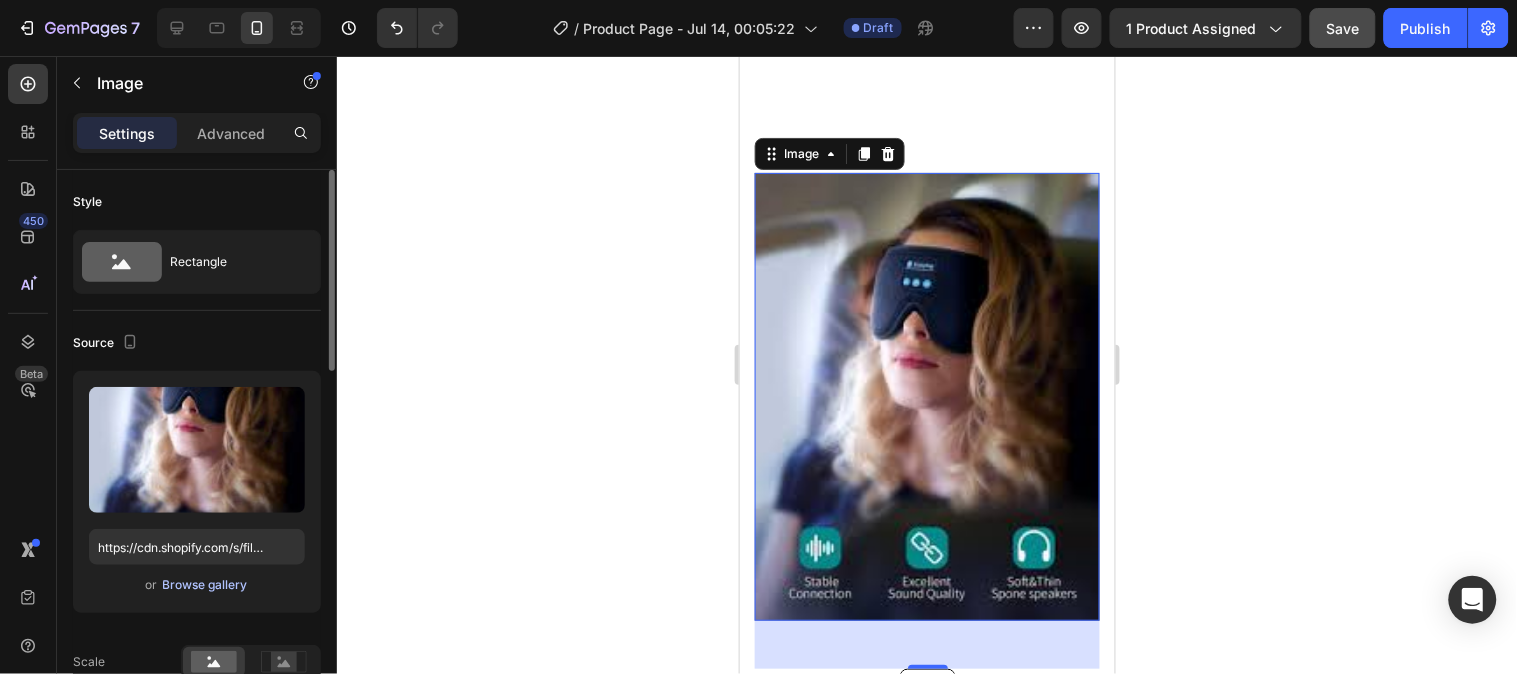click on "Browse gallery" at bounding box center [205, 585] 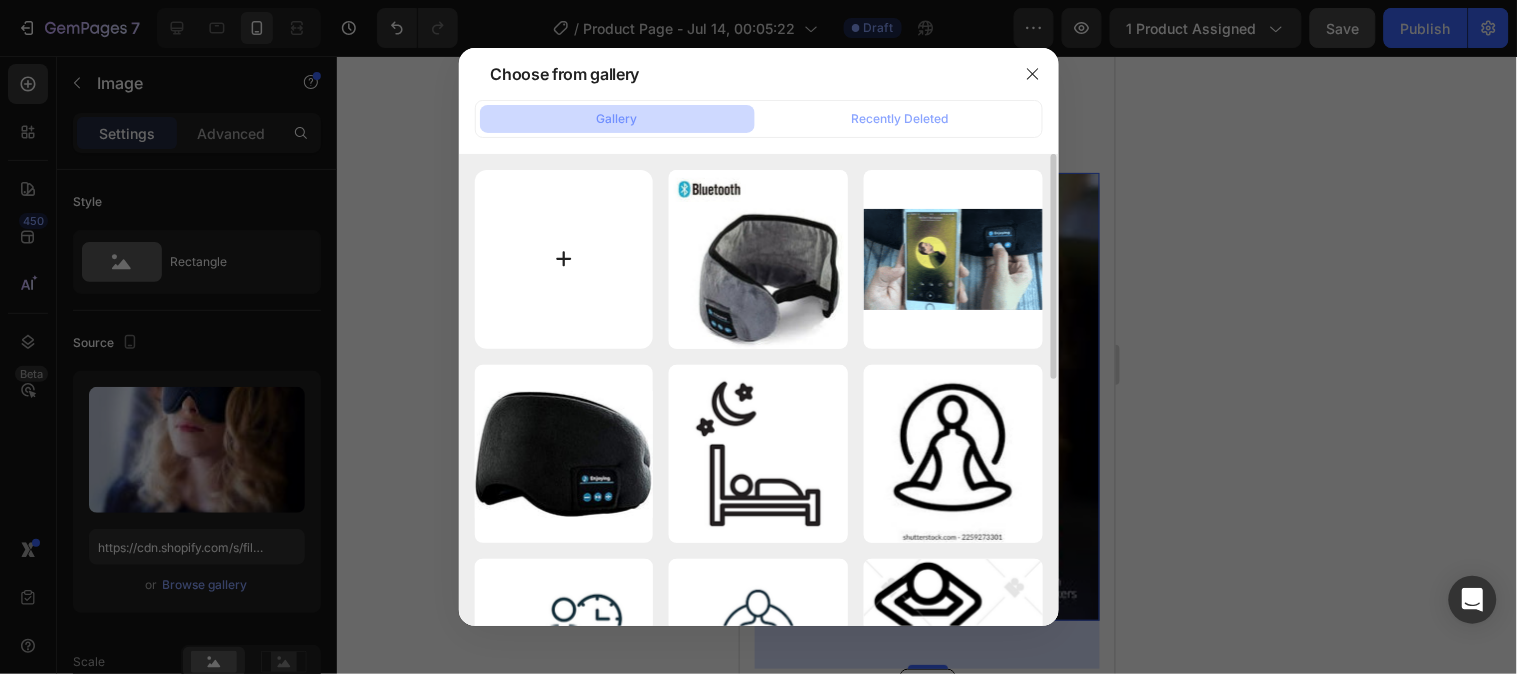 click at bounding box center [564, 259] 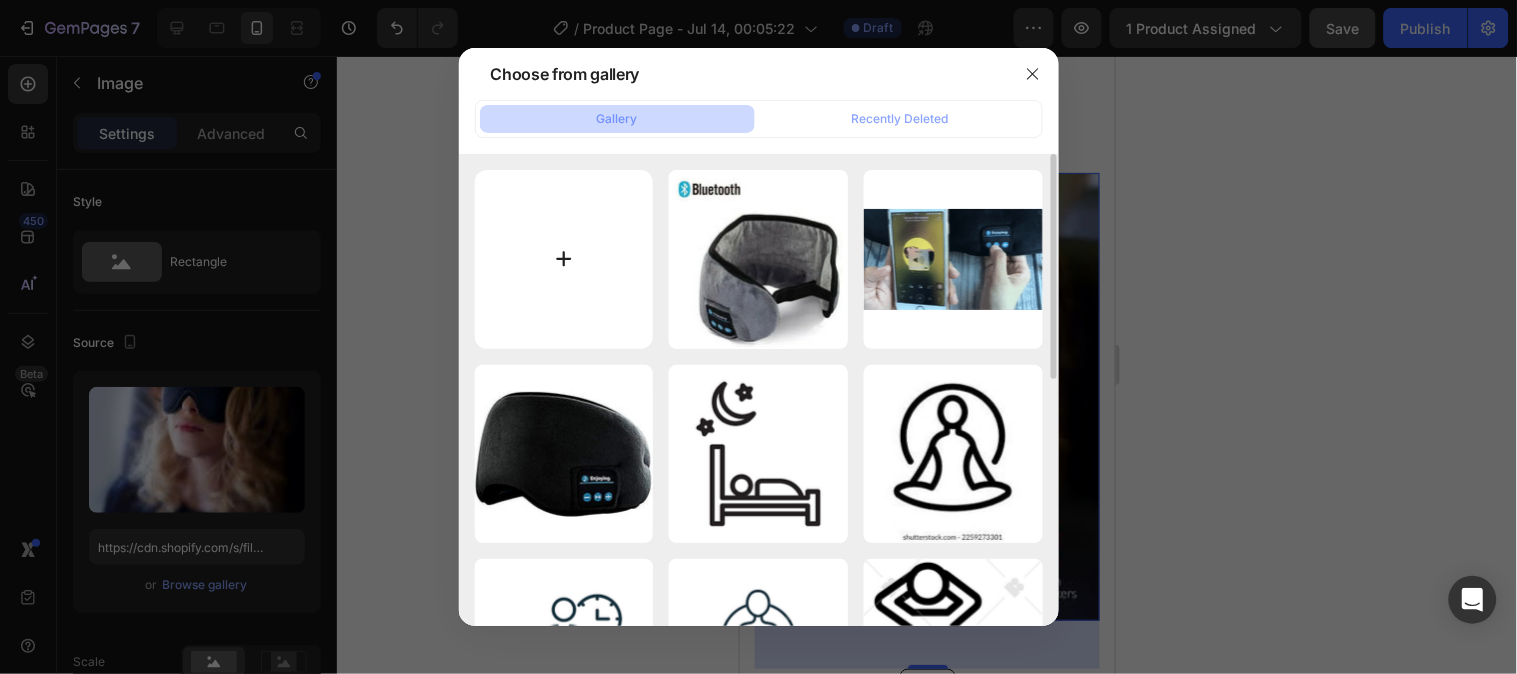 type on "C:\fakepath\ANTIFAZ 2.jpg" 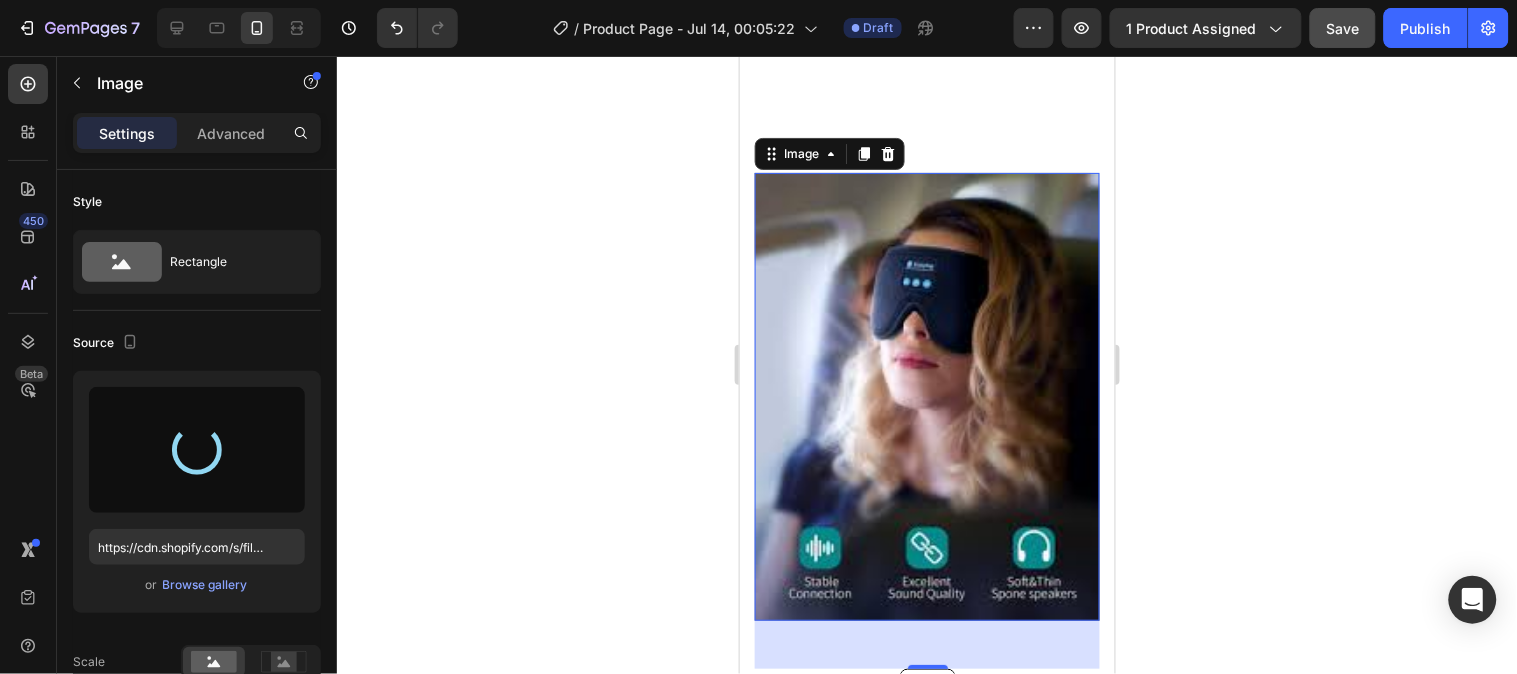 type on "https://cdn.shopify.com/s/files/1/0946/3454/1438/files/gempages_575320873049784863-6d87b280-3041-4511-a139-36d2a0160b08.jpg" 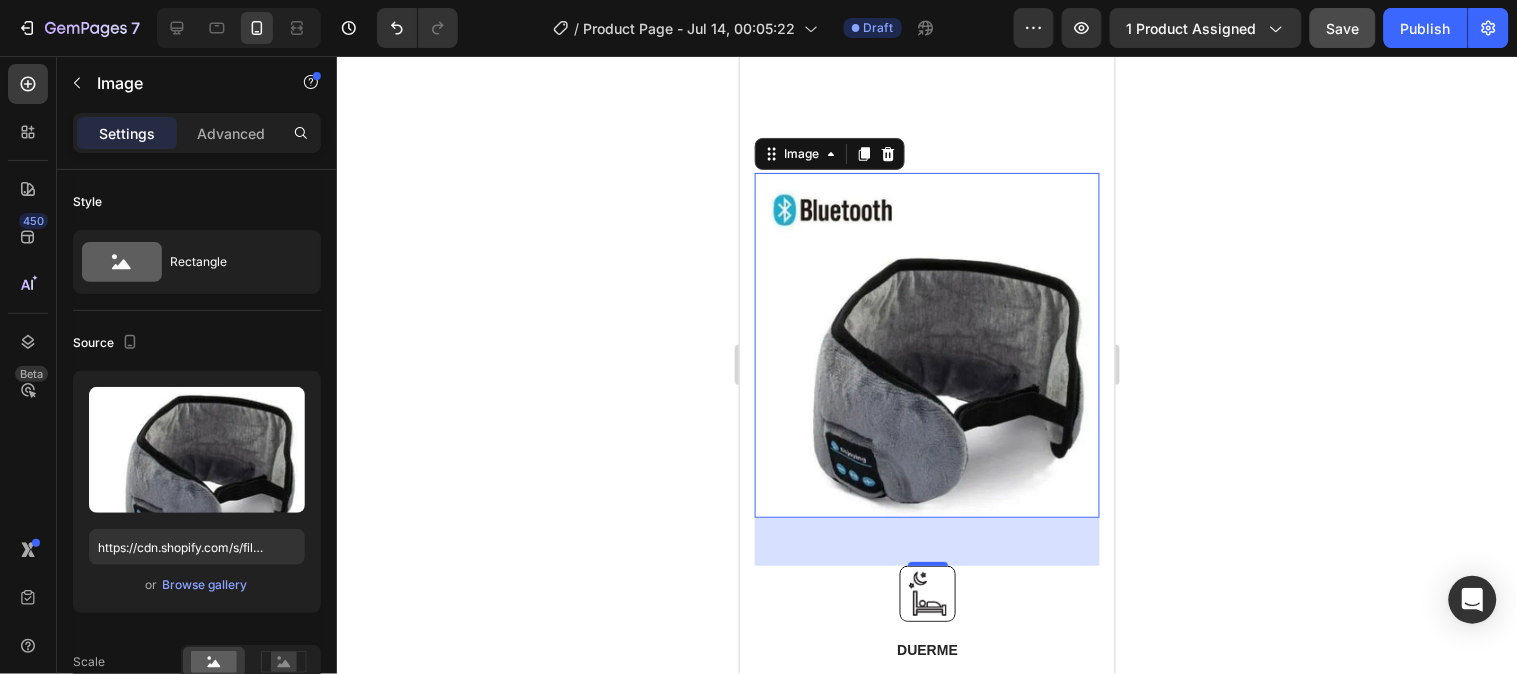 click 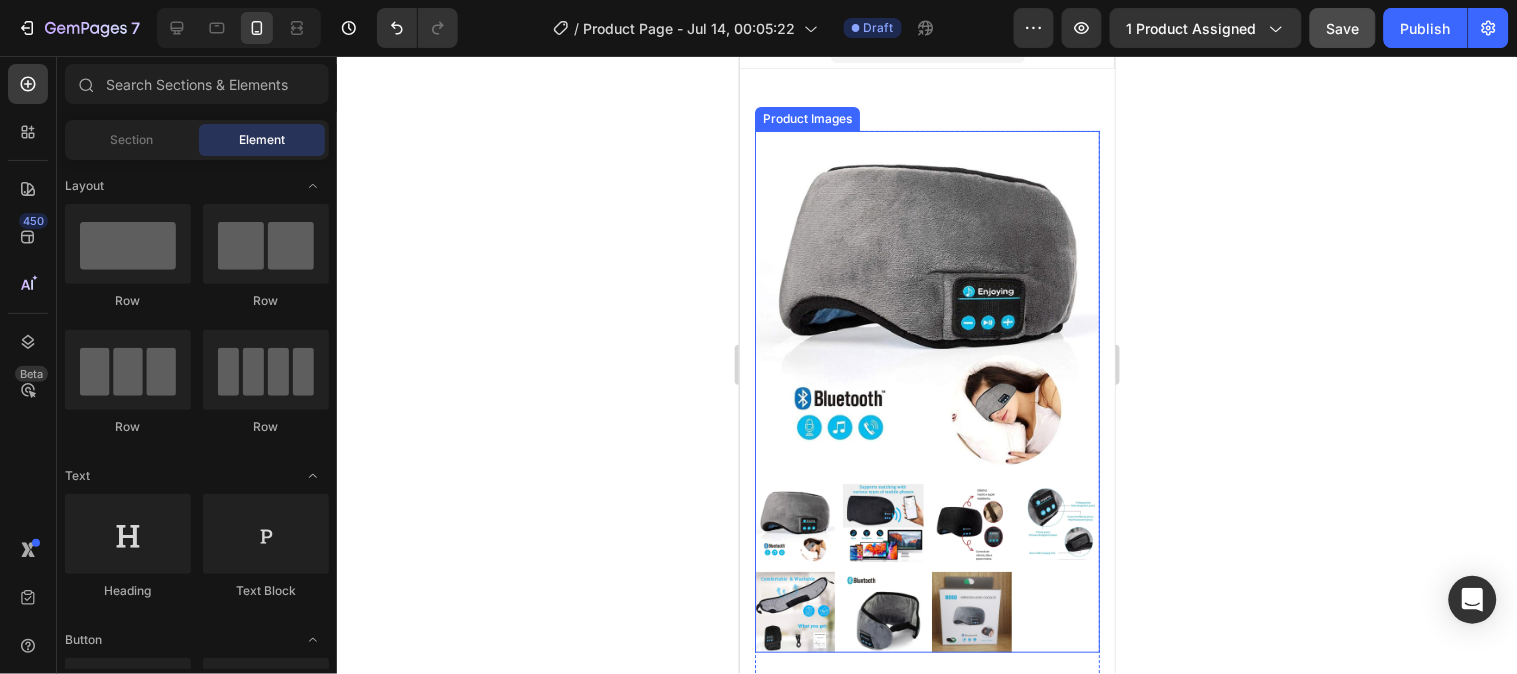 scroll, scrollTop: 74, scrollLeft: 0, axis: vertical 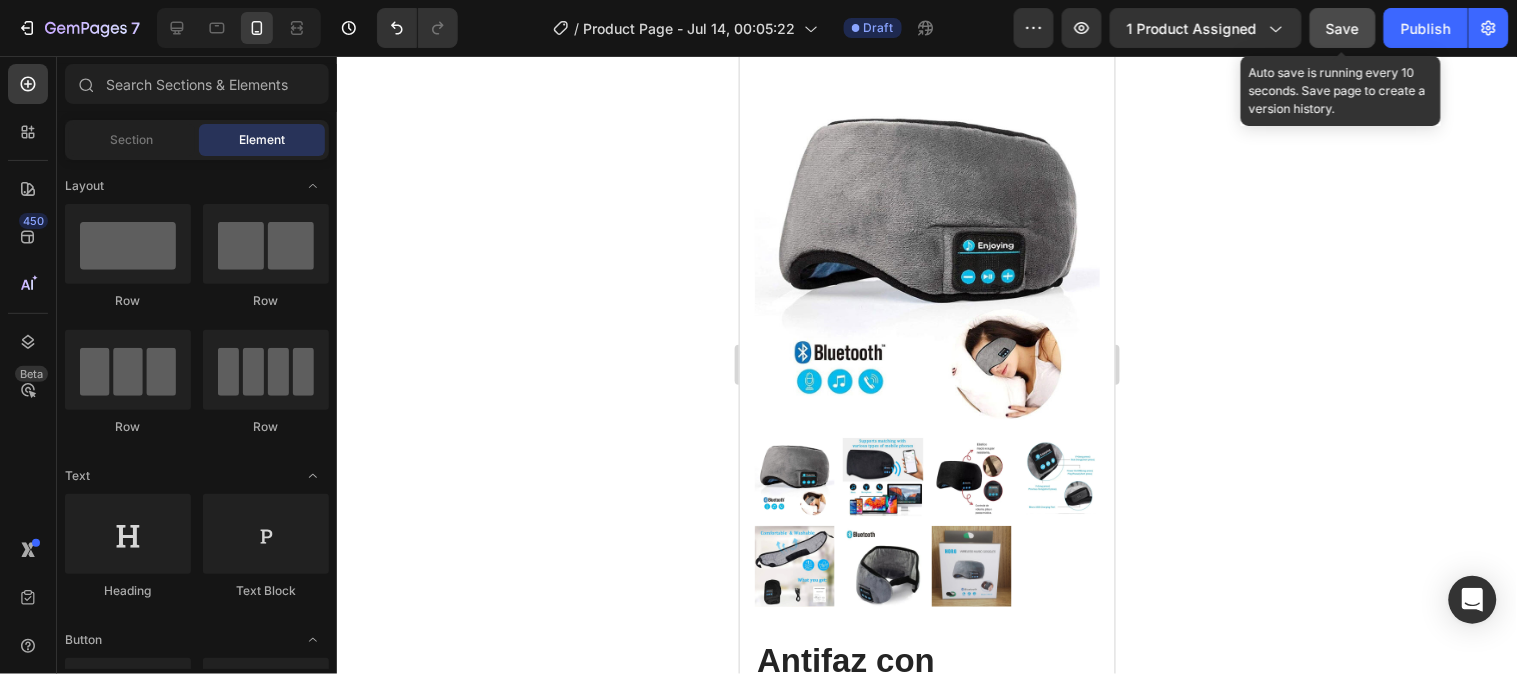 click on "Save" 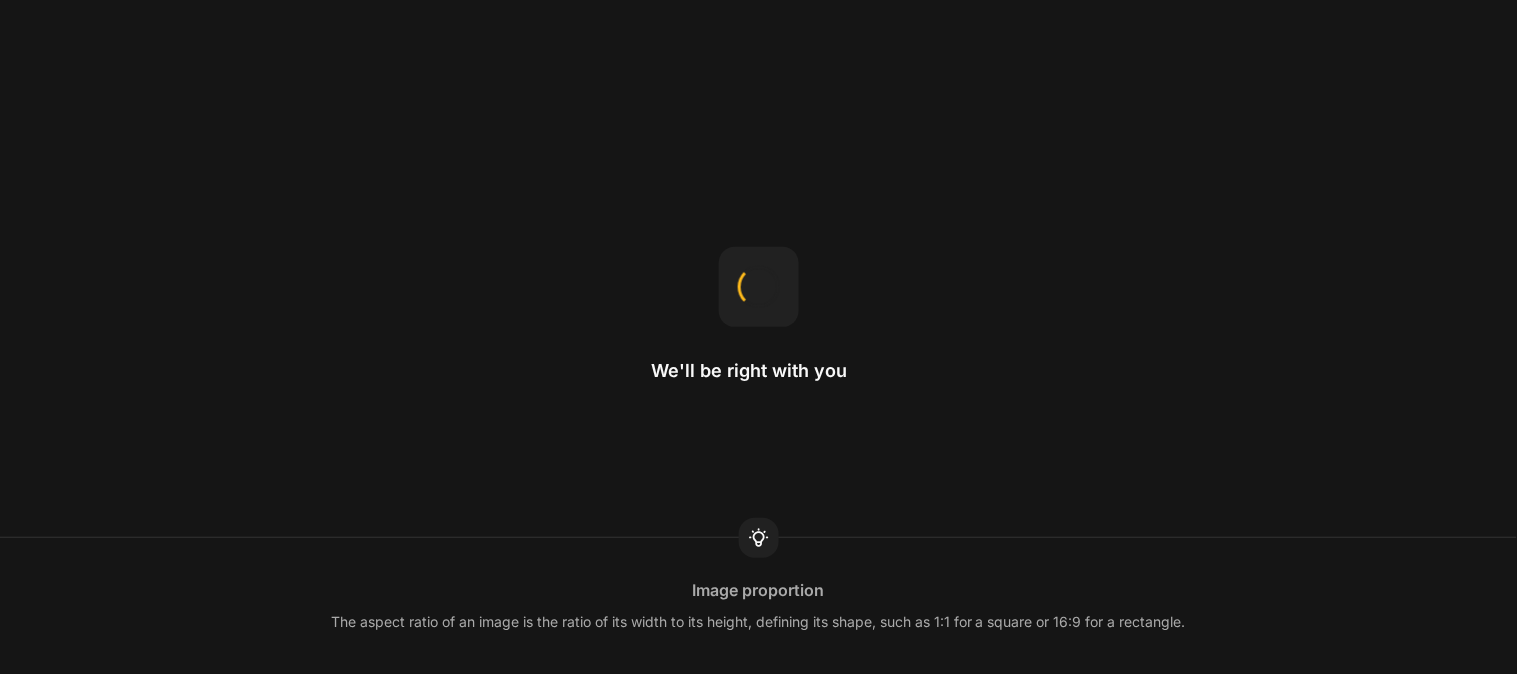 scroll, scrollTop: 0, scrollLeft: 0, axis: both 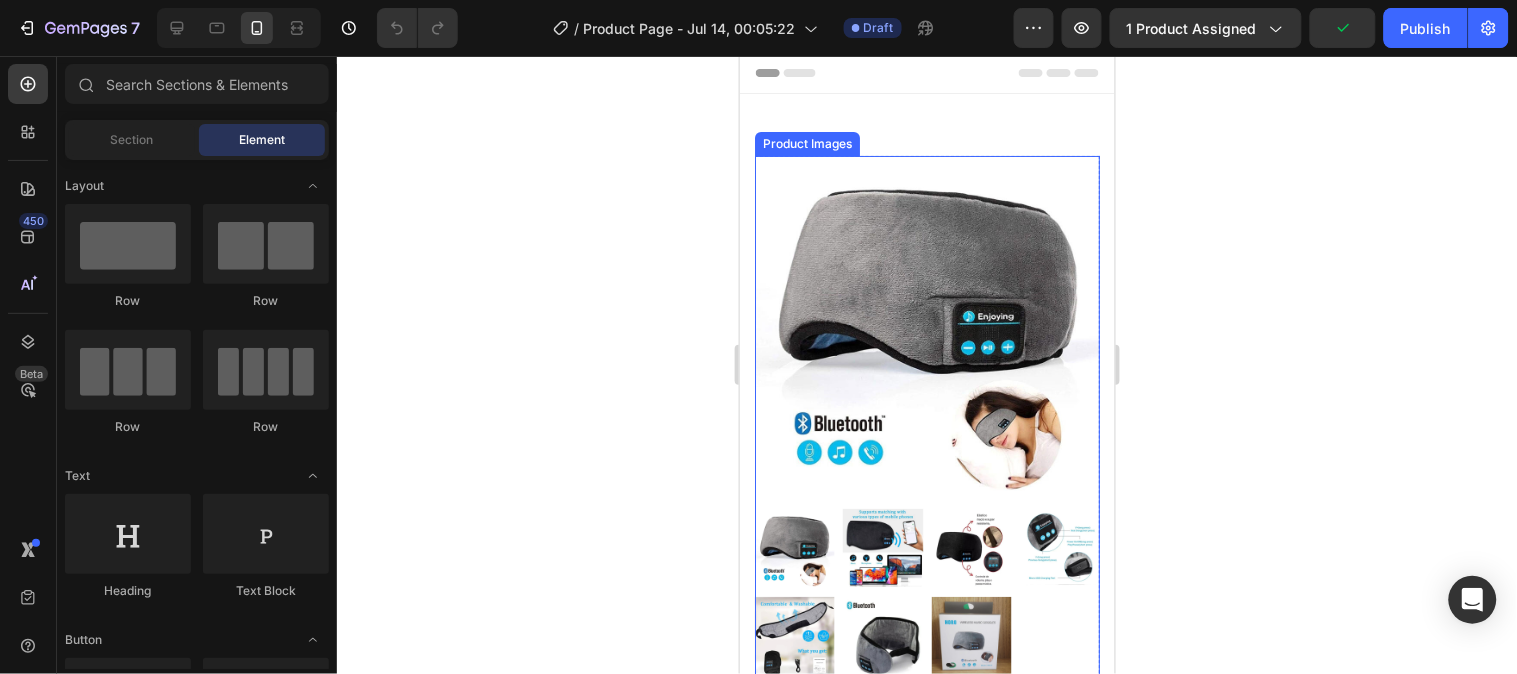 click at bounding box center [882, 548] 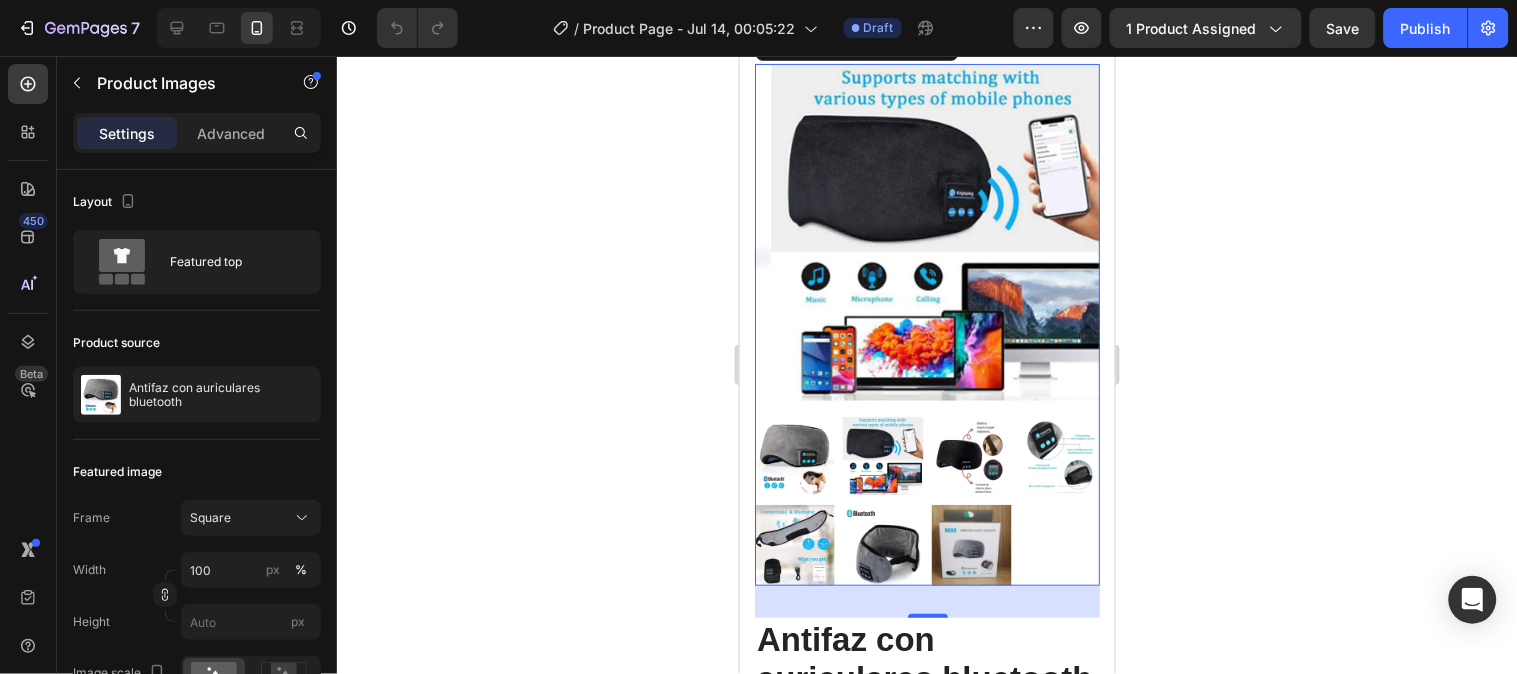 scroll, scrollTop: 122, scrollLeft: 0, axis: vertical 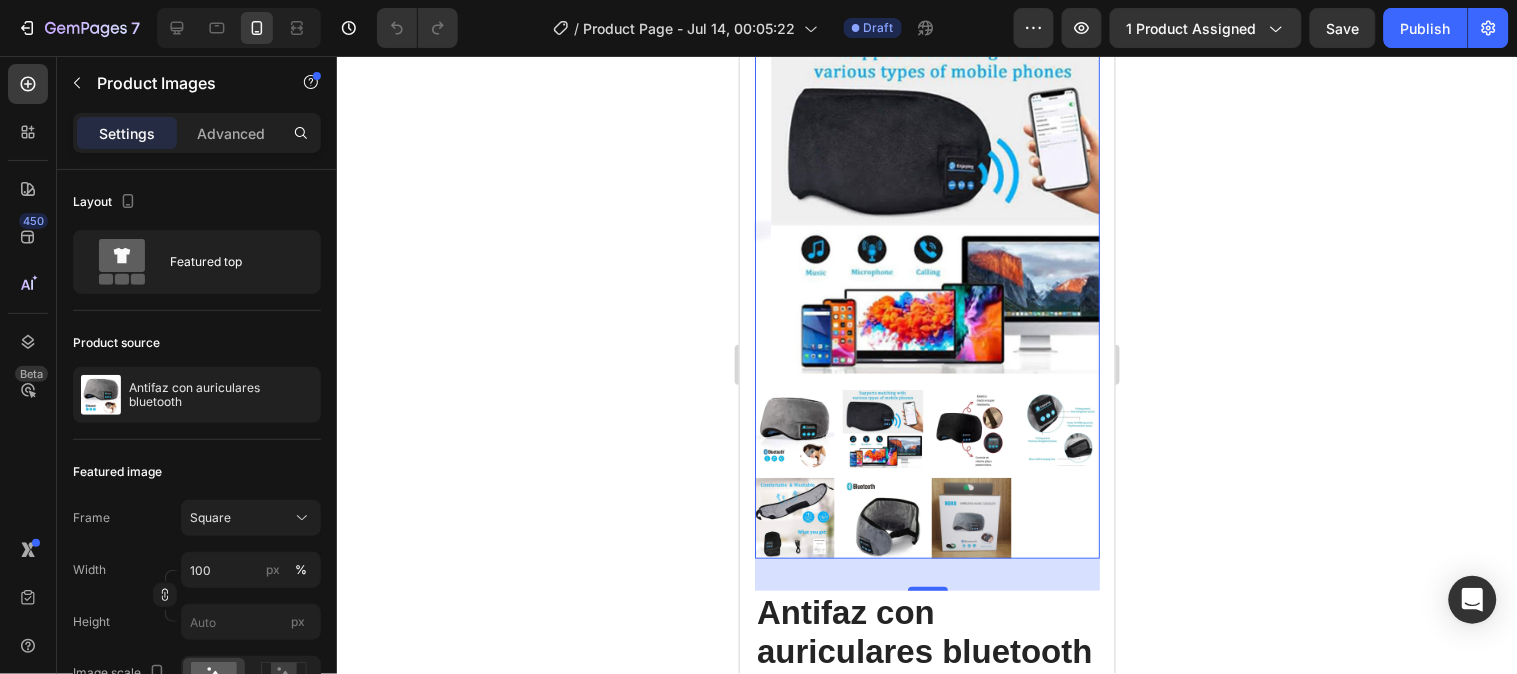 click at bounding box center (942, 208) 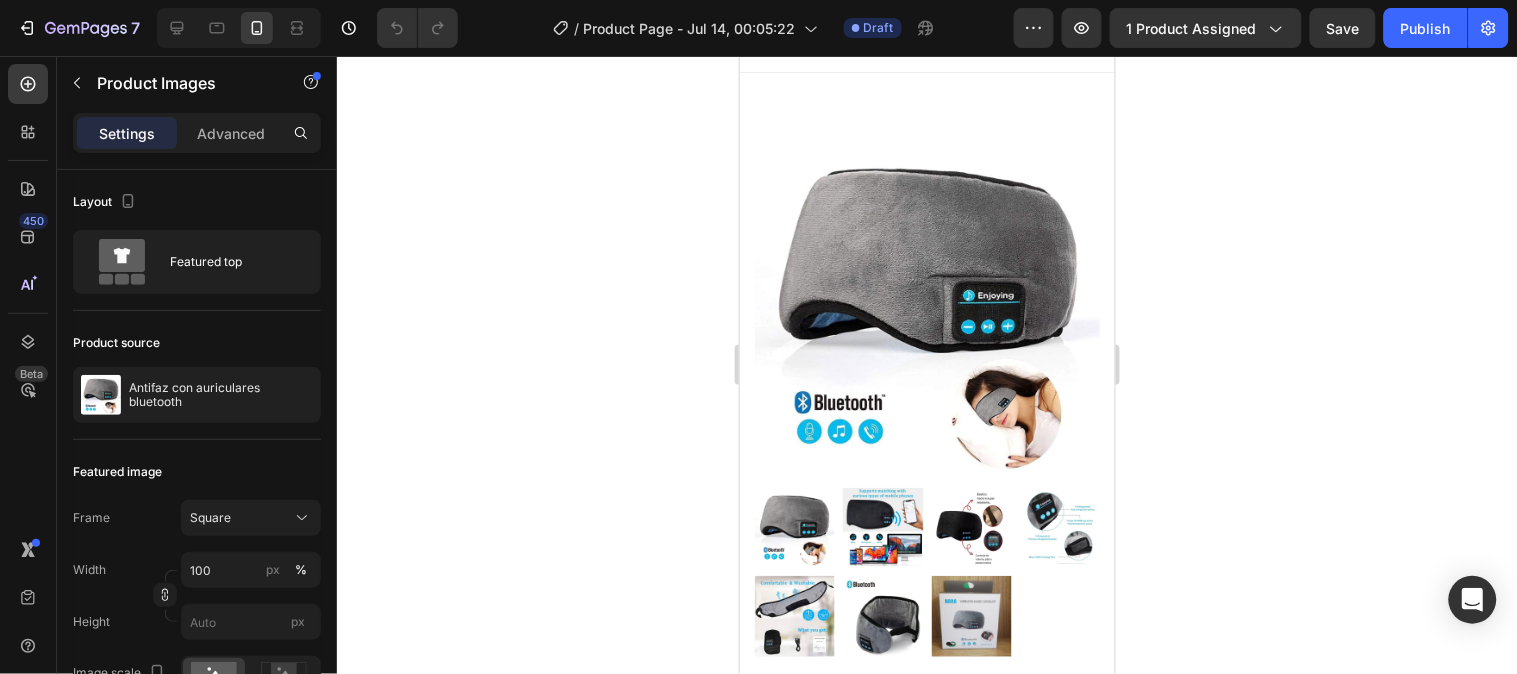 scroll, scrollTop: 0, scrollLeft: 0, axis: both 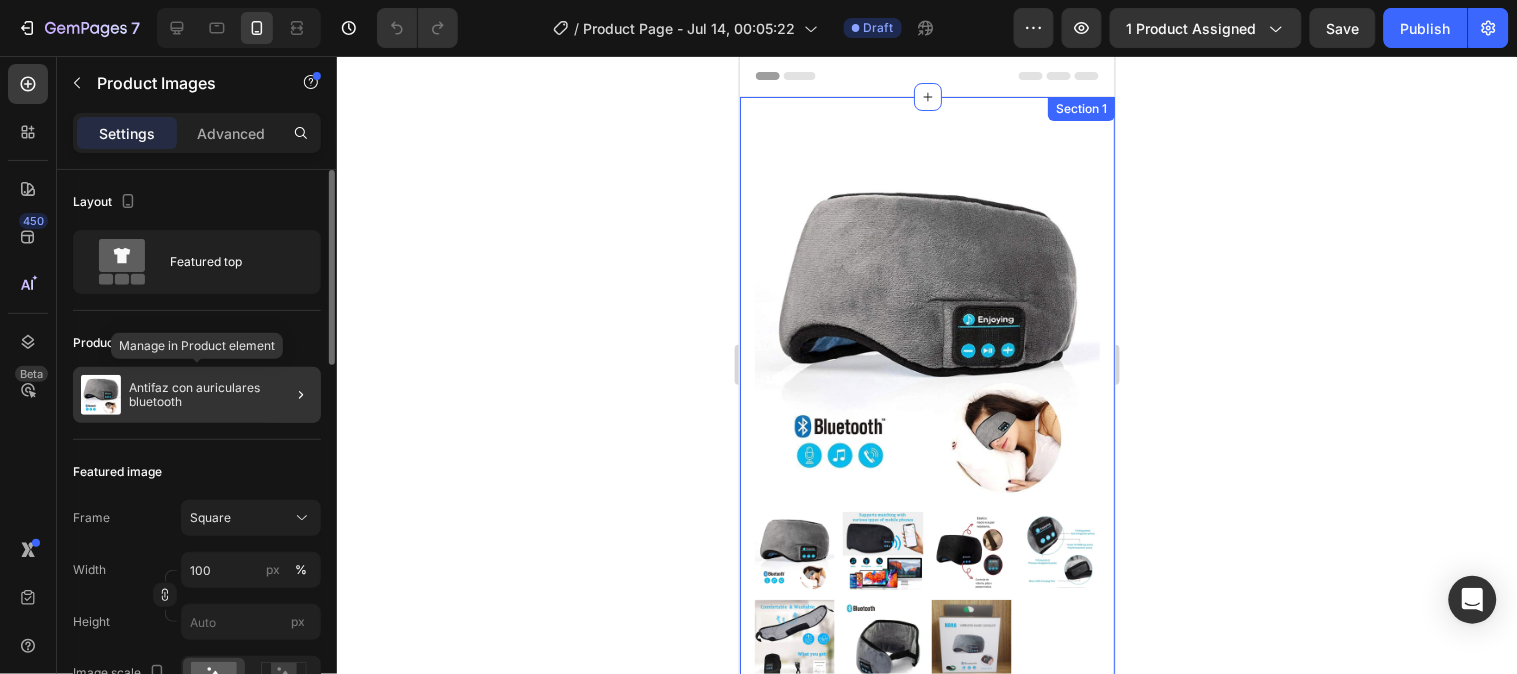 click on "Antifaz con auriculares bluetooth" at bounding box center (221, 395) 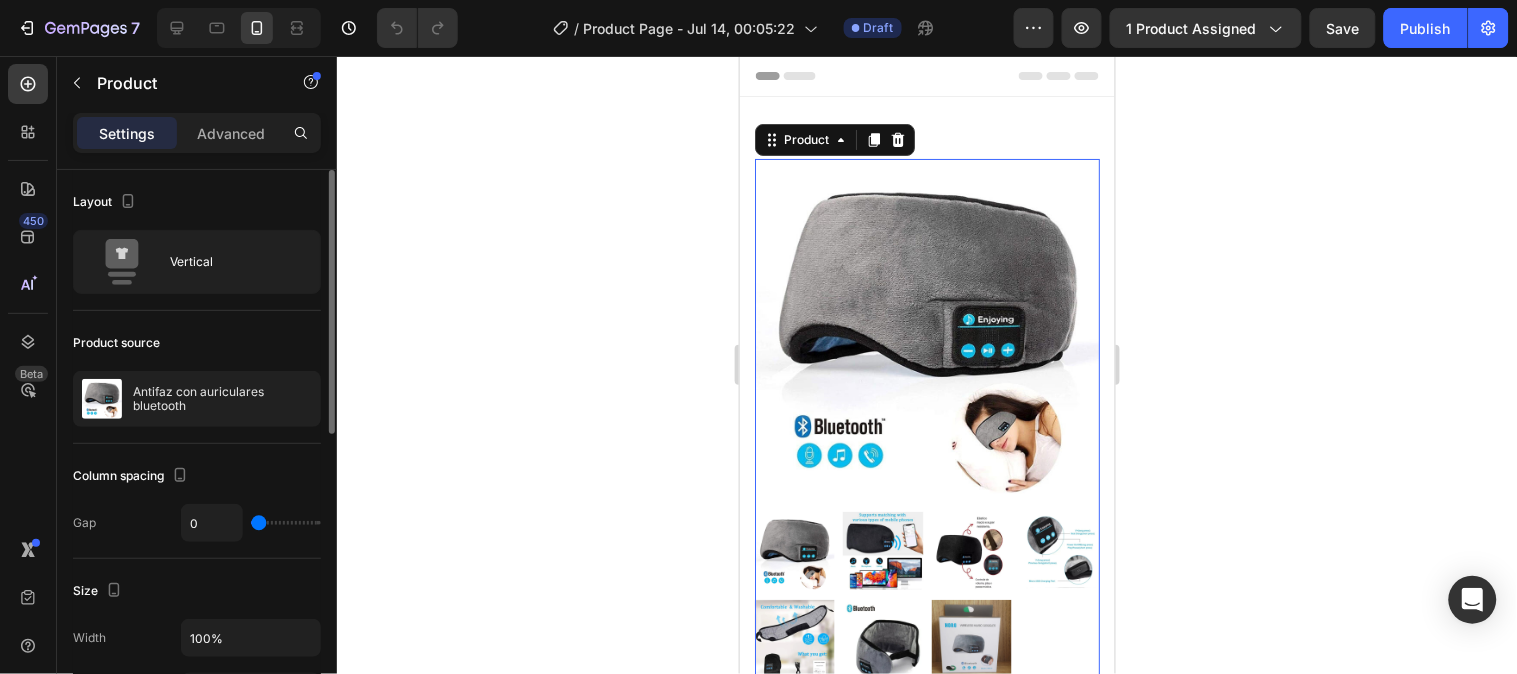 click 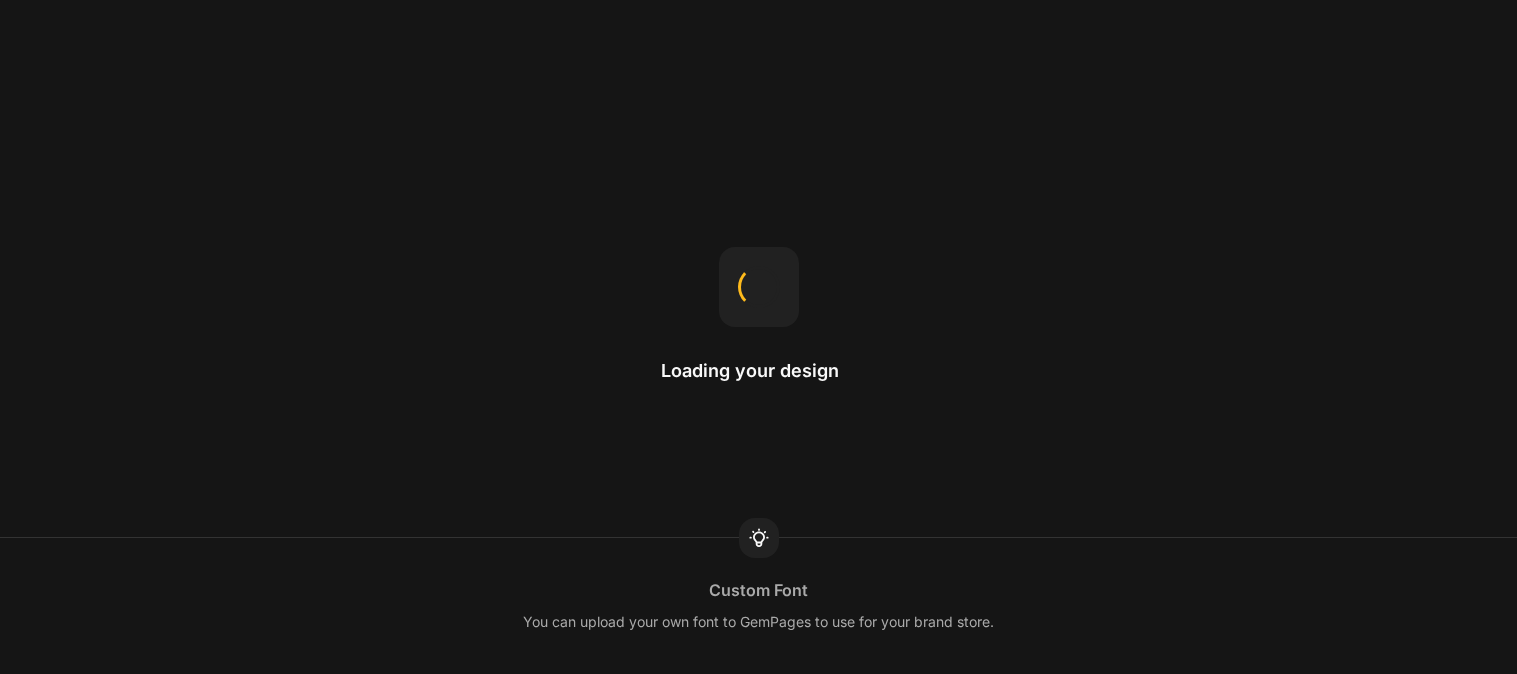 scroll, scrollTop: 0, scrollLeft: 0, axis: both 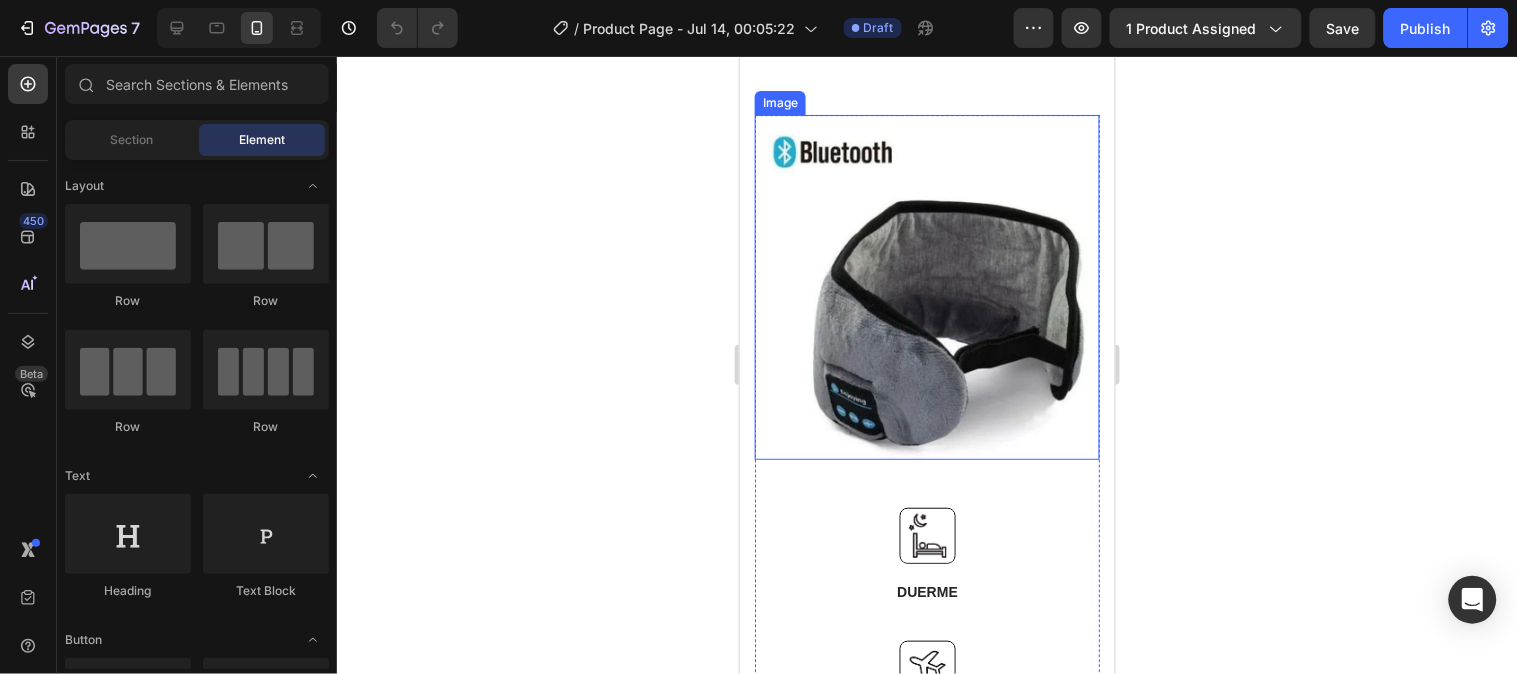 click at bounding box center [926, 286] 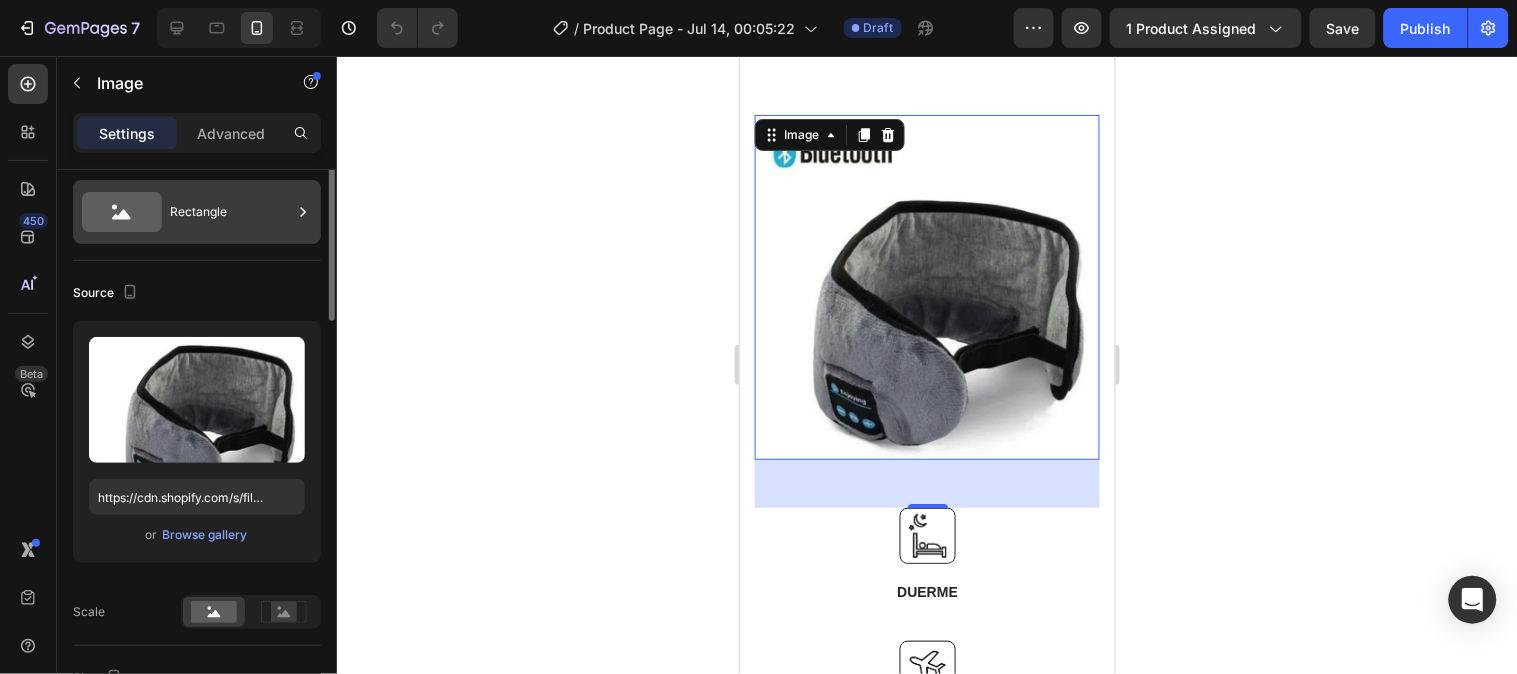 scroll, scrollTop: 0, scrollLeft: 0, axis: both 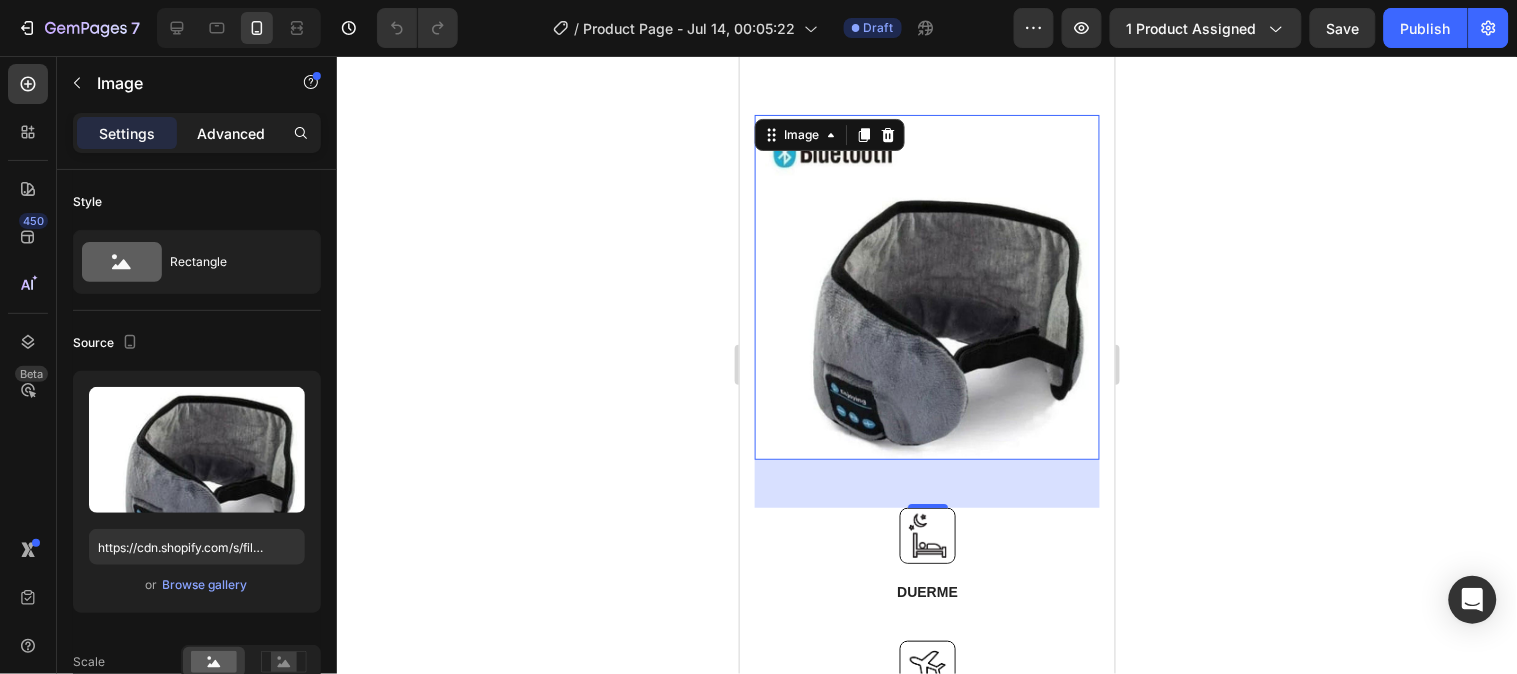 click on "Advanced" at bounding box center [231, 133] 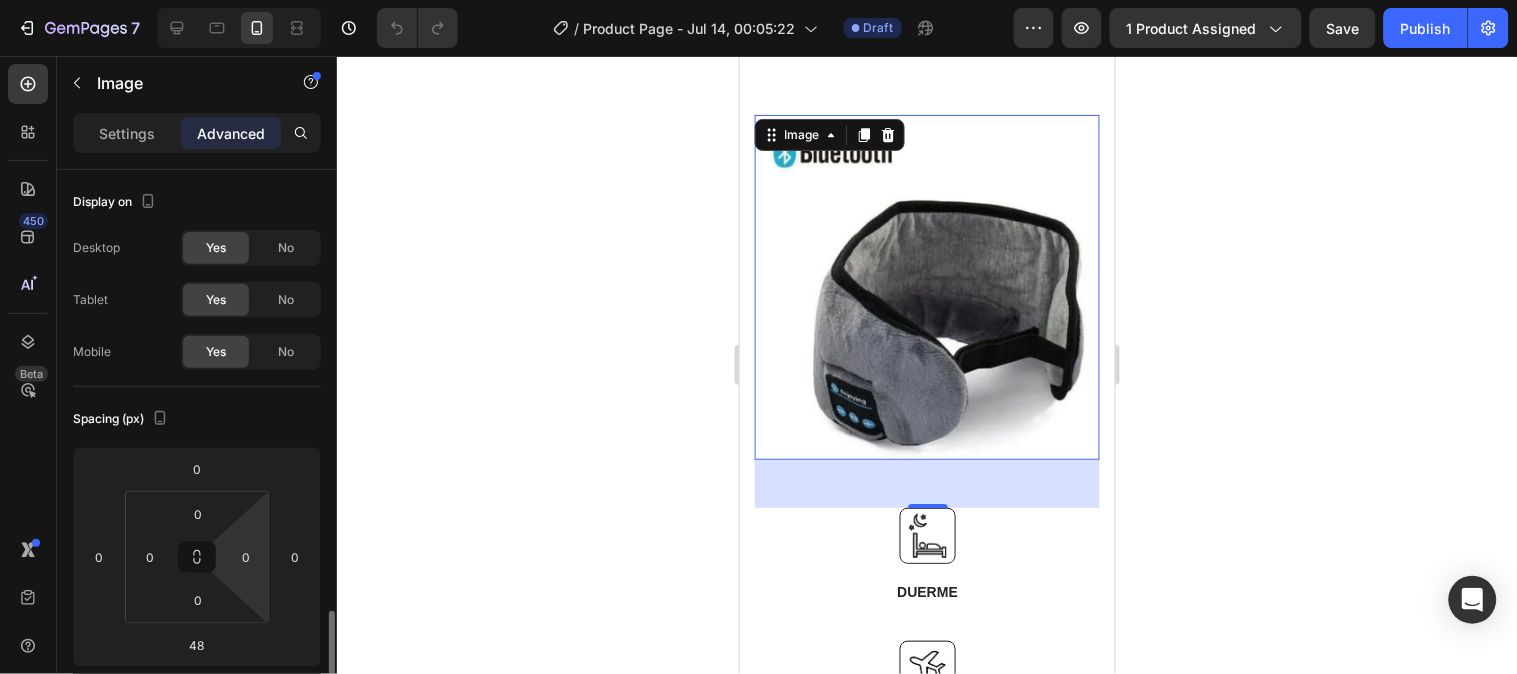 scroll, scrollTop: 311, scrollLeft: 0, axis: vertical 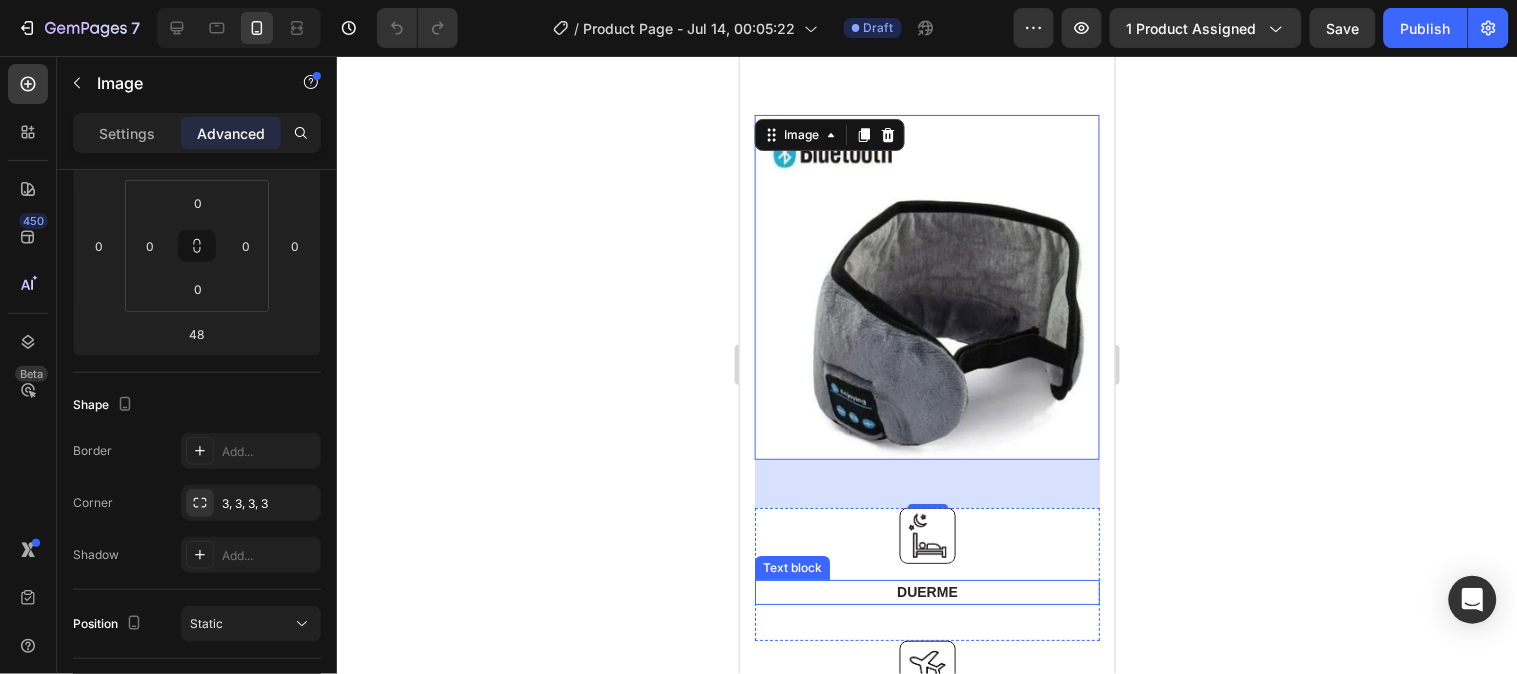 click on "DUERME" at bounding box center (926, 591) 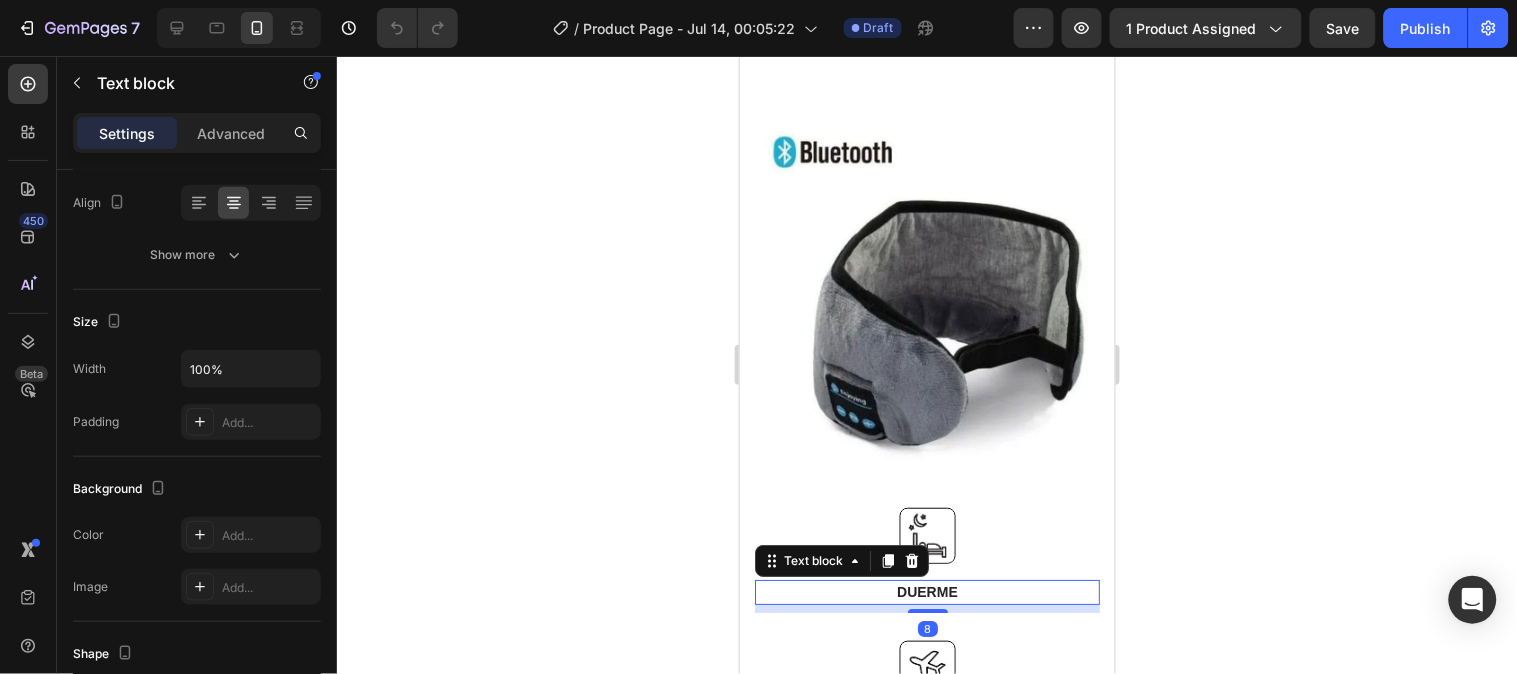 scroll, scrollTop: 0, scrollLeft: 0, axis: both 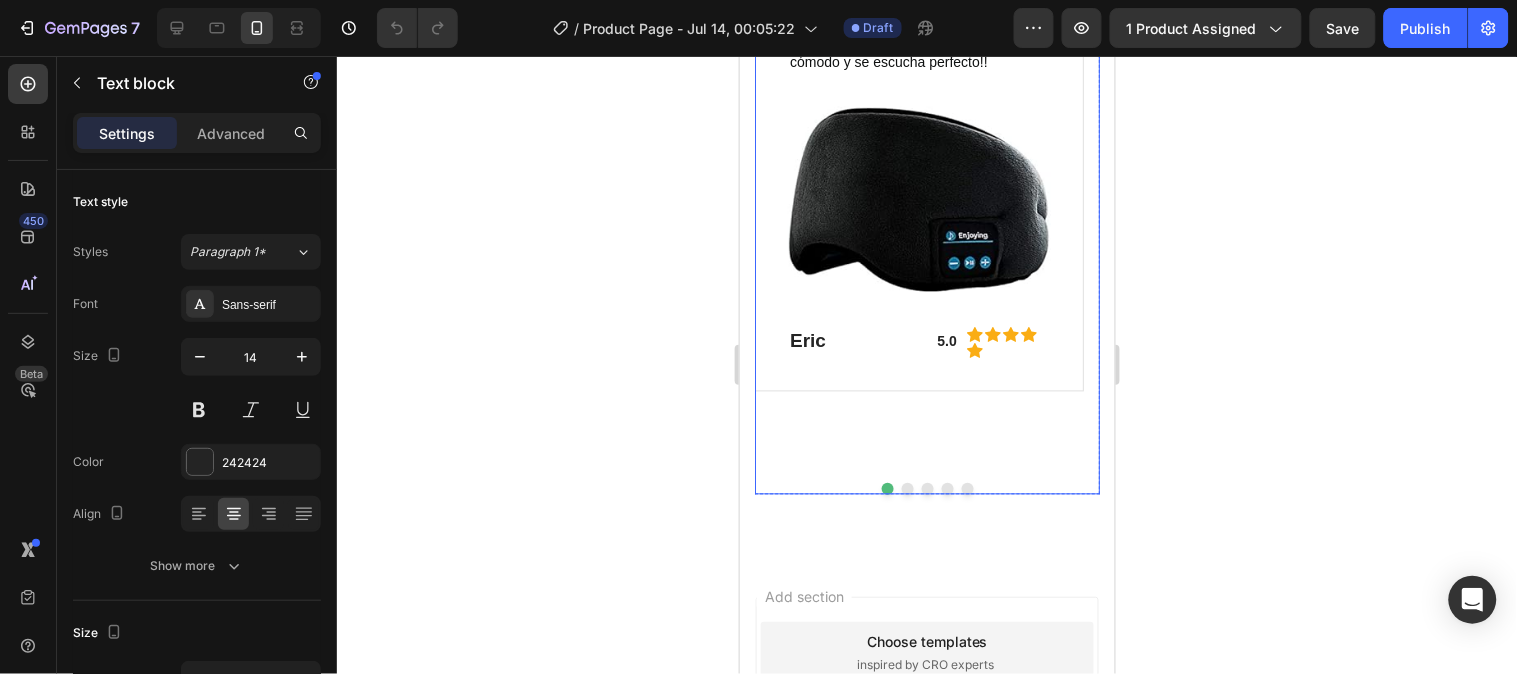 click at bounding box center [907, 488] 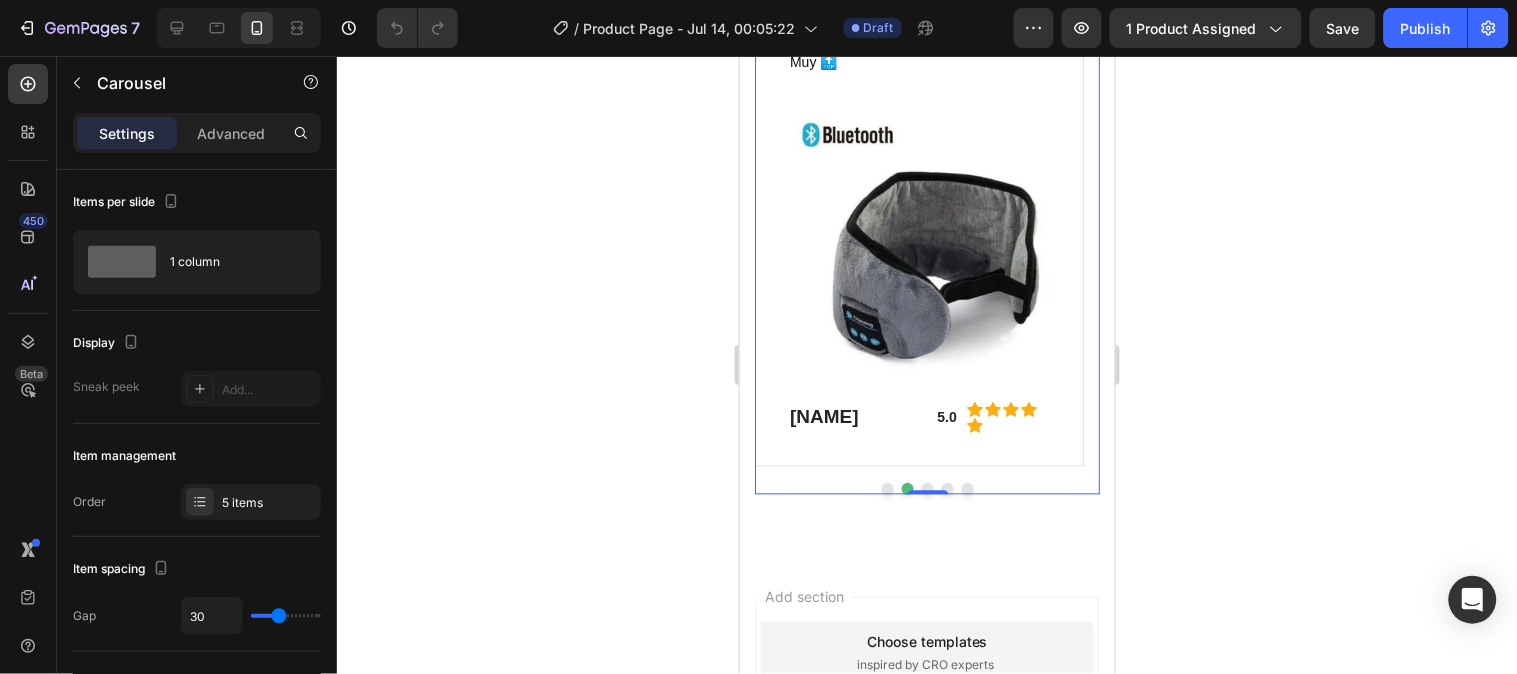 click at bounding box center (927, 488) 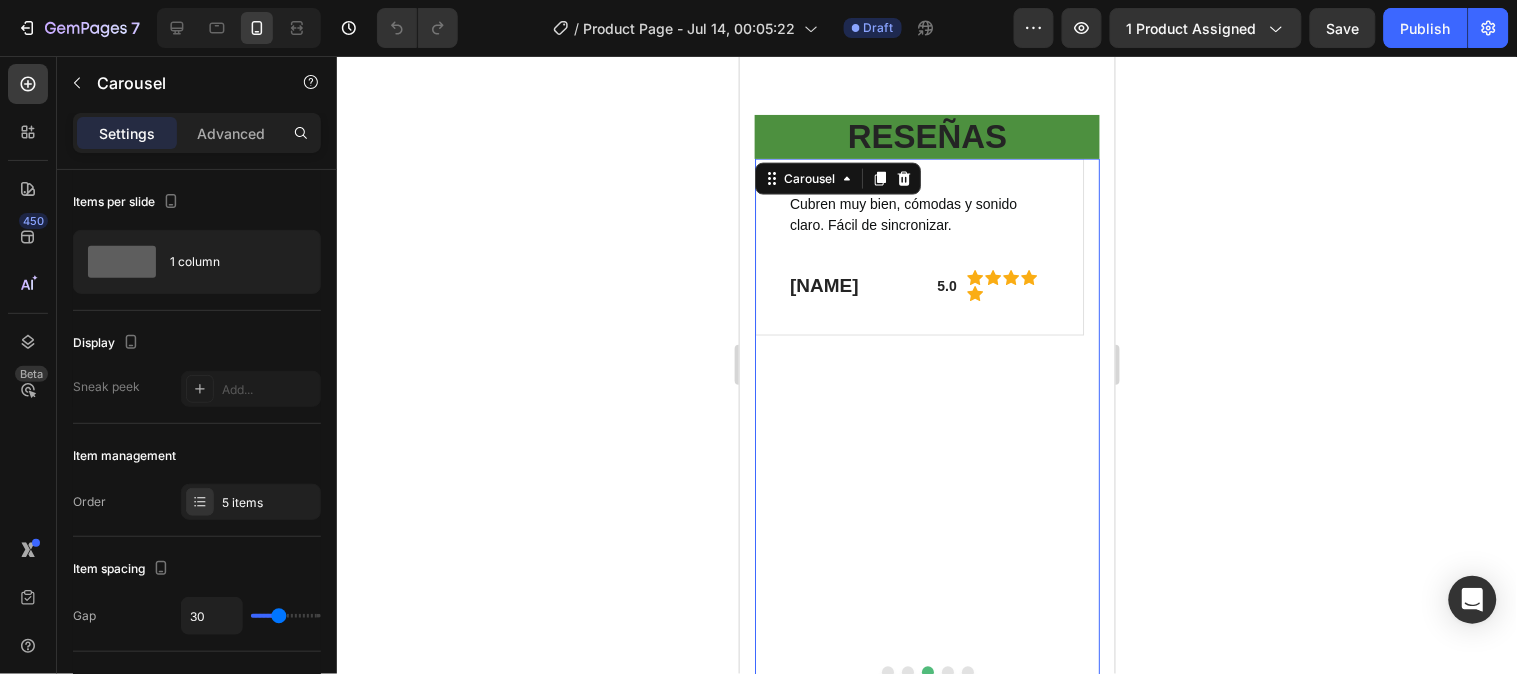 scroll, scrollTop: 2604, scrollLeft: 0, axis: vertical 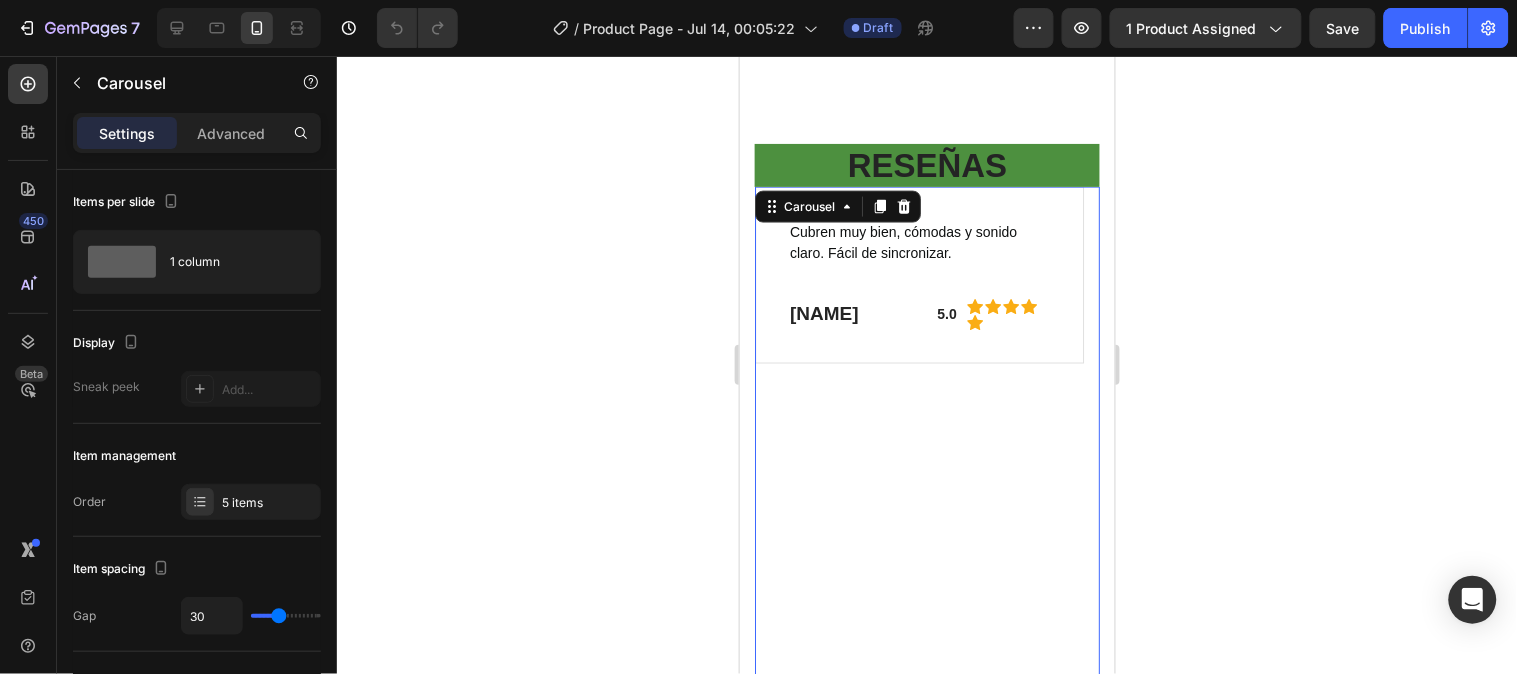 click on "Cubren muy bien, cómodas y sonido claro. Fácil de sincronizar. Text block [NAME] Heading 5.0 Text block
Icon
Icon
Icon
Icon
Icon Icon List Hoz Row Row Row" at bounding box center [918, 432] 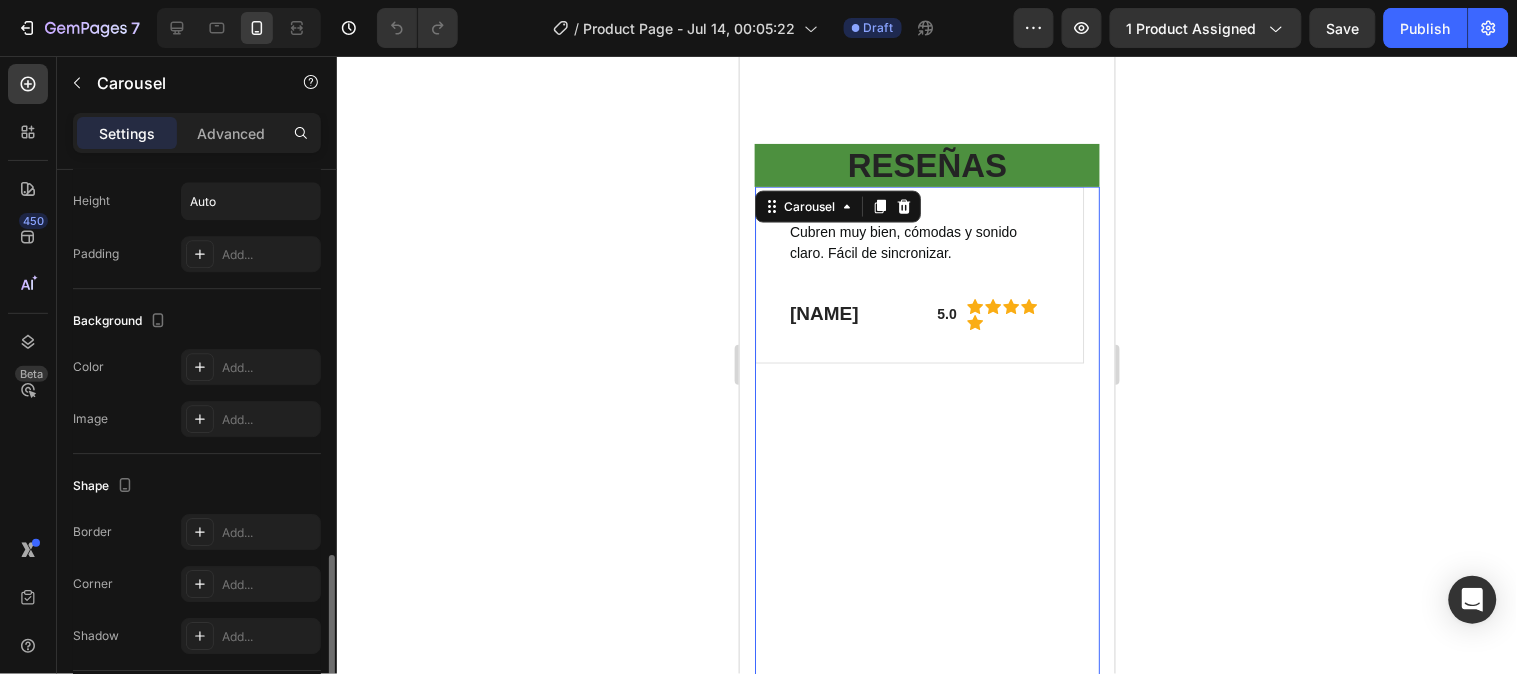 scroll, scrollTop: 1501, scrollLeft: 0, axis: vertical 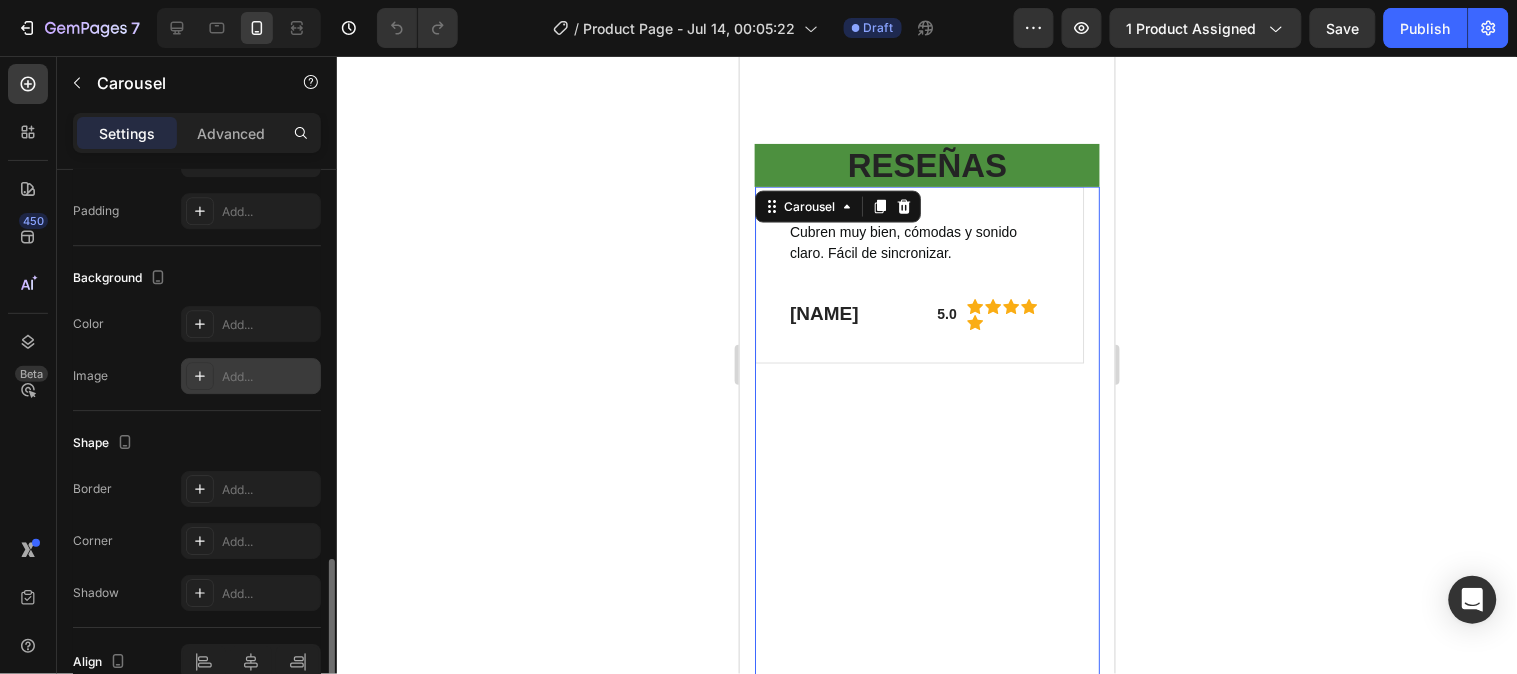 click on "Add..." at bounding box center (269, 377) 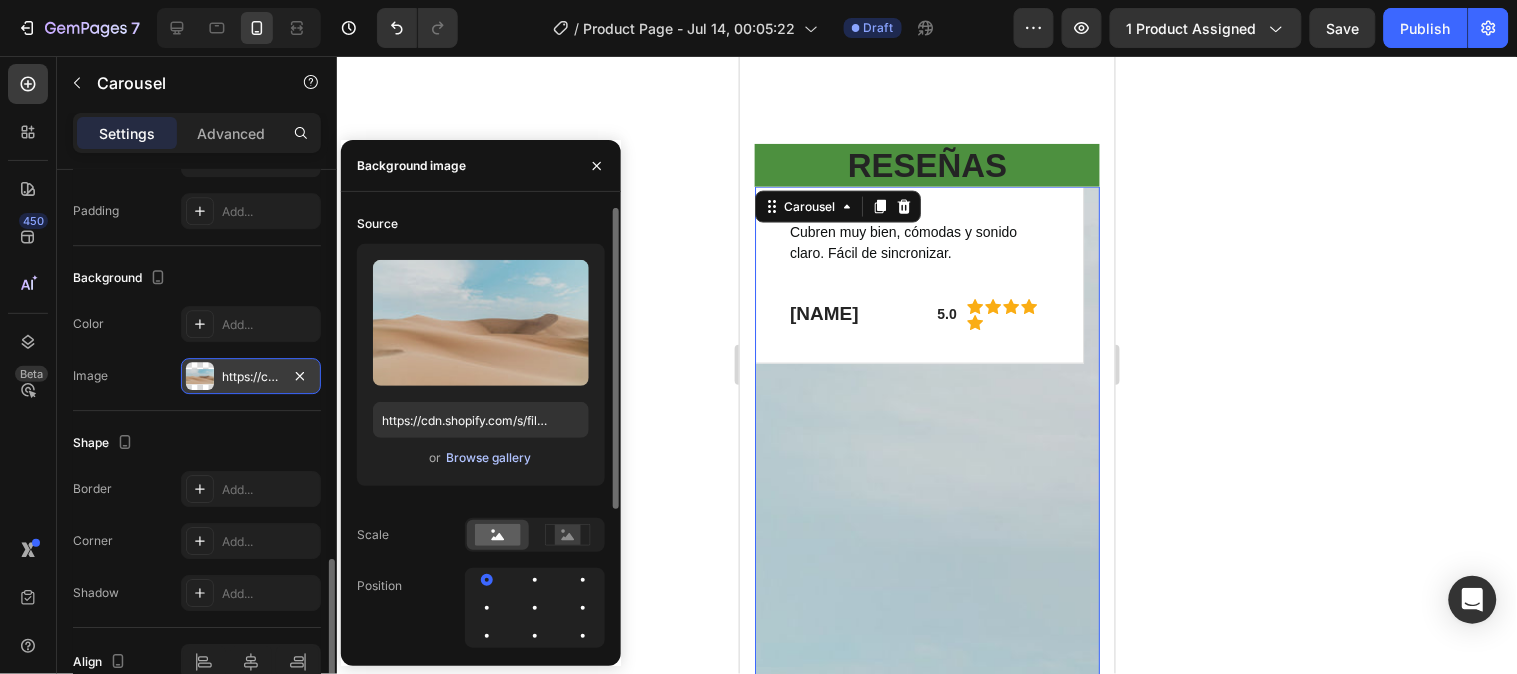 click on "Browse gallery" at bounding box center [488, 458] 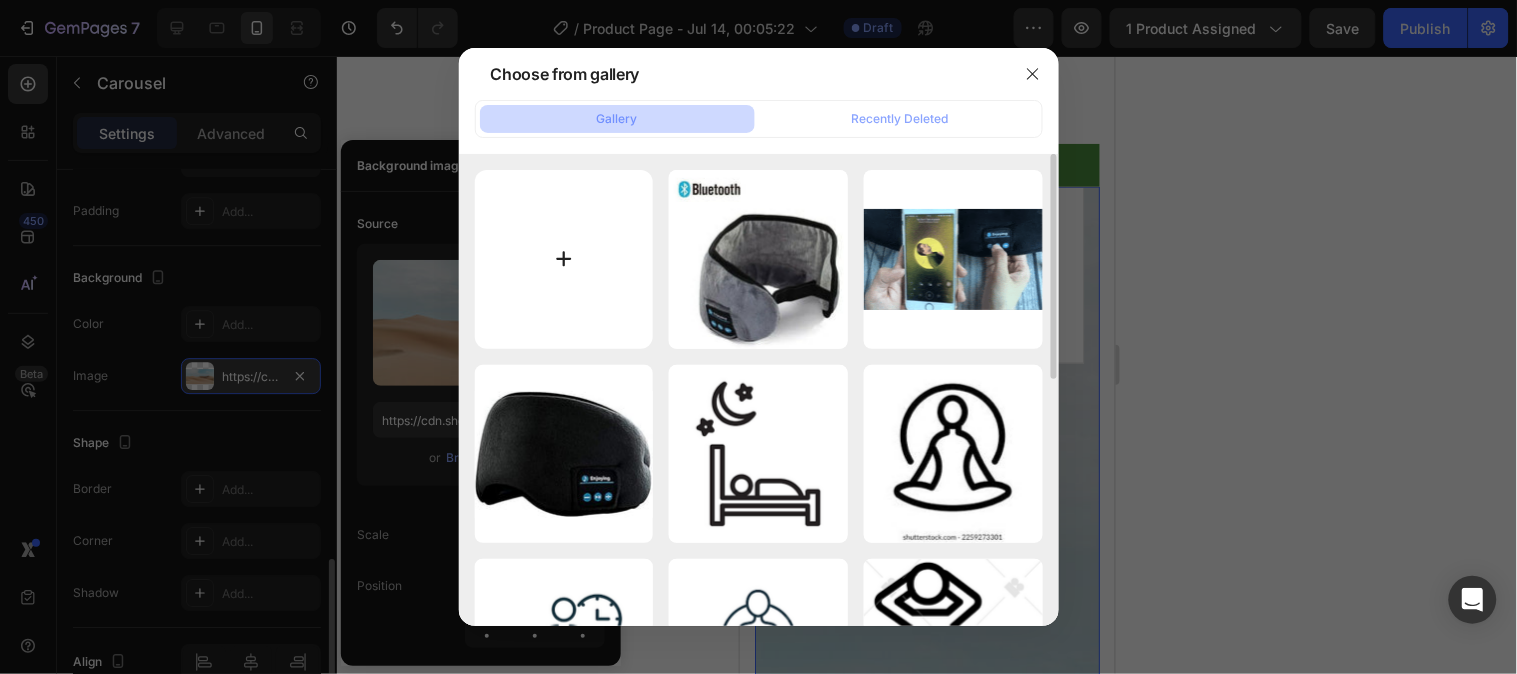 click at bounding box center (564, 259) 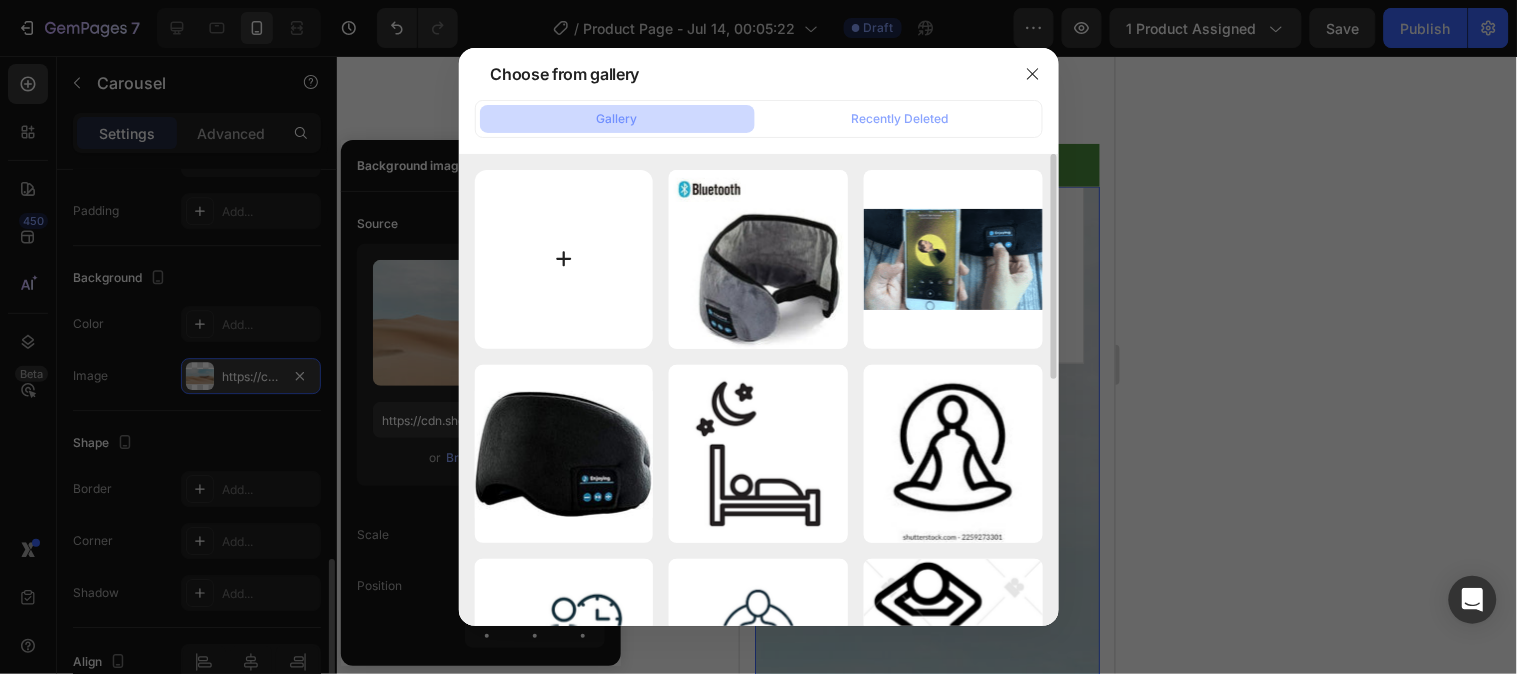 type on "C:\fakepath\FOTOS ANTIFAZ 4.avif" 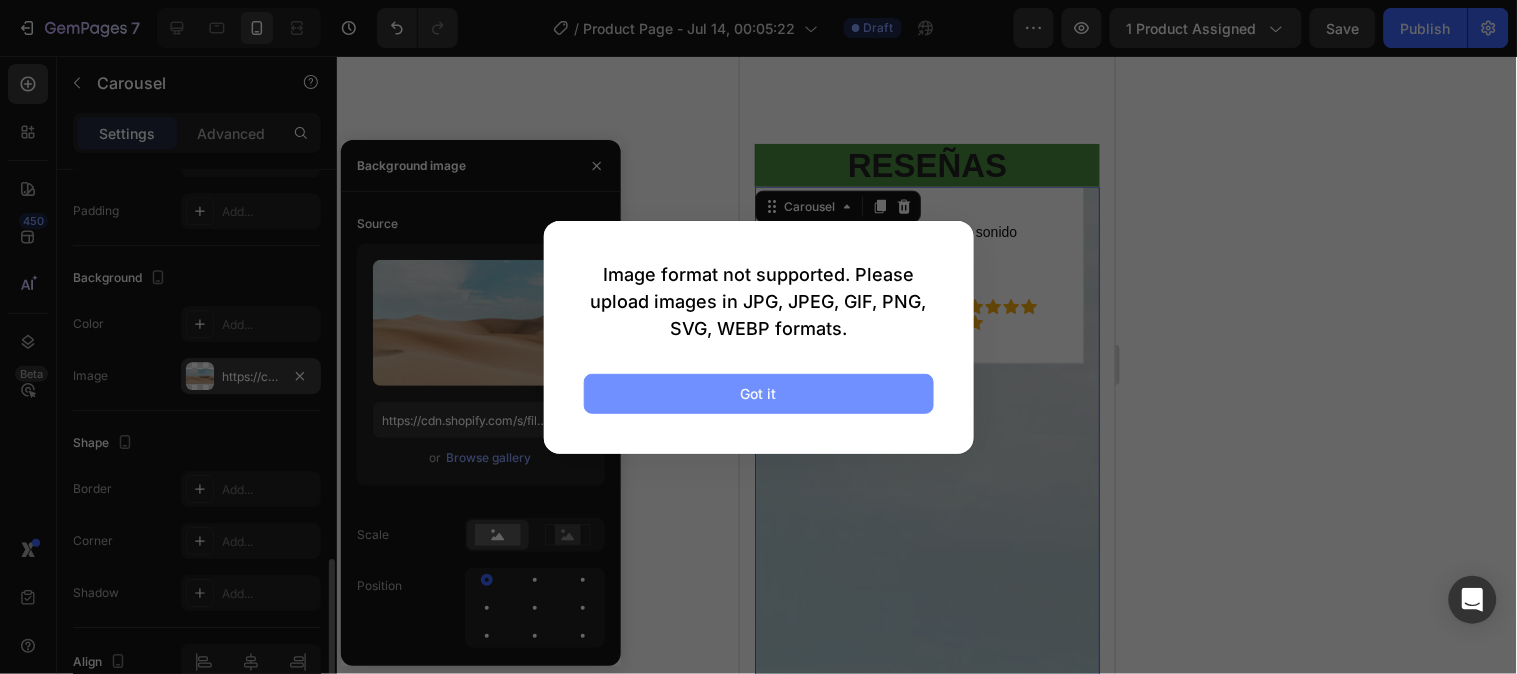 click on "Got it" at bounding box center (759, 394) 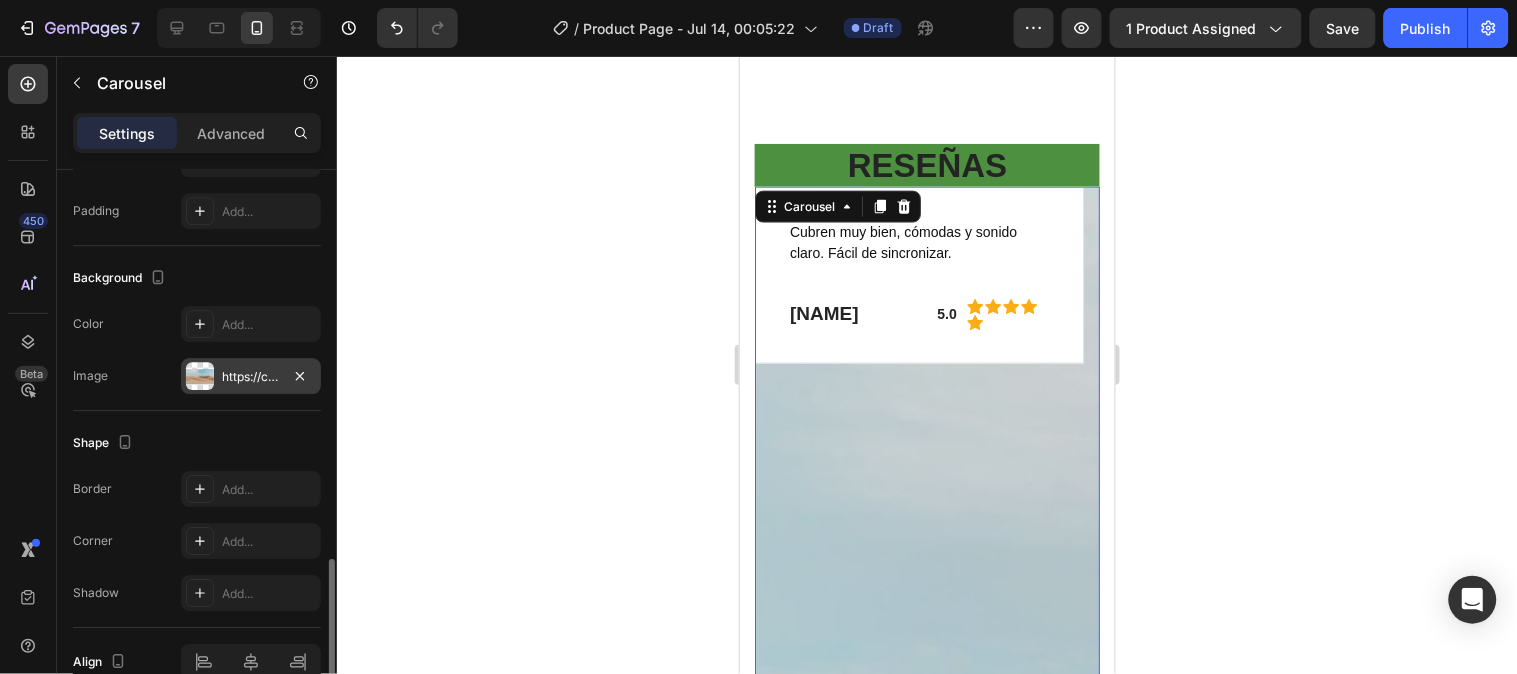 click on "Cubren muy bien, cómodas y sonido claro. Fácil de sincronizar. Text block [NAME] Heading 5.0 Text block
Icon
Icon
Icon
Icon
Icon Icon List Hoz Row Row Row" at bounding box center (918, 432) 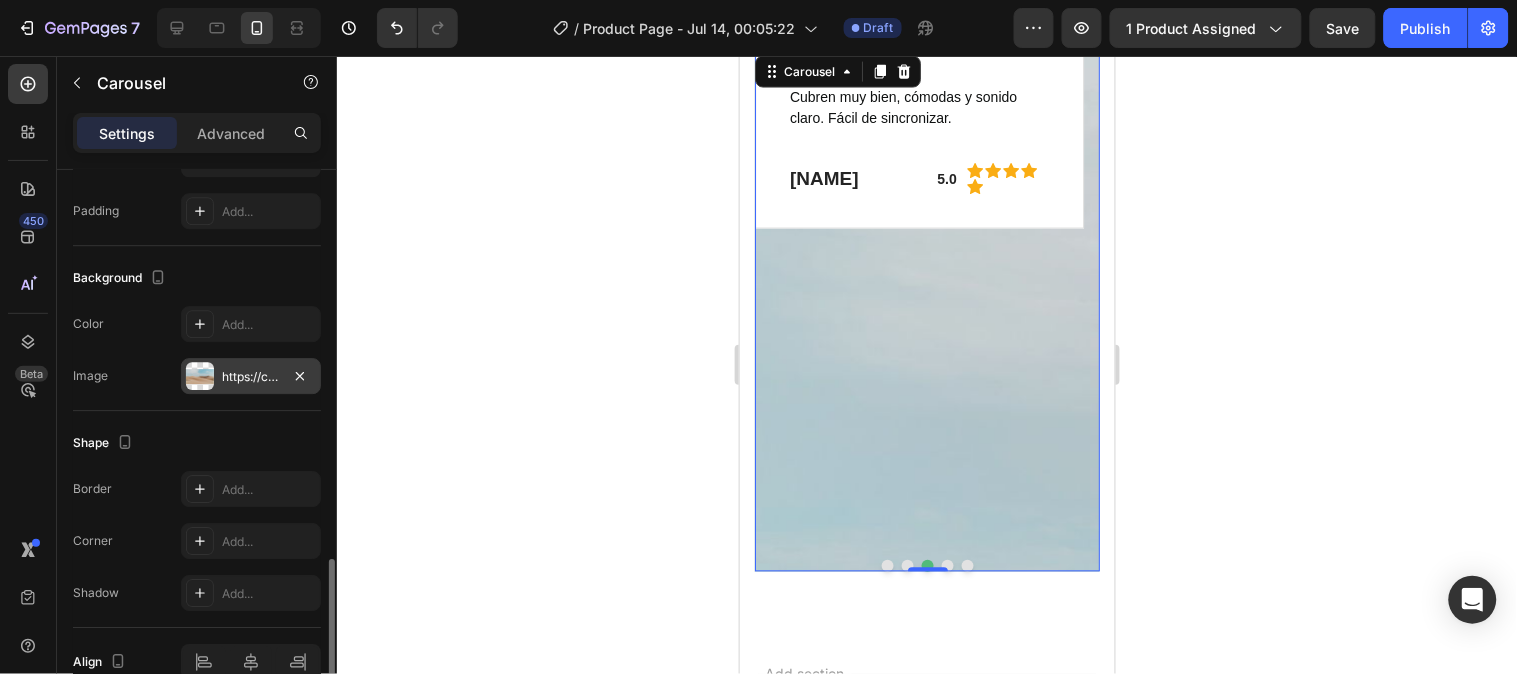 scroll, scrollTop: 2714, scrollLeft: 0, axis: vertical 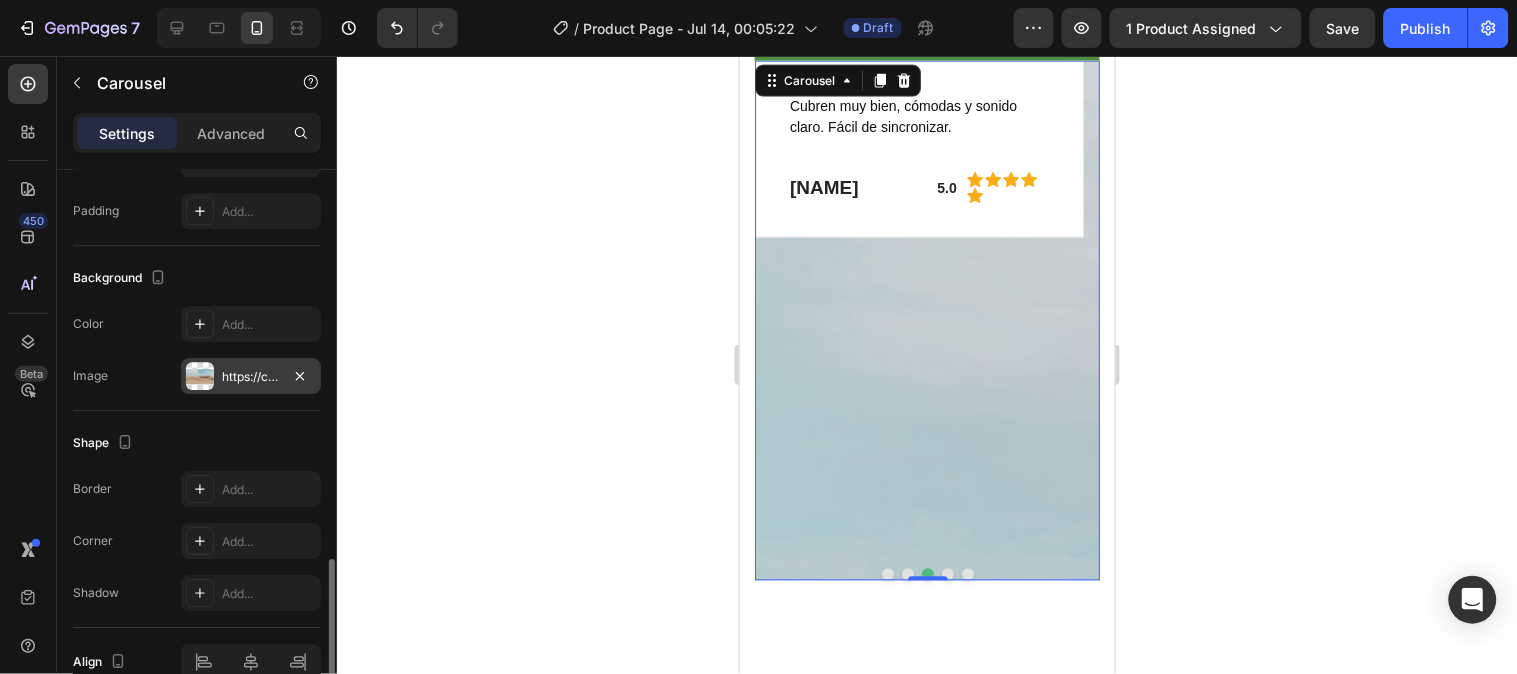 click on "https://cdn.shopify.com/s/files/1/2005/9307/files/background_settings.jpg" at bounding box center [251, 377] 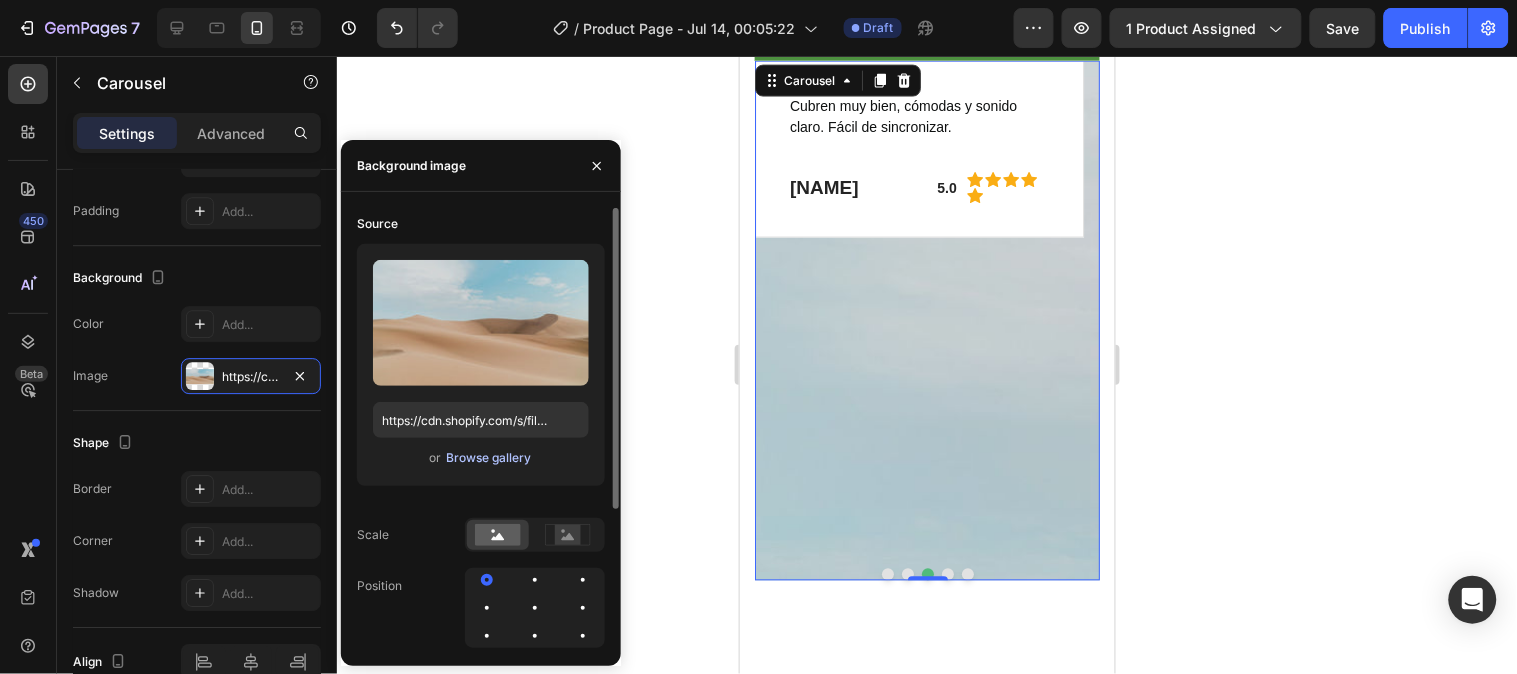 click on "Browse gallery" at bounding box center (488, 458) 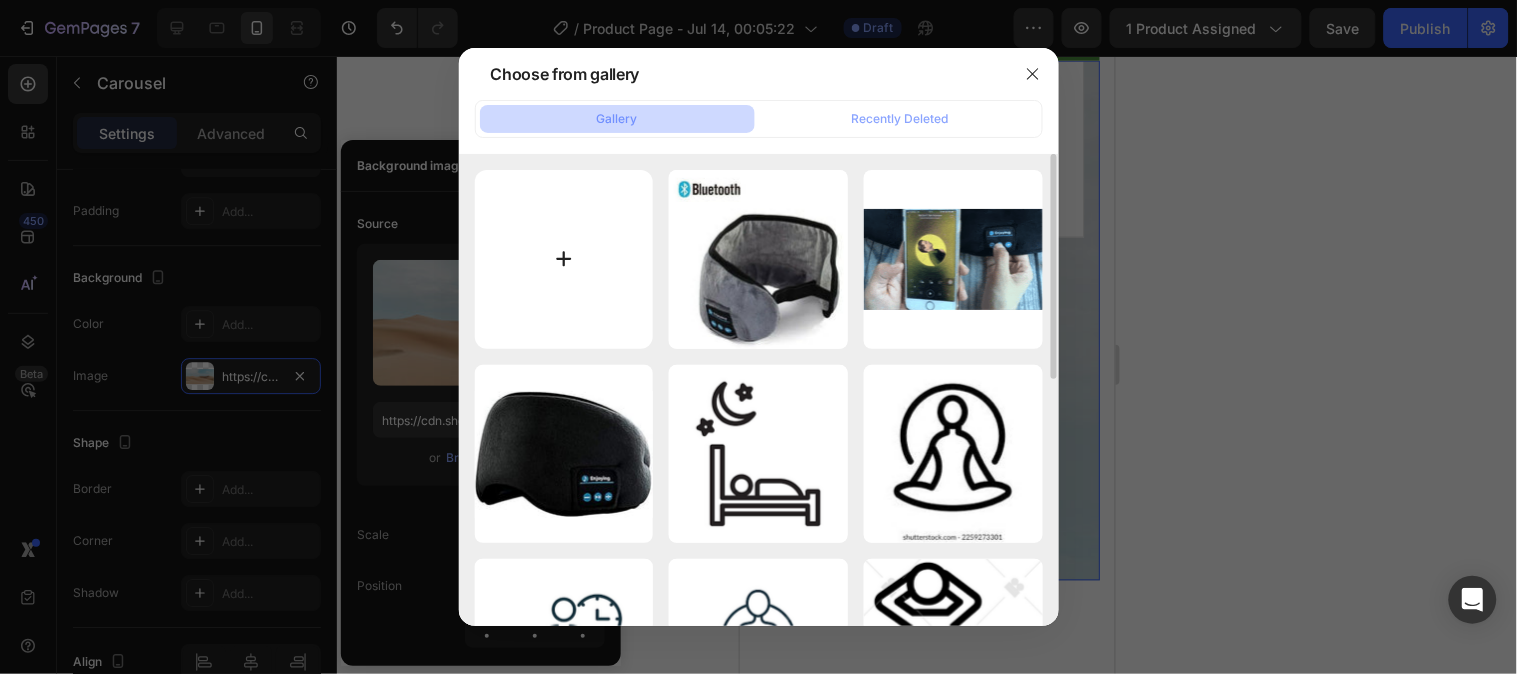 click at bounding box center (564, 259) 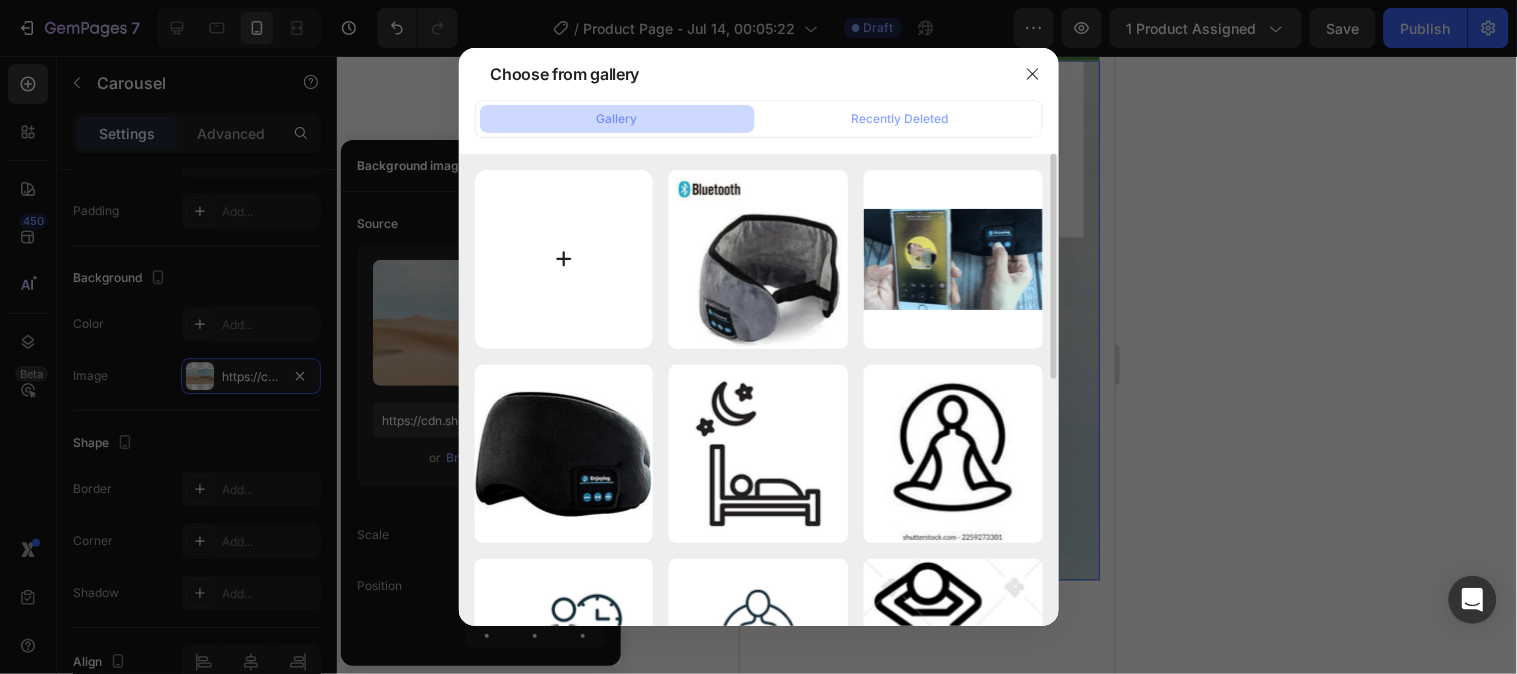 type on "C:\fakepath\FOTO ANTIFAZ 3.avif" 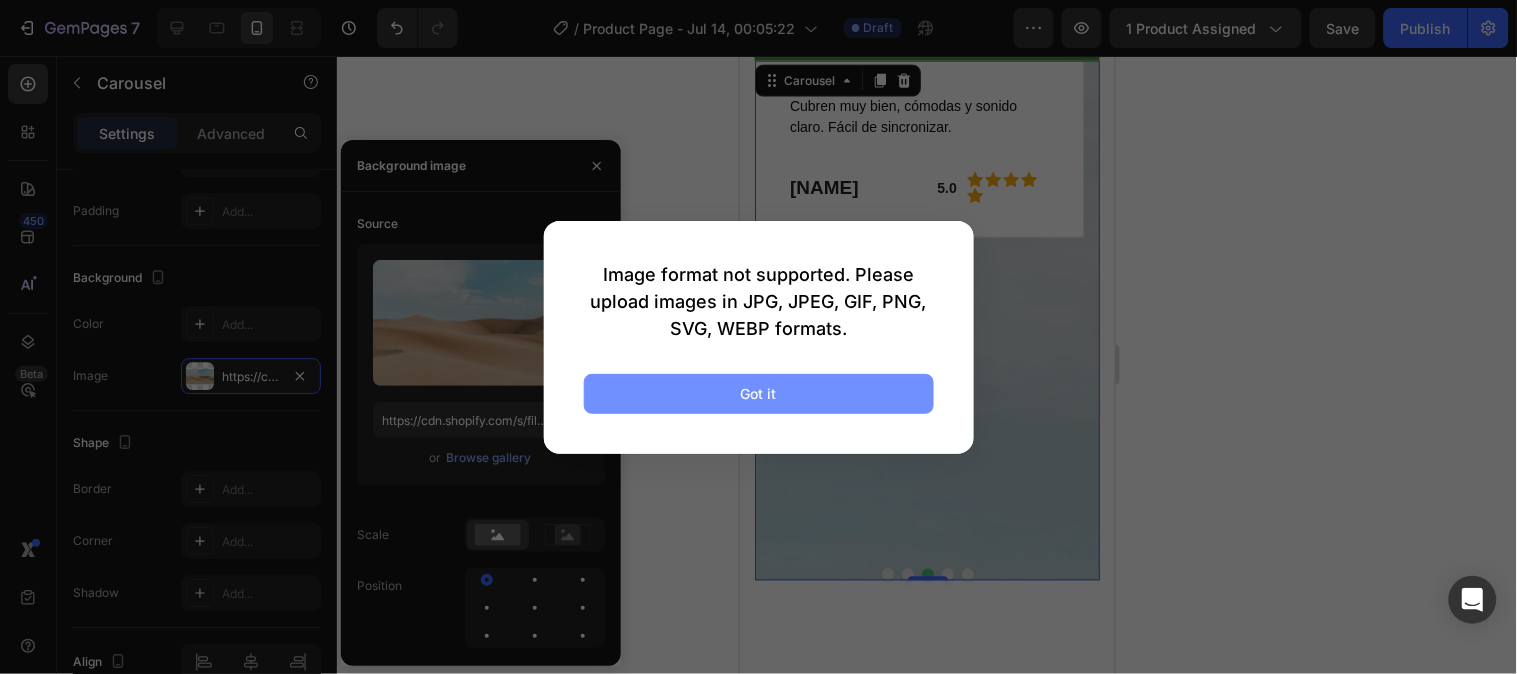 click on "Got it" at bounding box center (759, 394) 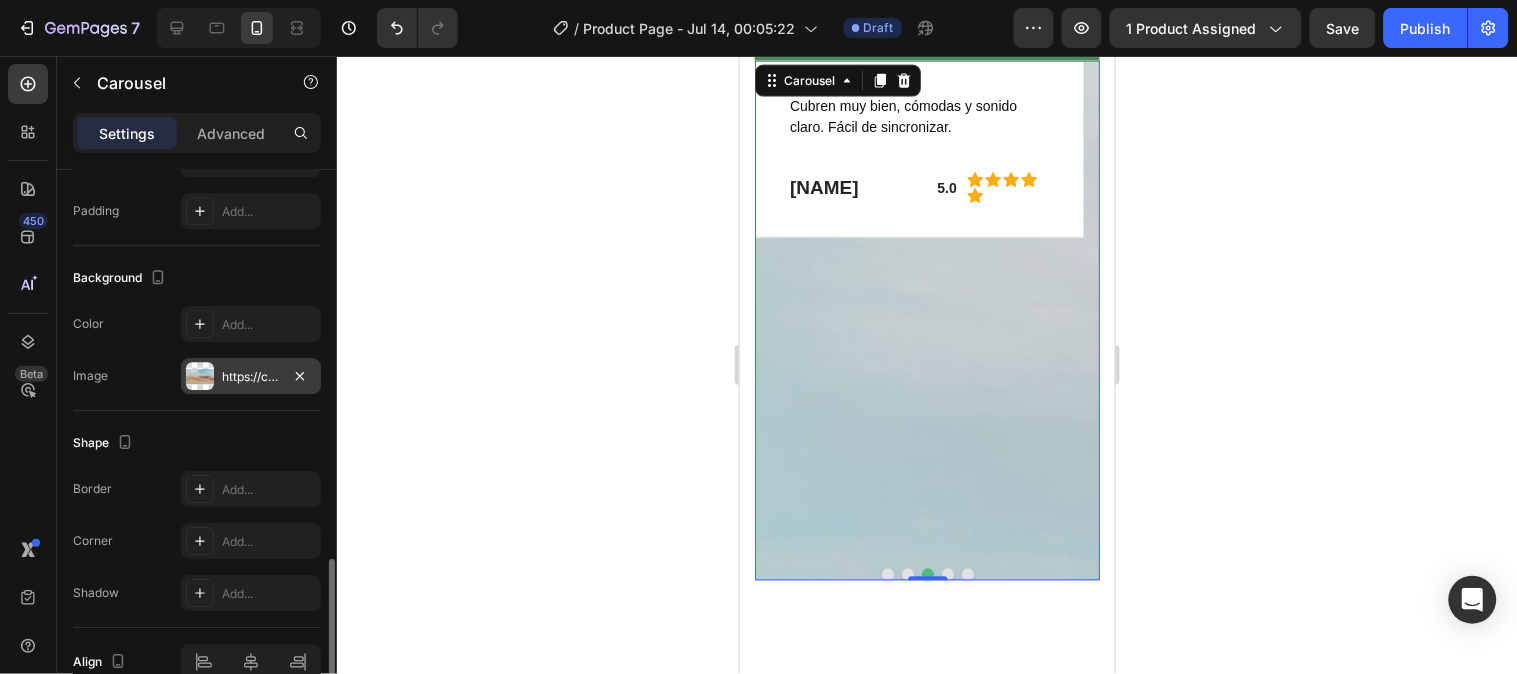 click on "https://cdn.shopify.com/s/files/1/2005/9307/files/background_settings.jpg" at bounding box center (251, 377) 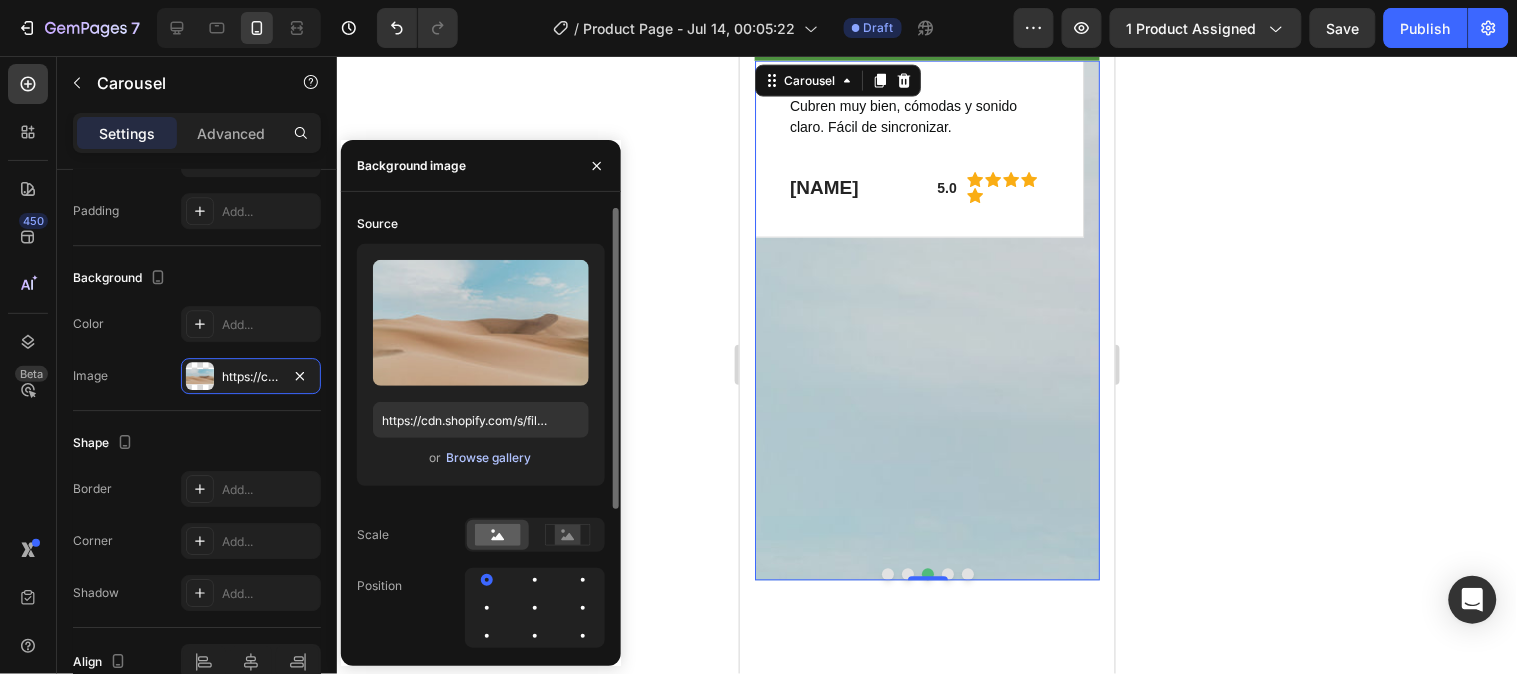 click on "Browse gallery" at bounding box center [488, 458] 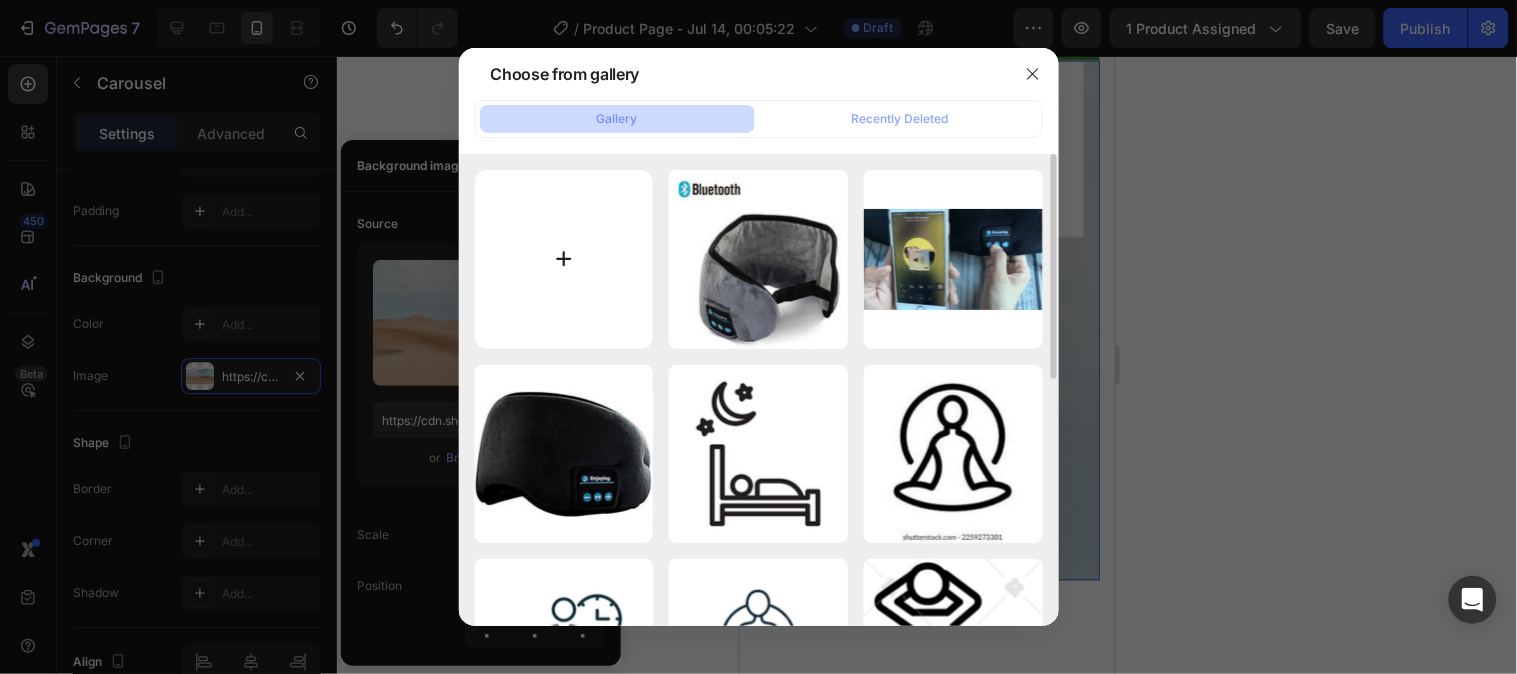 click at bounding box center [564, 259] 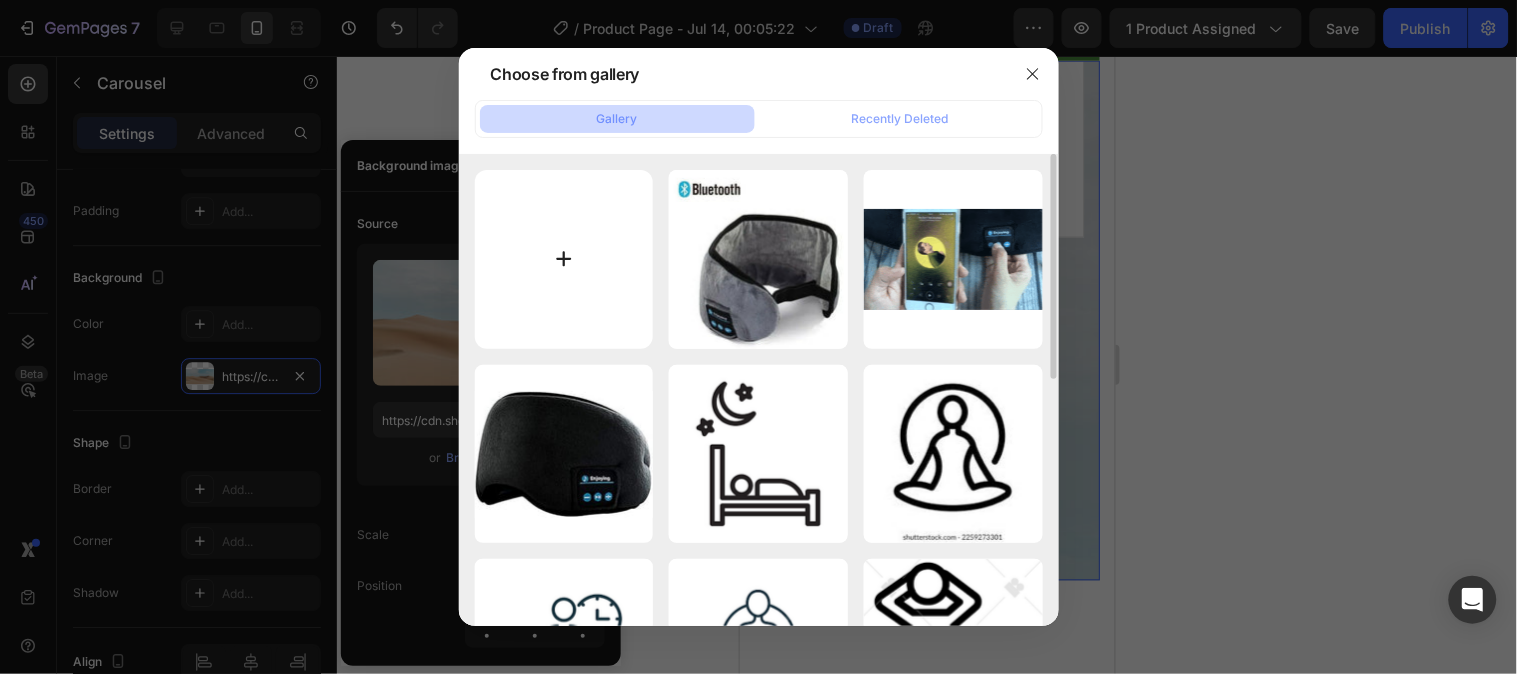 type on "C:\fakepath\product-file_eecce9eb-2f36-4311-8d87-a65c8b35d9a9_800x800.jpg" 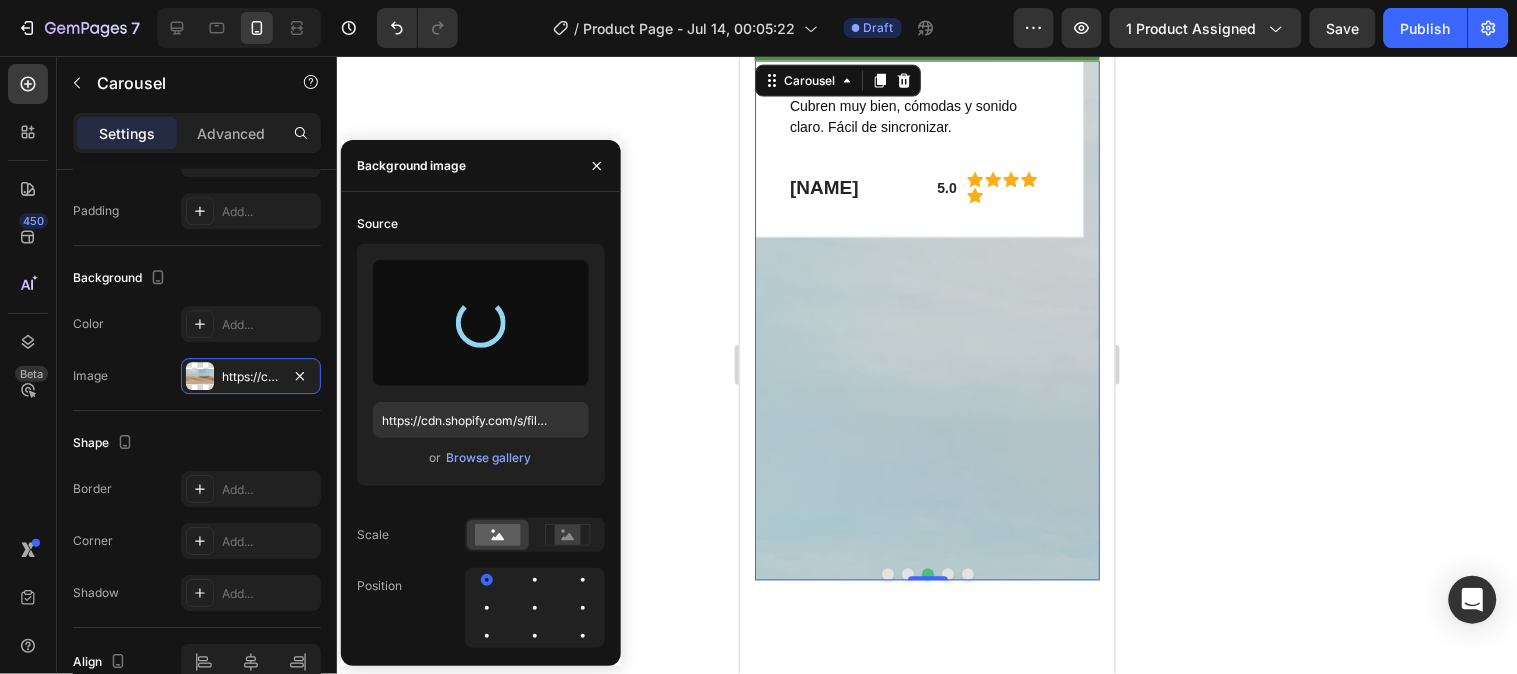 type on "https://cdn.shopify.com/s/files/1/0946/3454/1438/files/gempages_575320873049784863-2858d77d-eabd-461a-907c-e3c2fdad33c5.jpg" 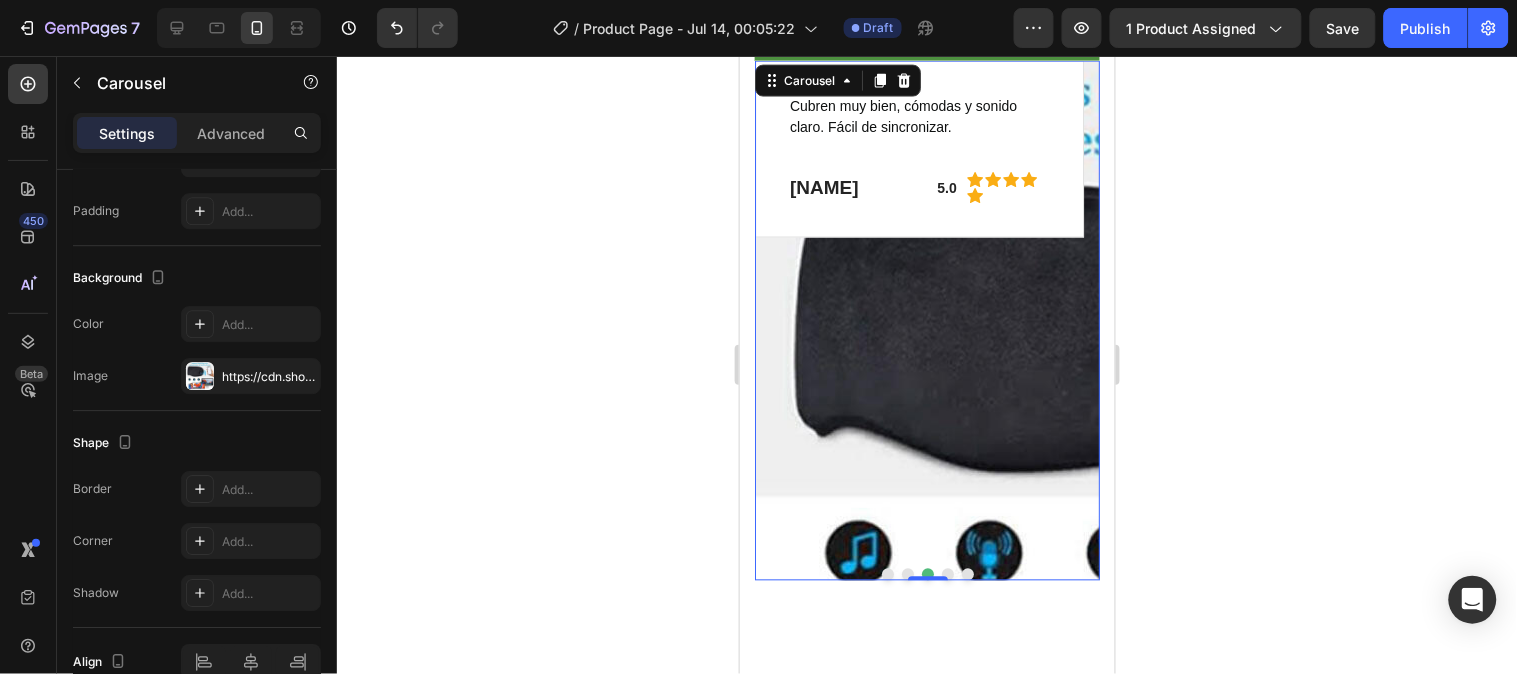 click on "Cubren muy bien, cómodas y sonido claro. Fácil de sincronizar. Text block [NAME] Heading 5.0 Text block
Icon
Icon
Icon
Icon
Icon Icon List Hoz Row Row Row" at bounding box center [918, 306] 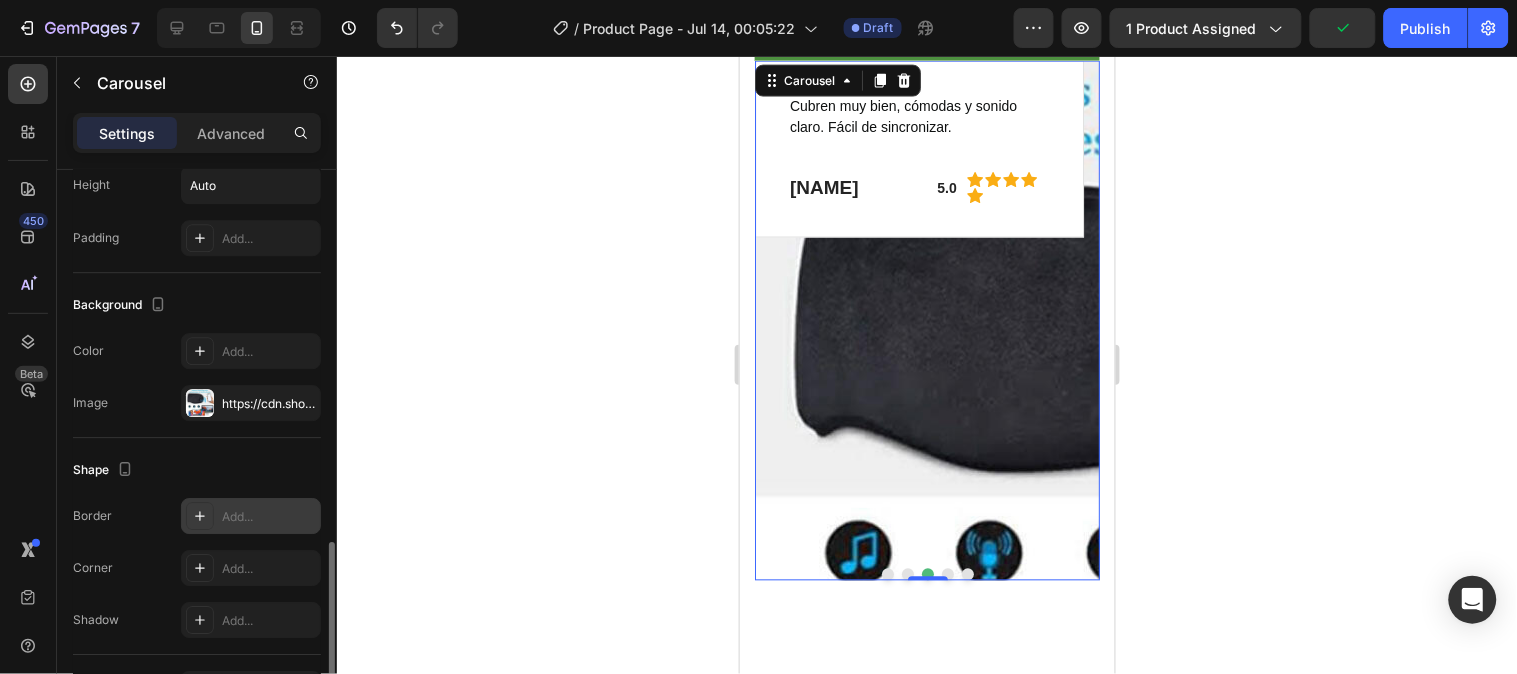 scroll, scrollTop: 1465, scrollLeft: 0, axis: vertical 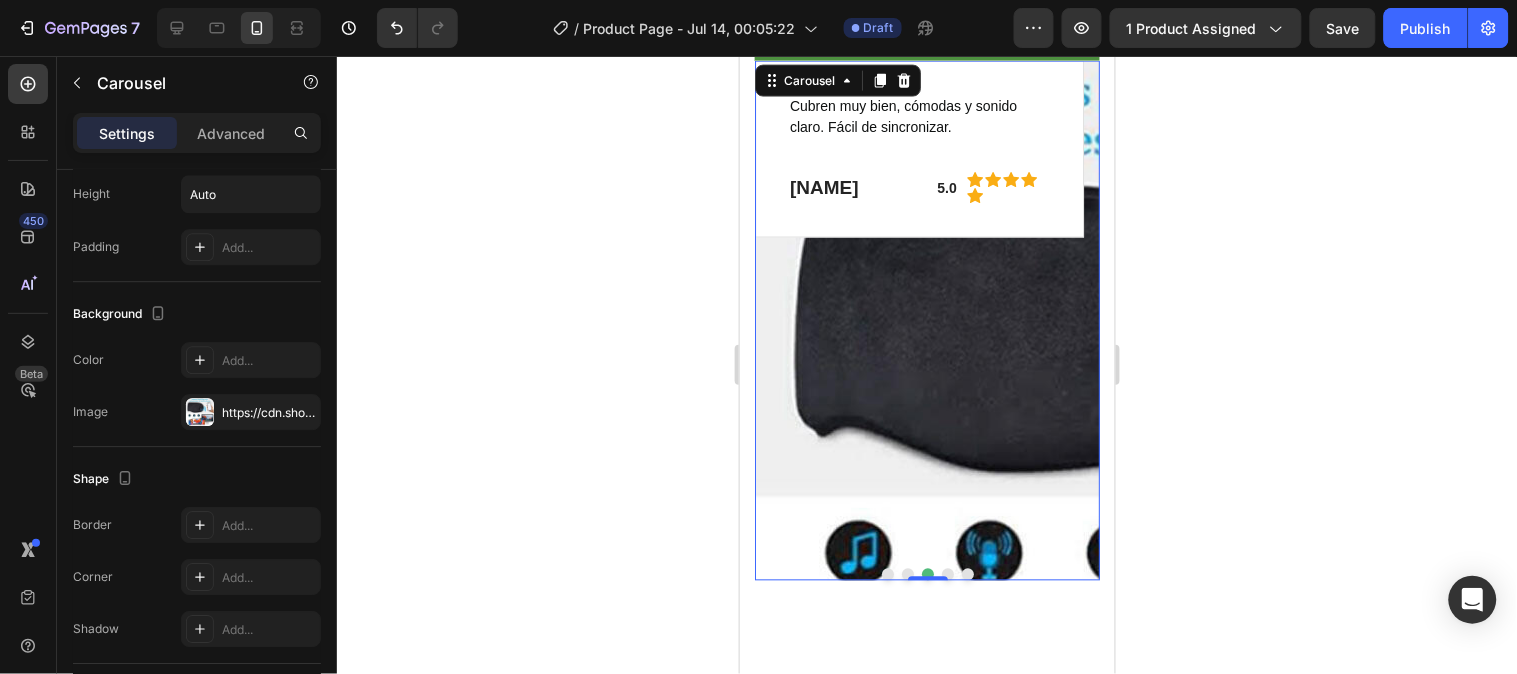 click on "Cubren muy bien, cómodas y sonido claro. Fácil de sincronizar. Text block [NAME] Heading 5.0 Text block
Icon
Icon
Icon
Icon
Icon Icon List Hoz Row Row Row" at bounding box center [918, 306] 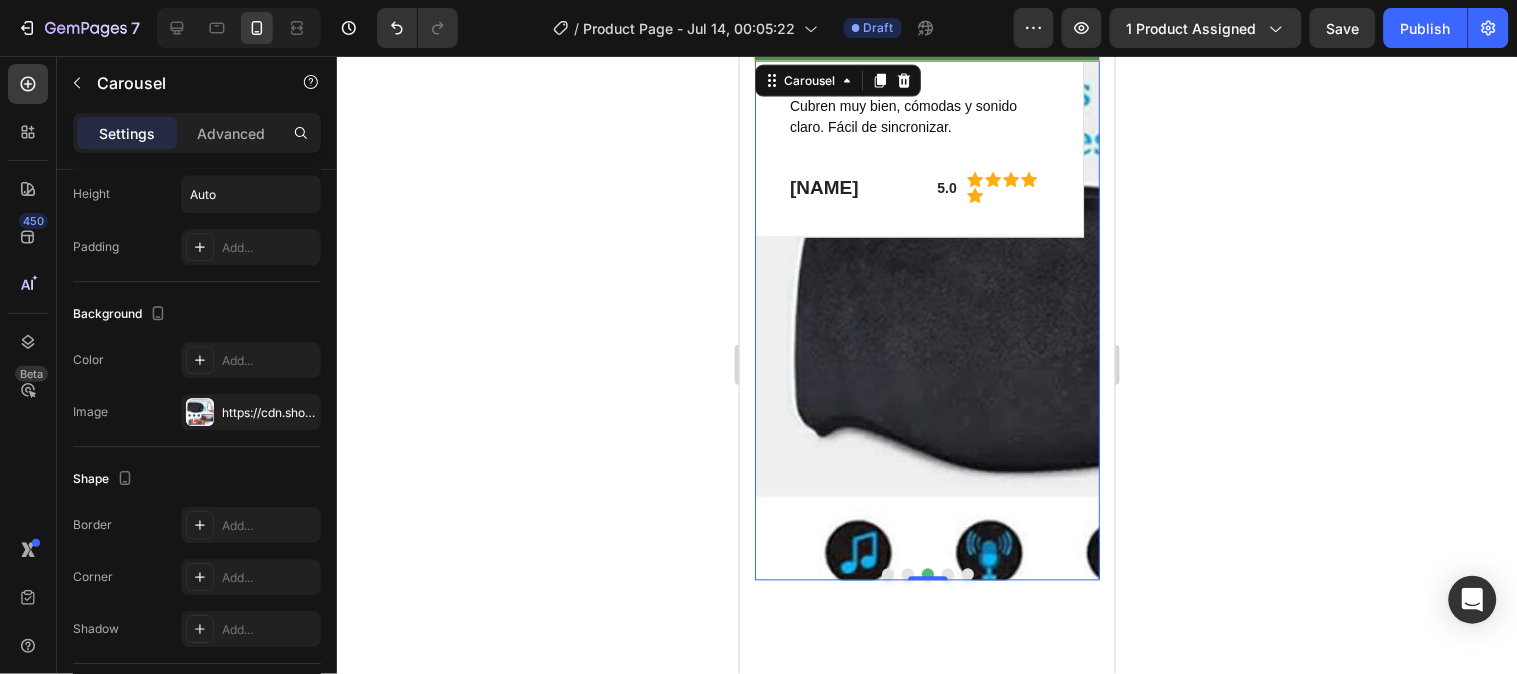 click on "Cubren muy bien, cómodas y sonido claro. Fácil de sincronizar. Text block [NAME] Heading 5.0 Text block
Icon
Icon
Icon
Icon
Icon Icon List Hoz Row Row Row" at bounding box center [918, 306] 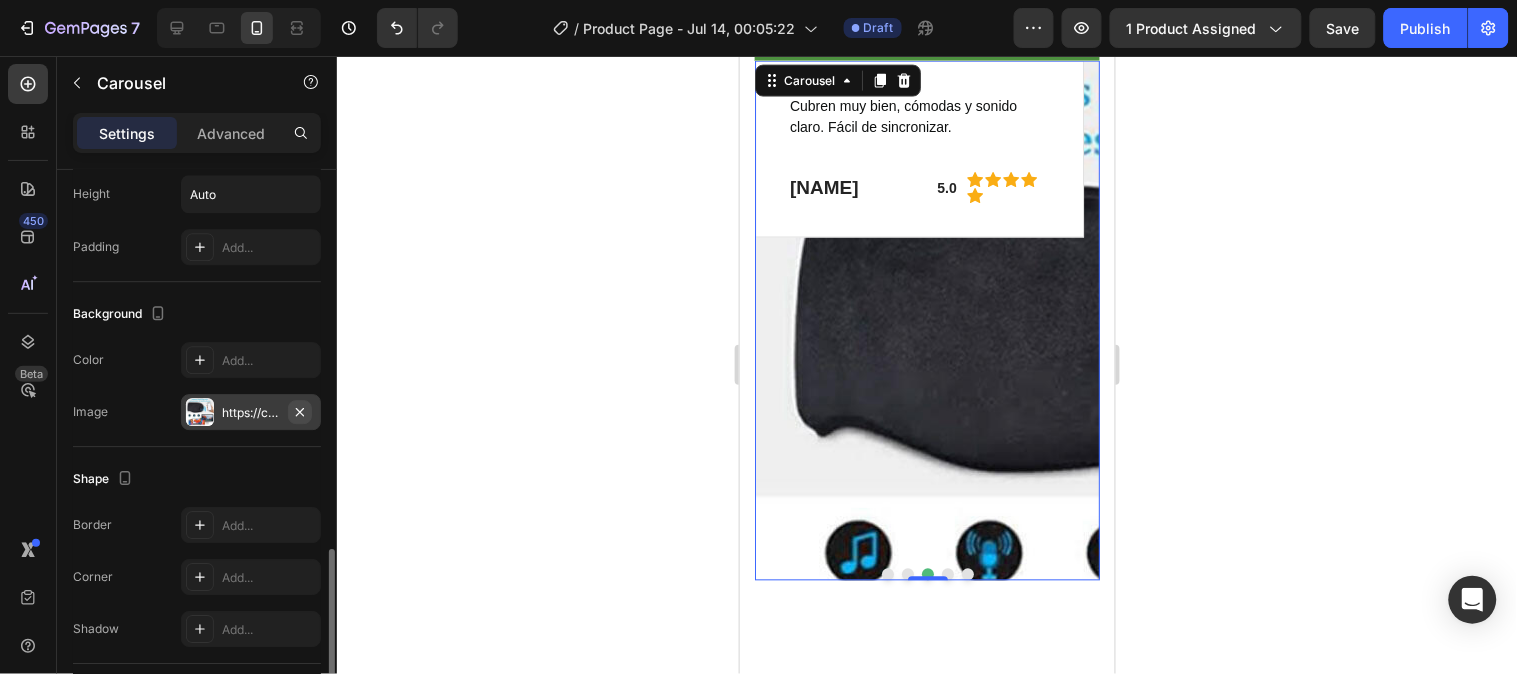 click 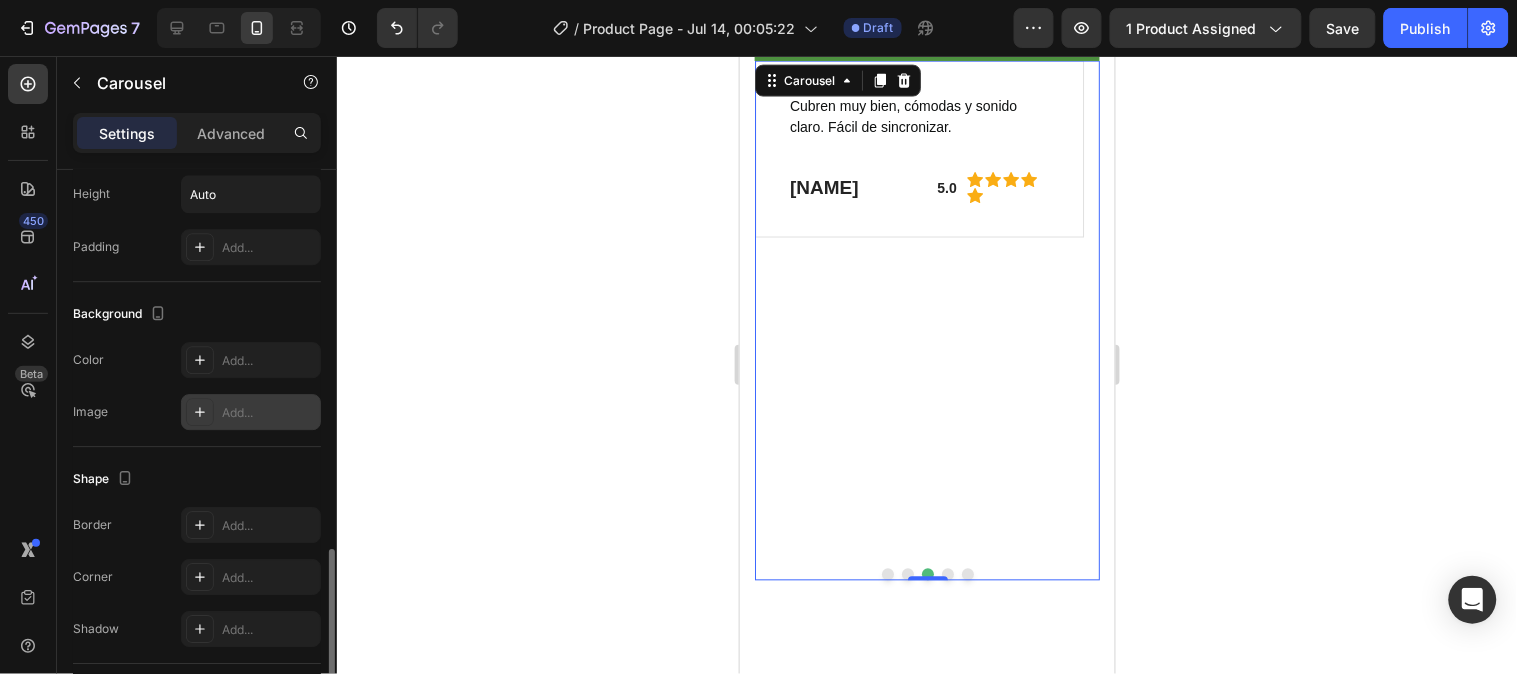 click on "Cubren muy bien, cómodas y sonido claro. Fácil de sincronizar. Text block [NAME] Heading 5.0 Text block
Icon
Icon
Icon
Icon
Icon Icon List Hoz Row Row Row" at bounding box center [918, 306] 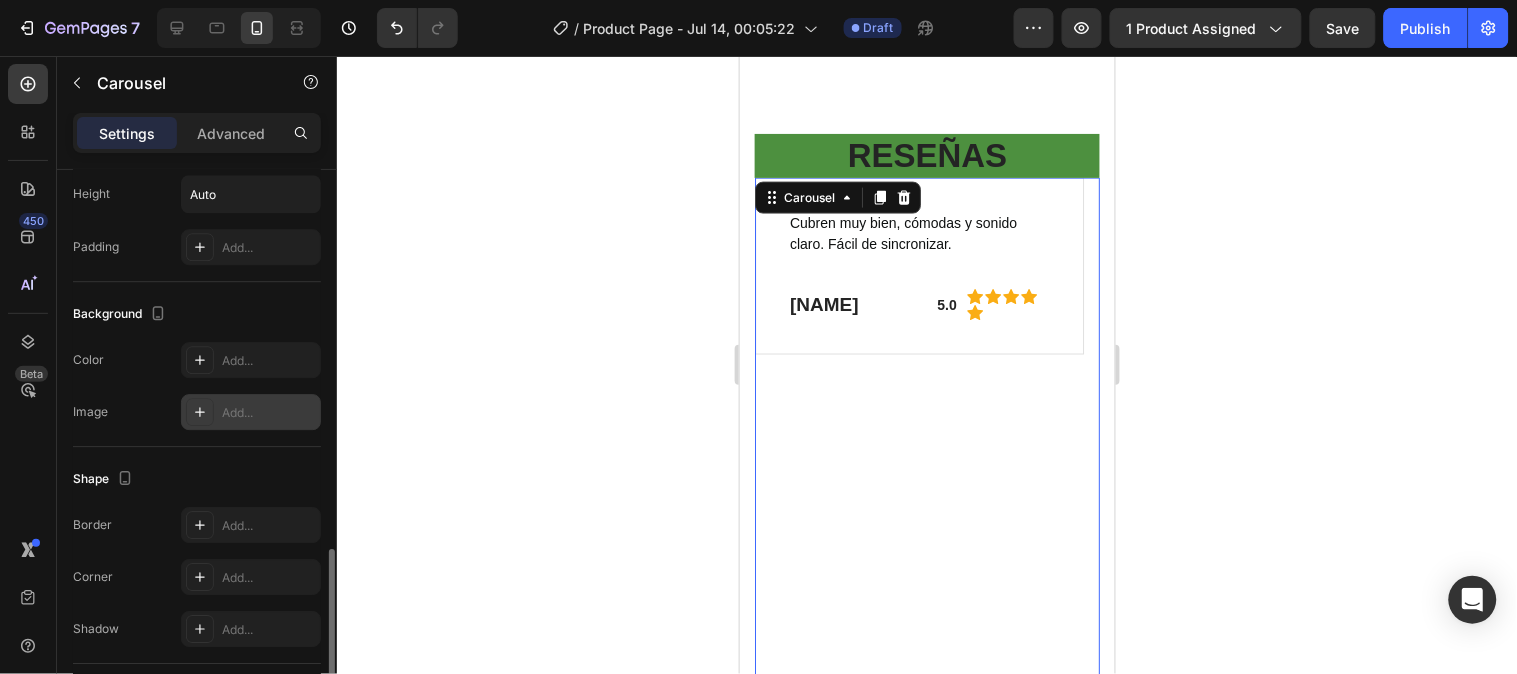scroll, scrollTop: 2578, scrollLeft: 0, axis: vertical 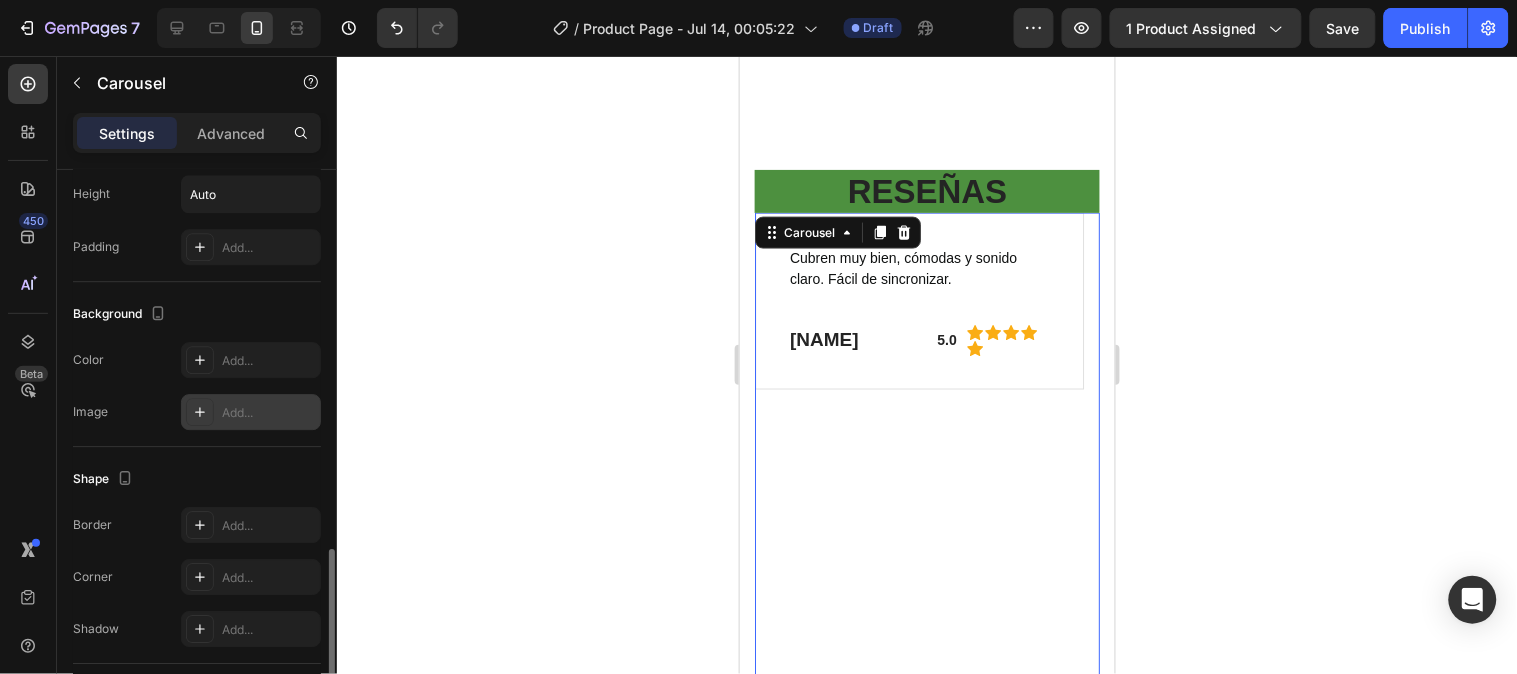 click on "Cubren muy bien, cómodas y sonido claro. Fácil de sincronizar. Text block [NAME] Heading 5.0 Text block
Icon
Icon
Icon
Icon
Icon Icon List Hoz Row Row Row" at bounding box center [918, 458] 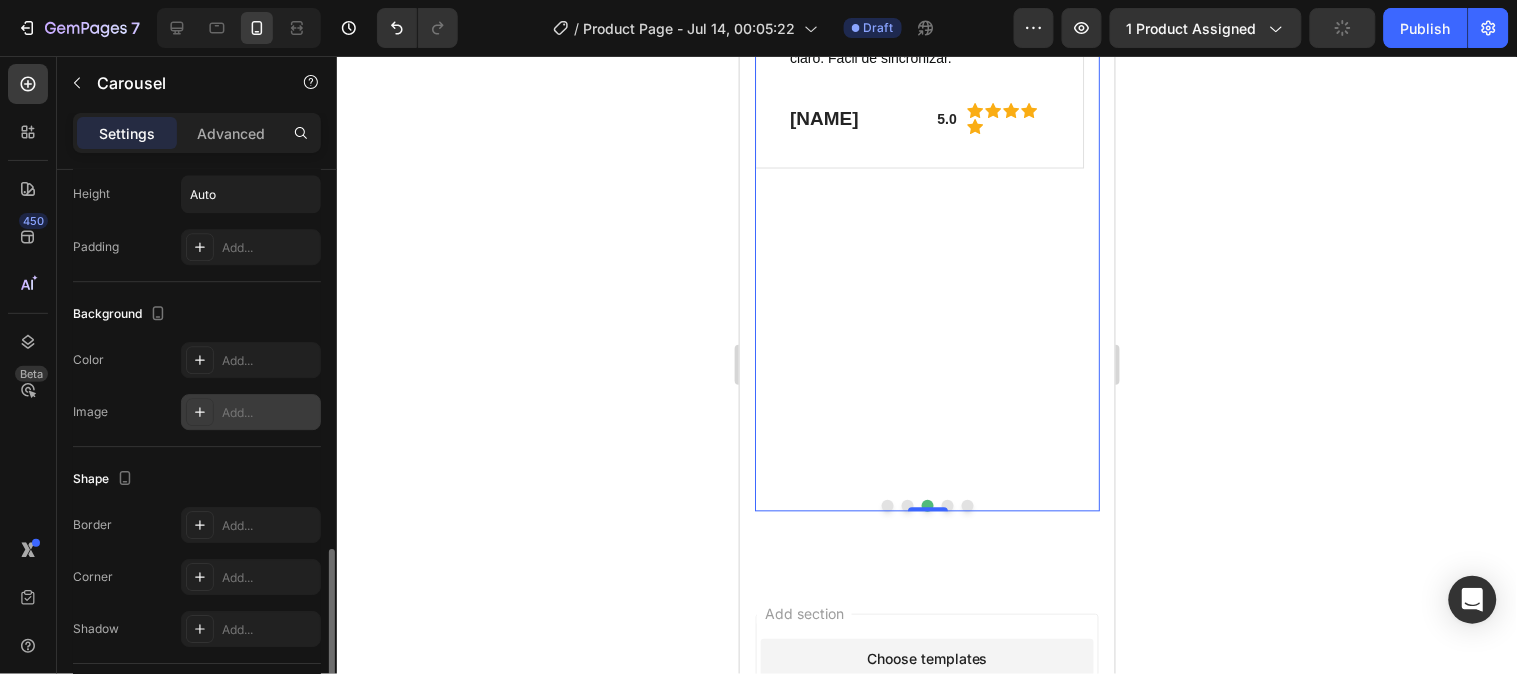 scroll, scrollTop: 2784, scrollLeft: 0, axis: vertical 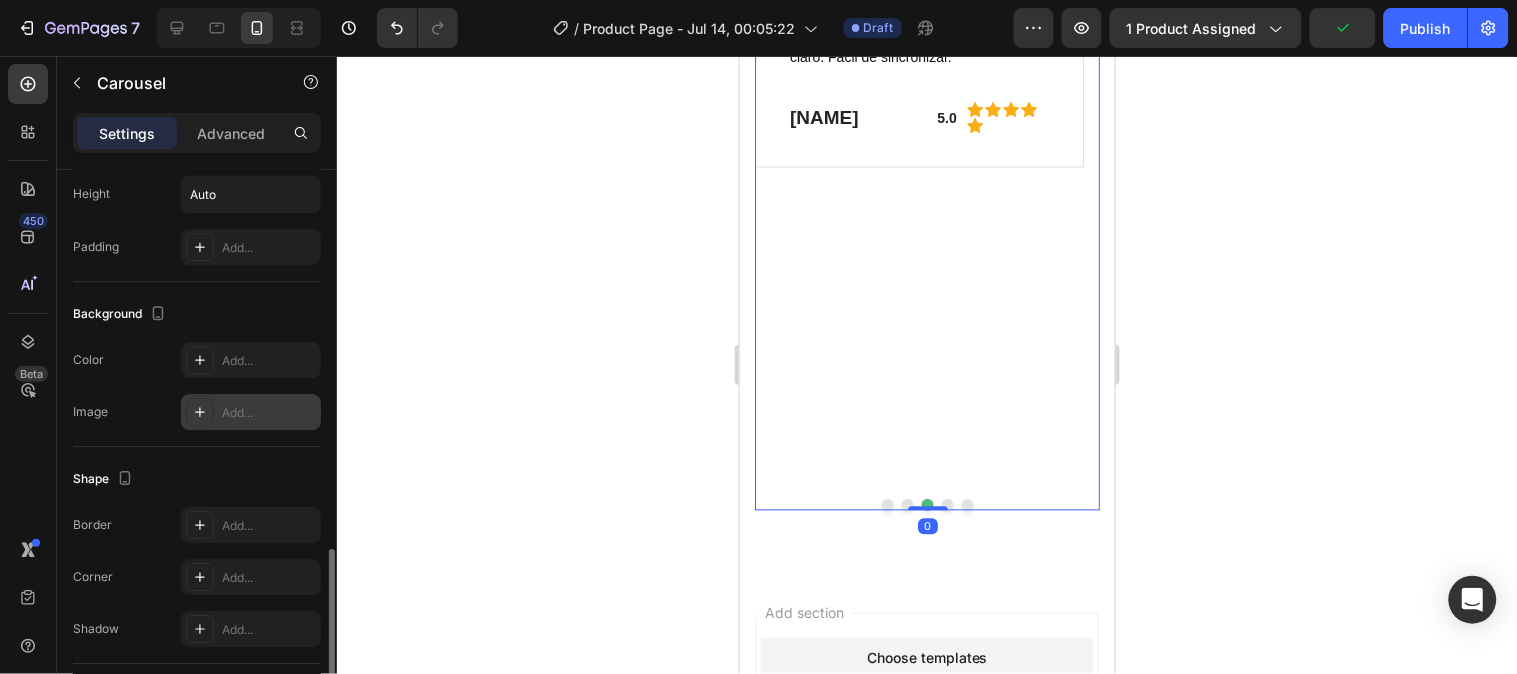 drag, startPoint x: 919, startPoint y: 509, endPoint x: 921, endPoint y: 322, distance: 187.0107 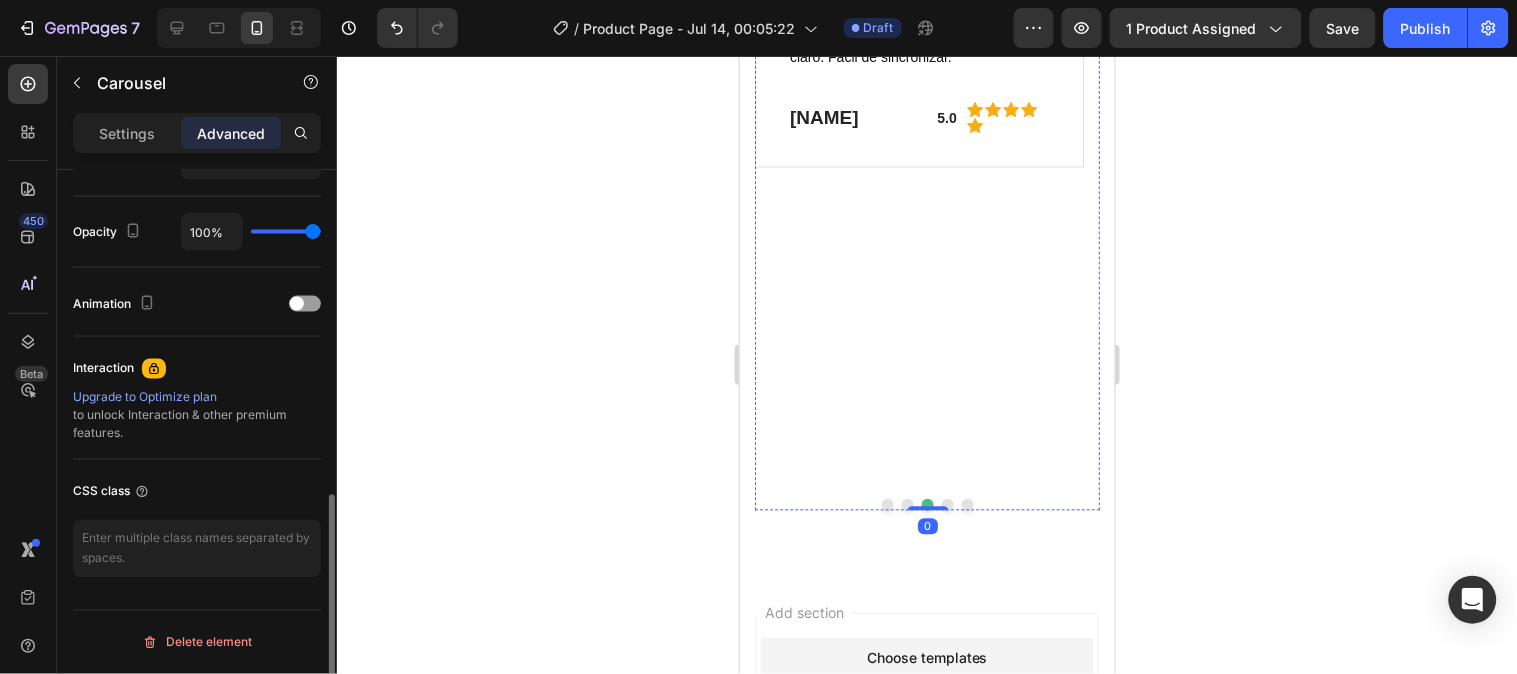scroll, scrollTop: 773, scrollLeft: 0, axis: vertical 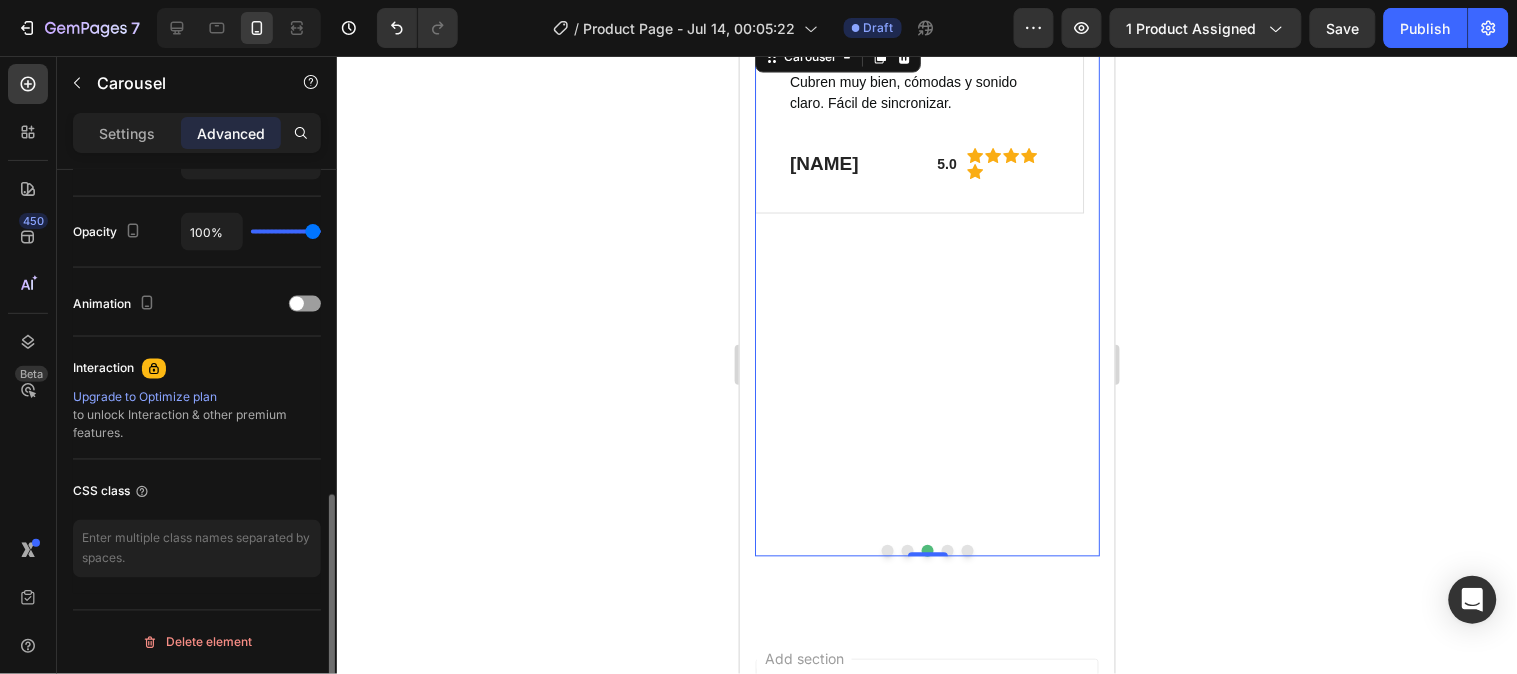 click at bounding box center (907, 550) 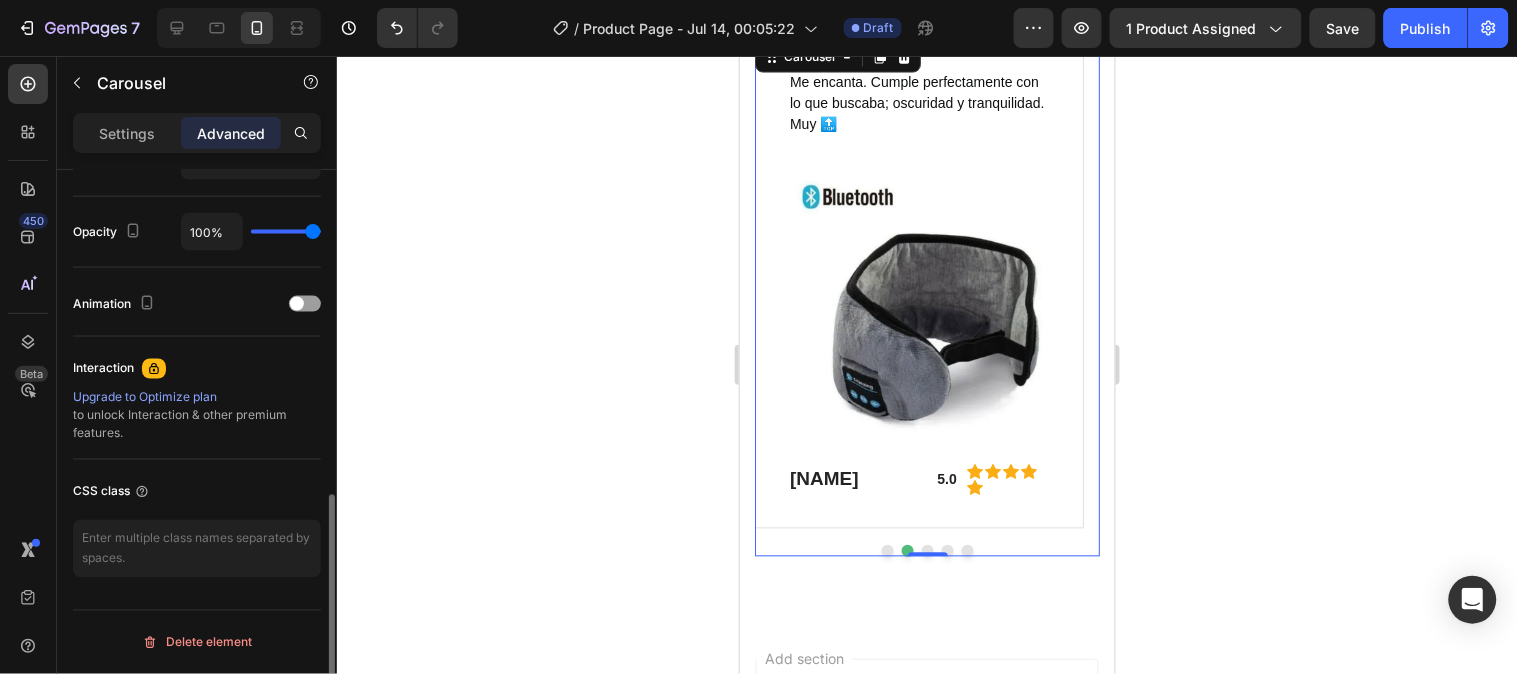 click at bounding box center [927, 550] 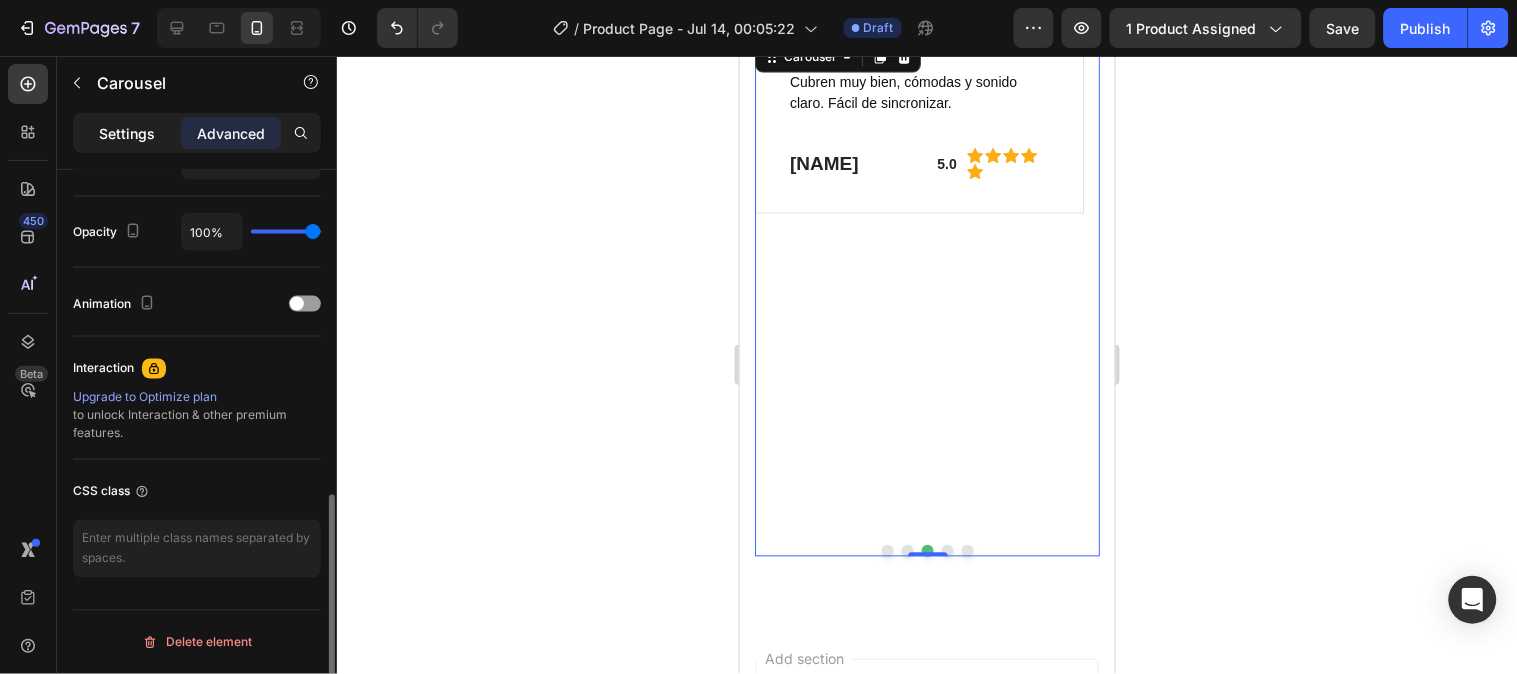 click on "Settings" at bounding box center (127, 133) 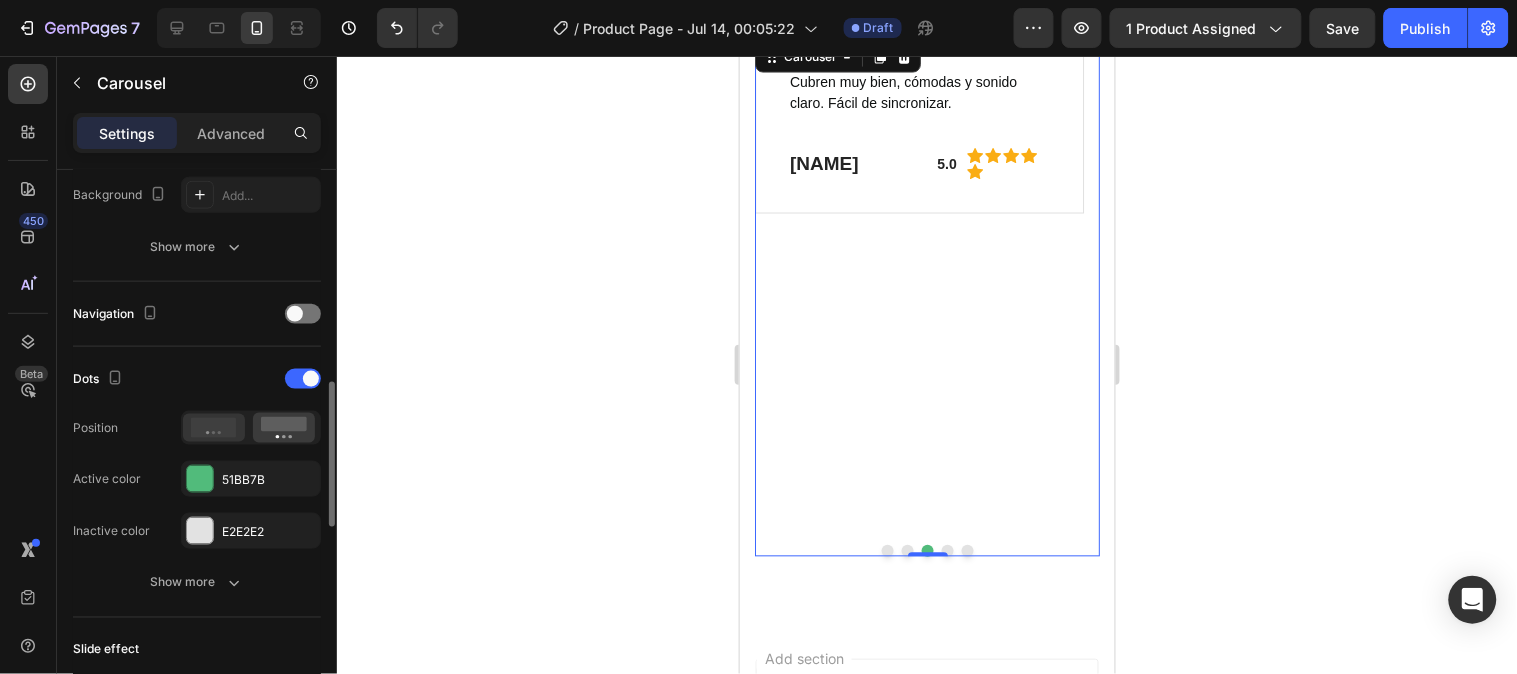 scroll, scrollTop: 583, scrollLeft: 0, axis: vertical 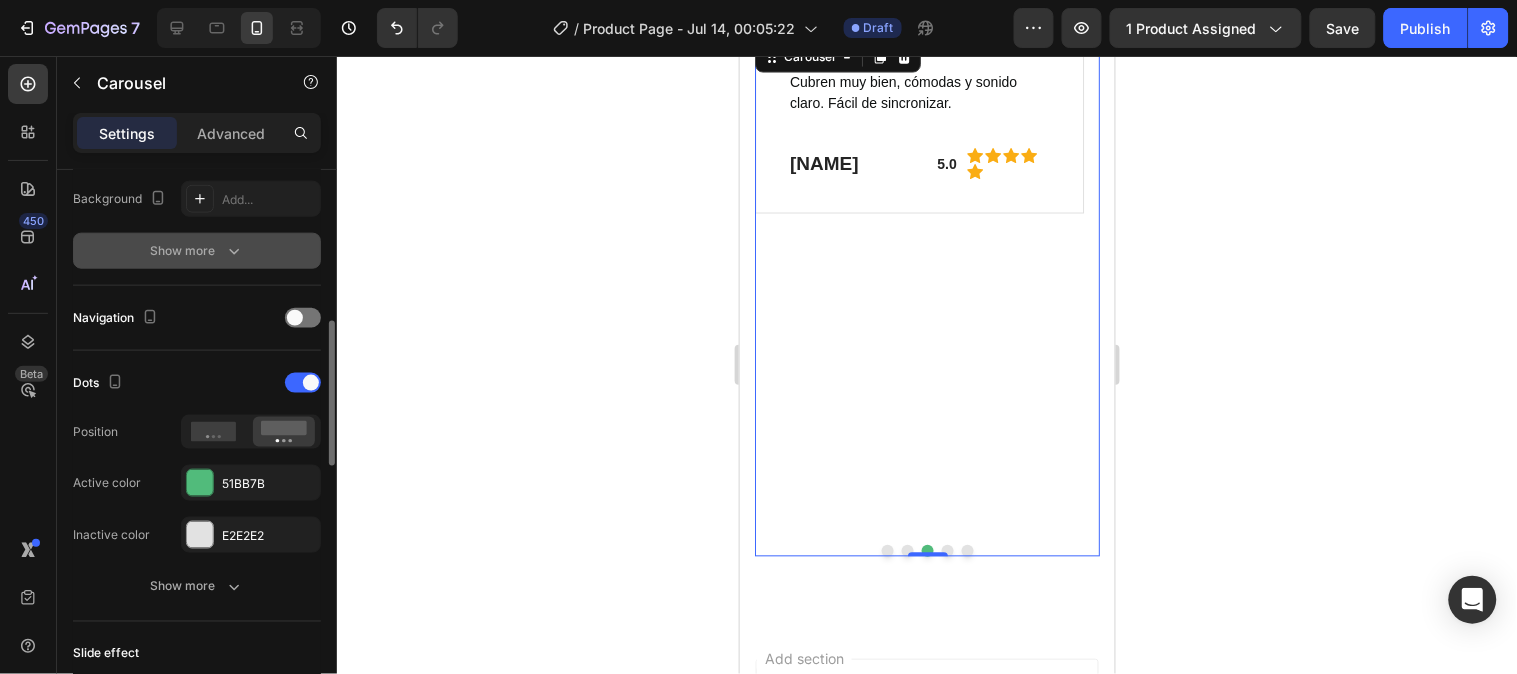 click on "Show more" at bounding box center [197, 251] 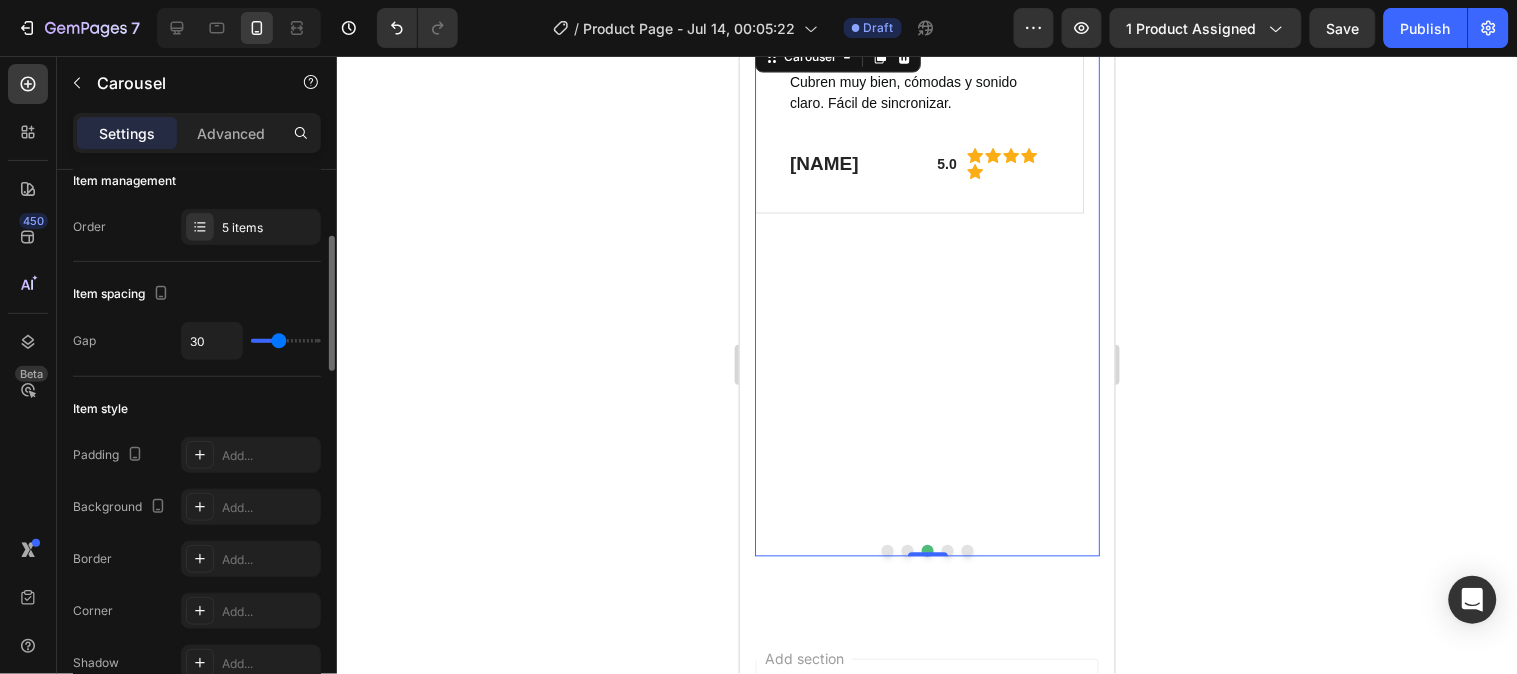 scroll, scrollTop: 53, scrollLeft: 0, axis: vertical 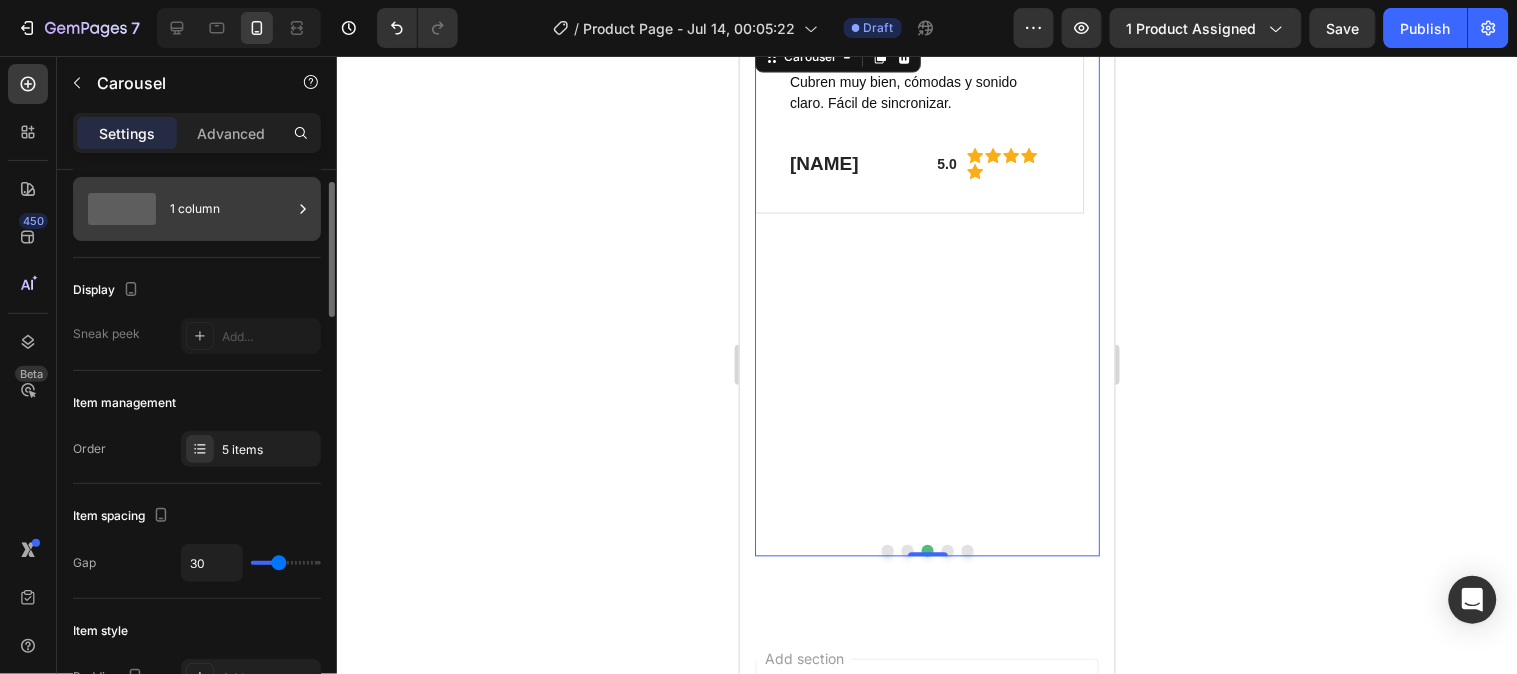 click on "1 column" at bounding box center [231, 209] 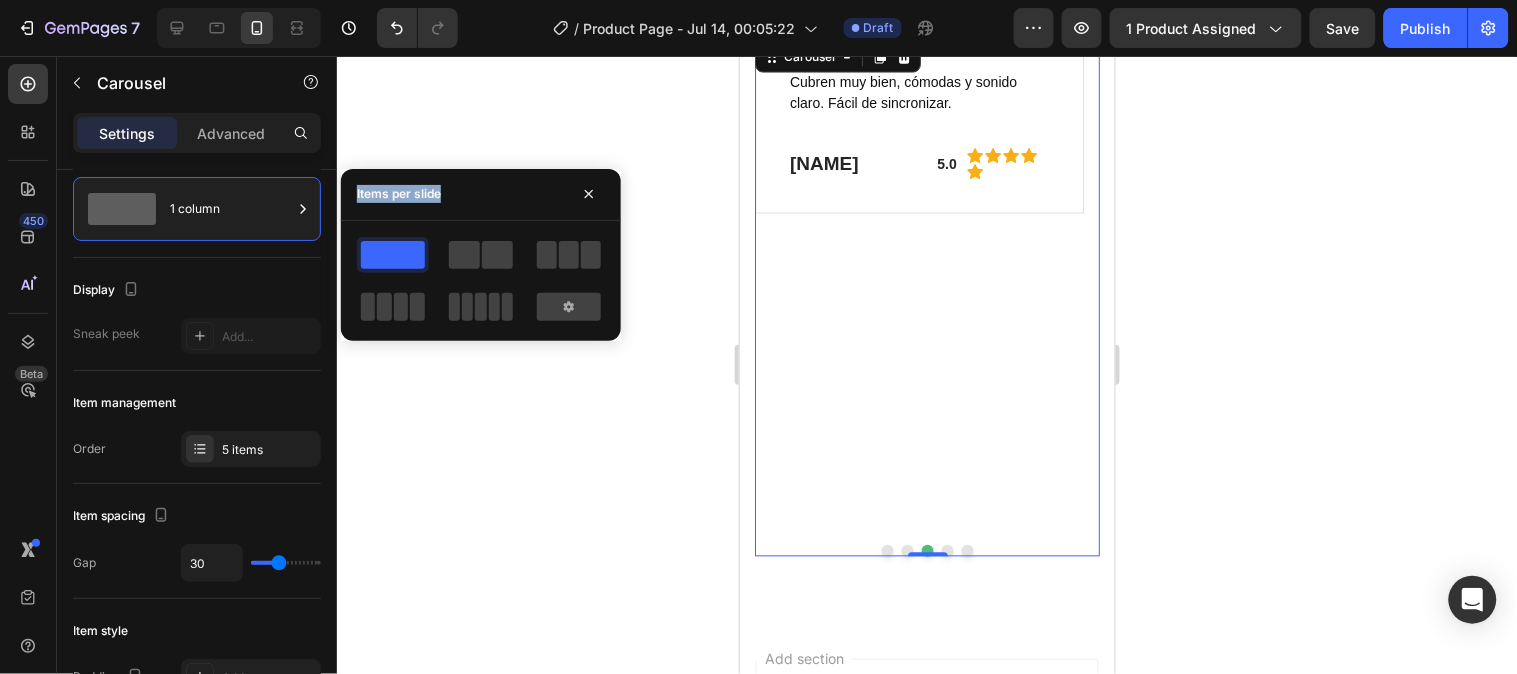 drag, startPoint x: 1146, startPoint y: 322, endPoint x: 824, endPoint y: 332, distance: 322.15524 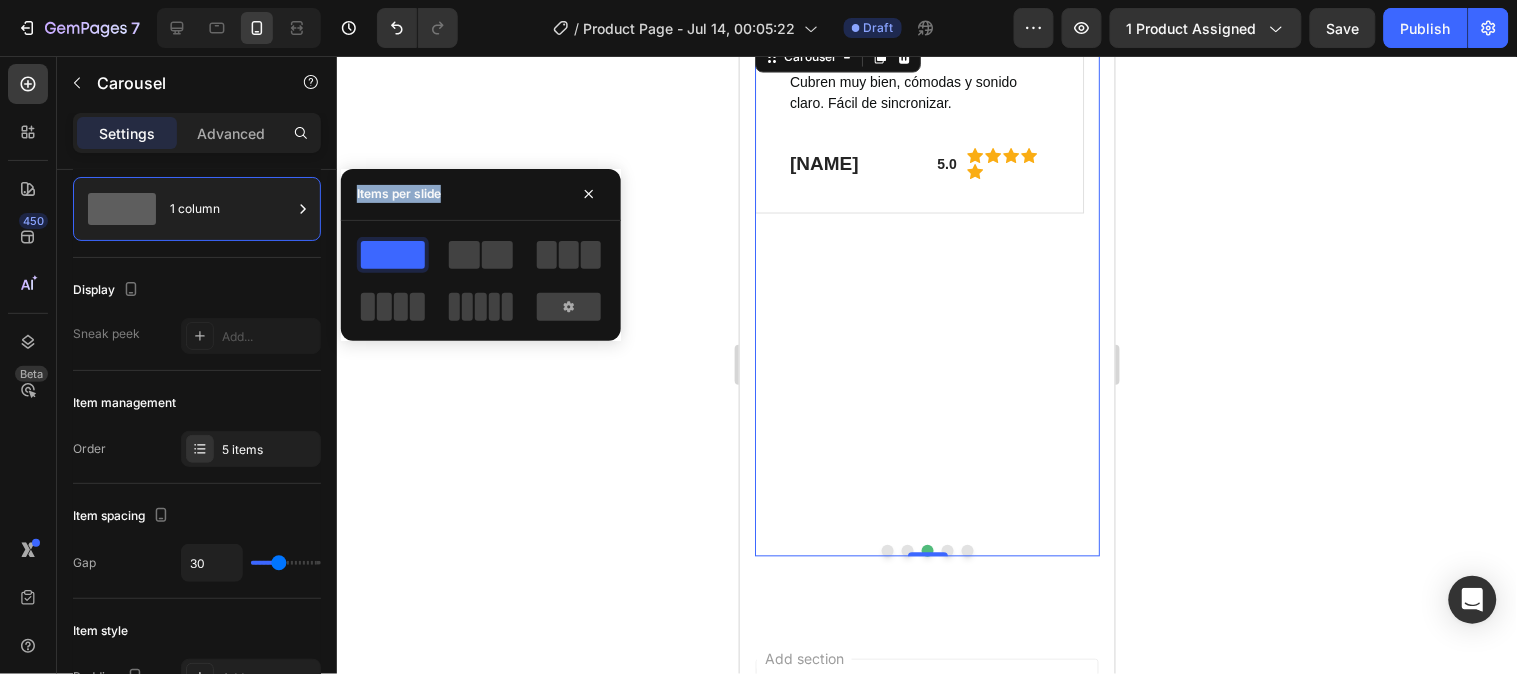 click 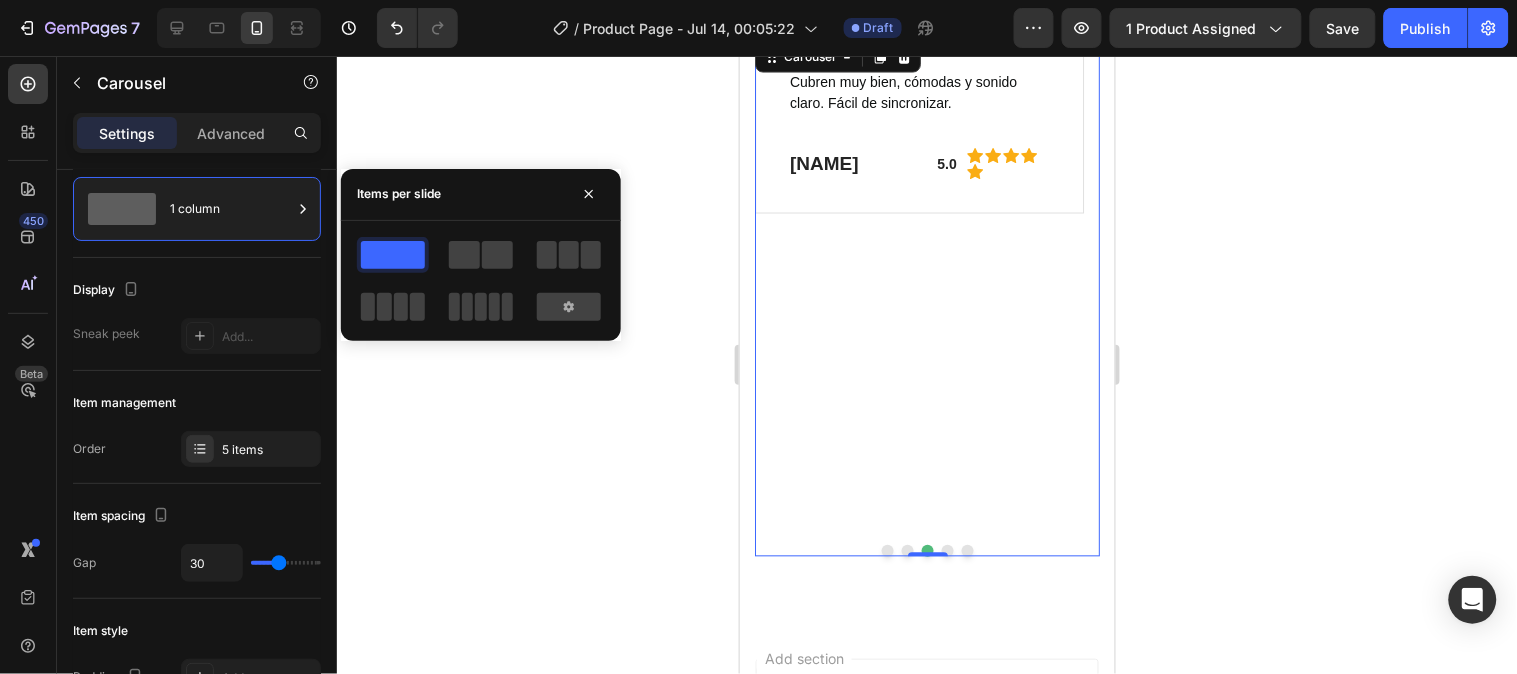 click 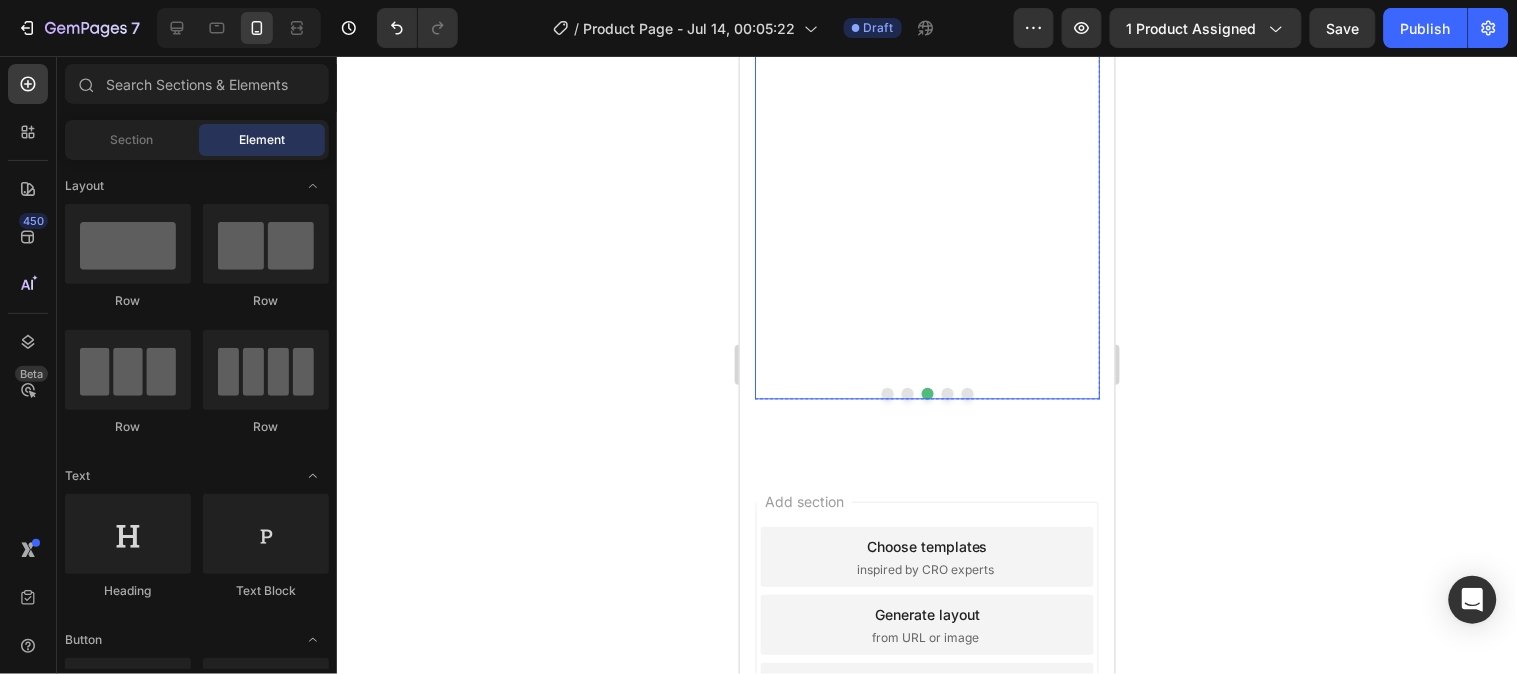 scroll, scrollTop: 2894, scrollLeft: 0, axis: vertical 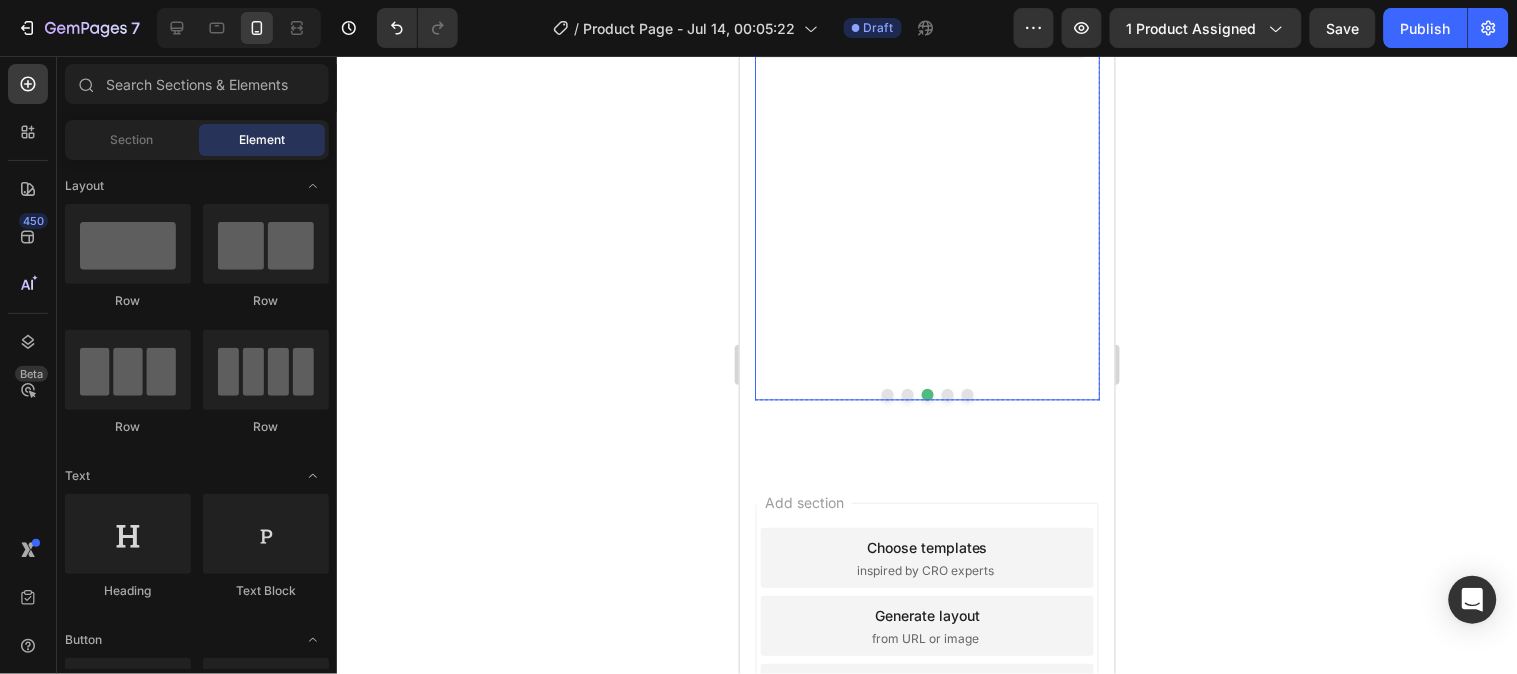 click at bounding box center [907, 394] 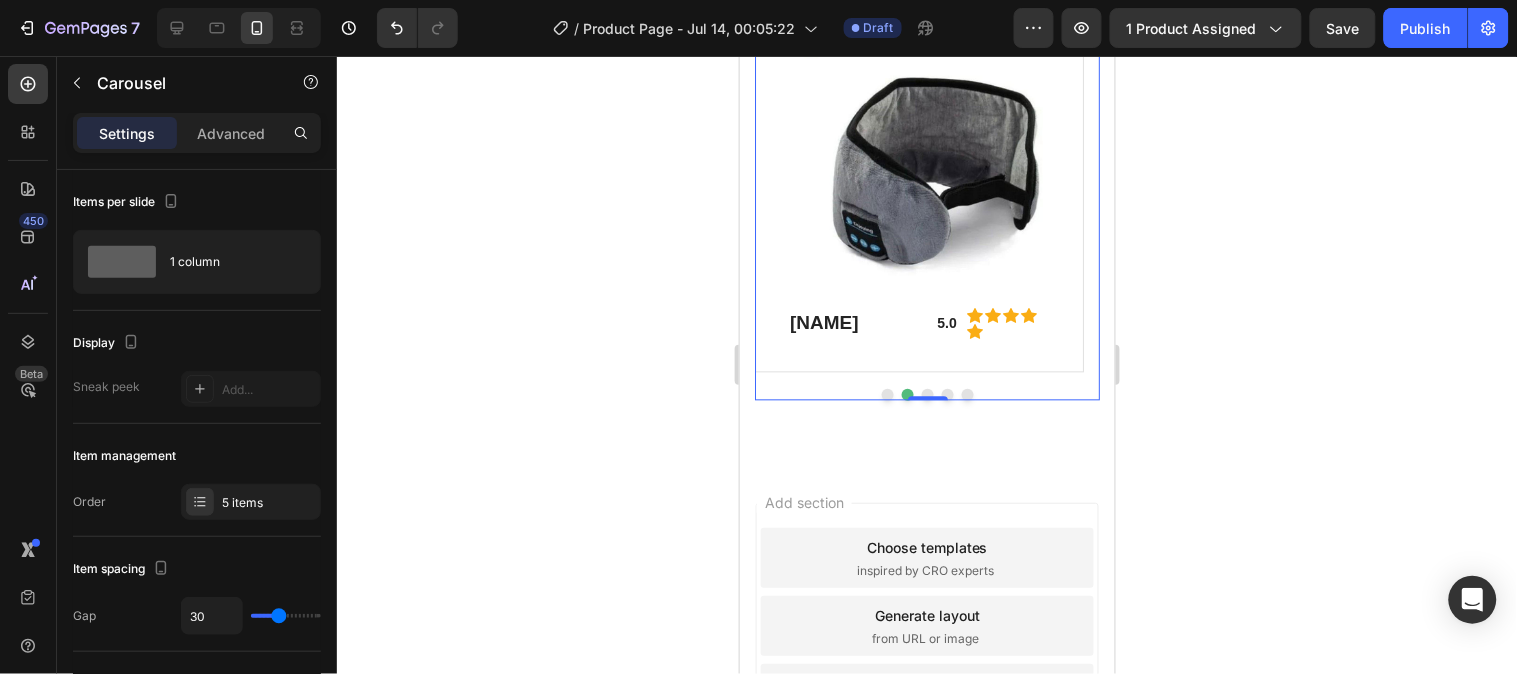 click at bounding box center [887, 394] 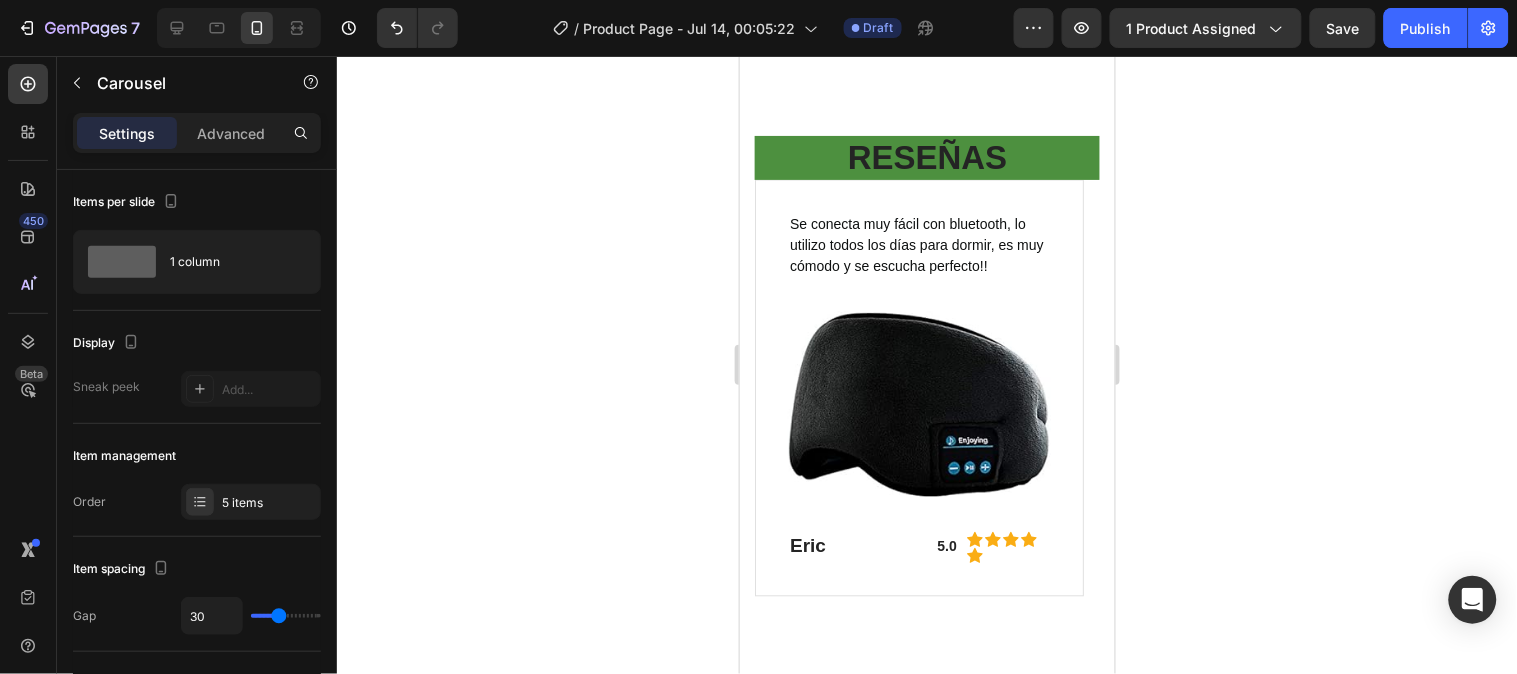 scroll, scrollTop: 2813, scrollLeft: 0, axis: vertical 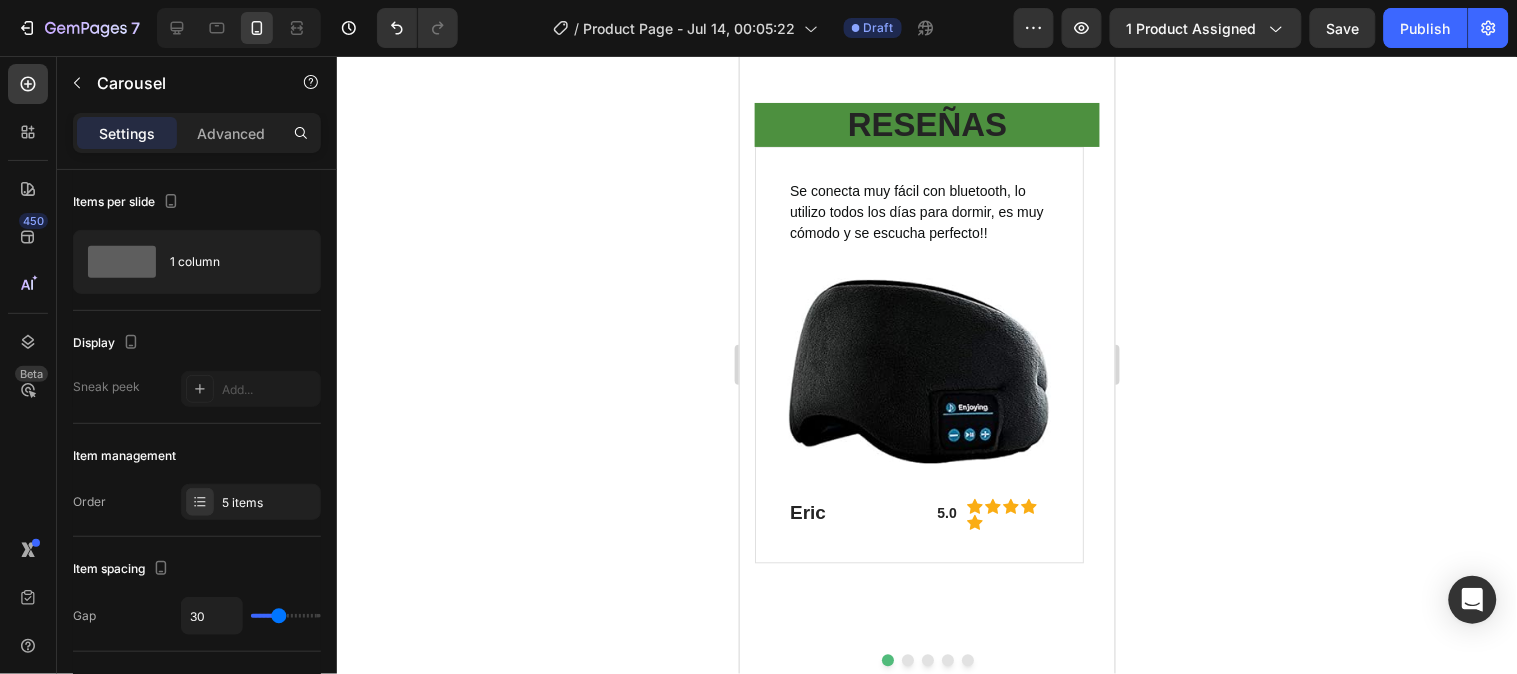 click at bounding box center [918, 371] 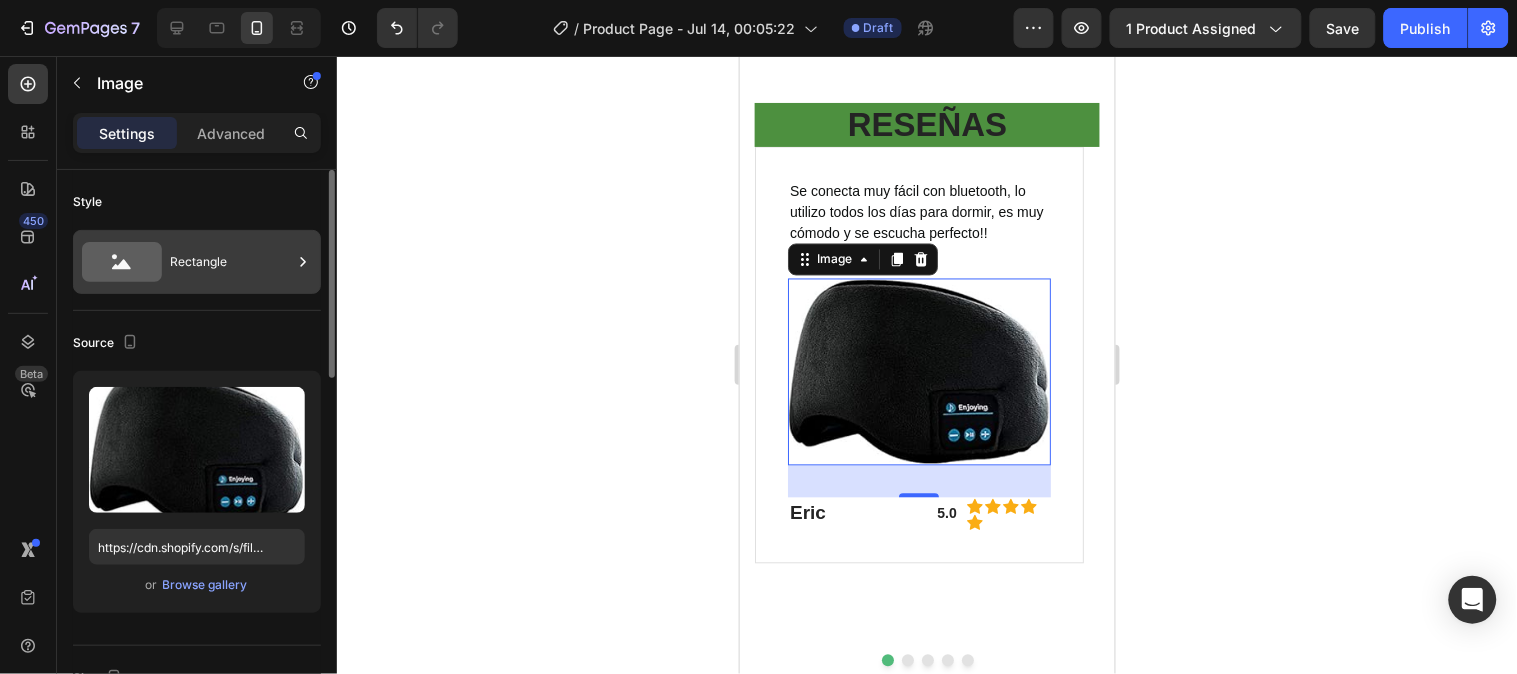 click on "Rectangle" at bounding box center [231, 262] 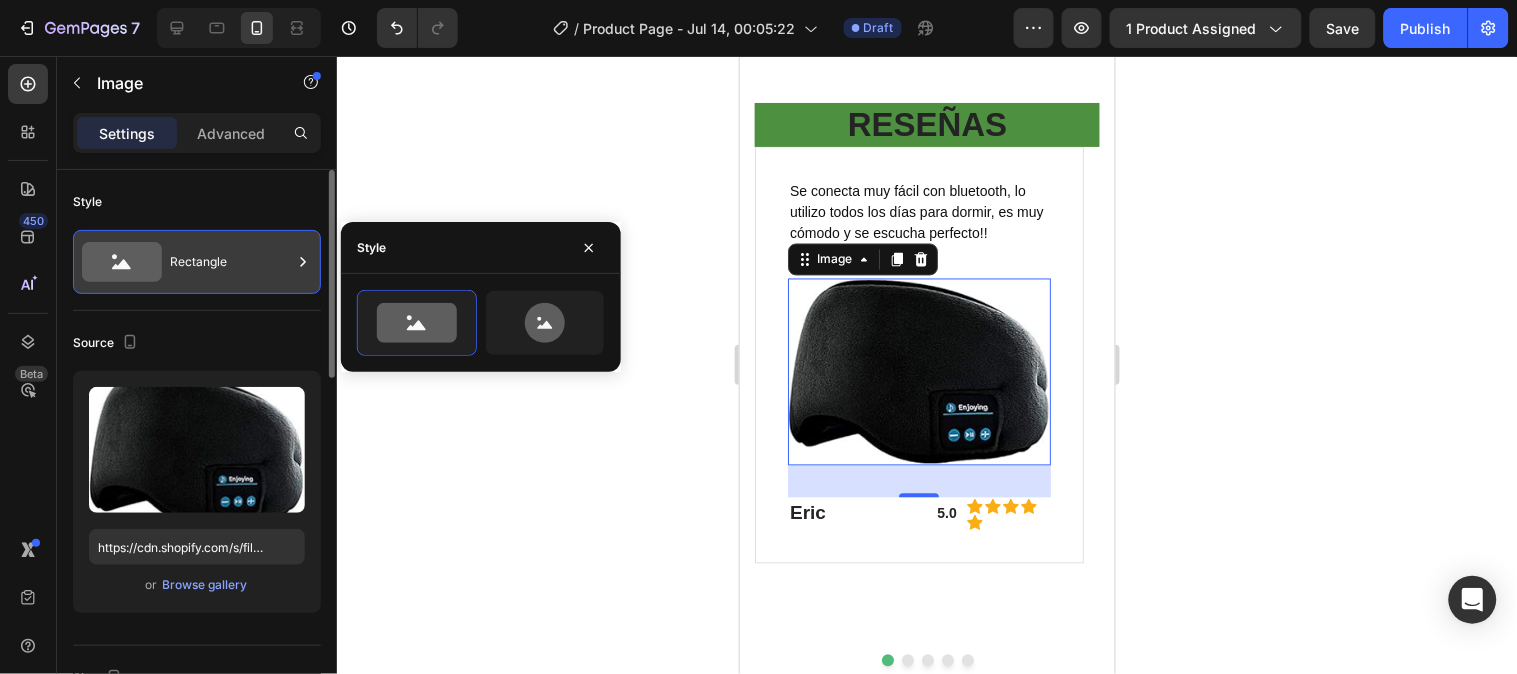 click on "Rectangle" at bounding box center (231, 262) 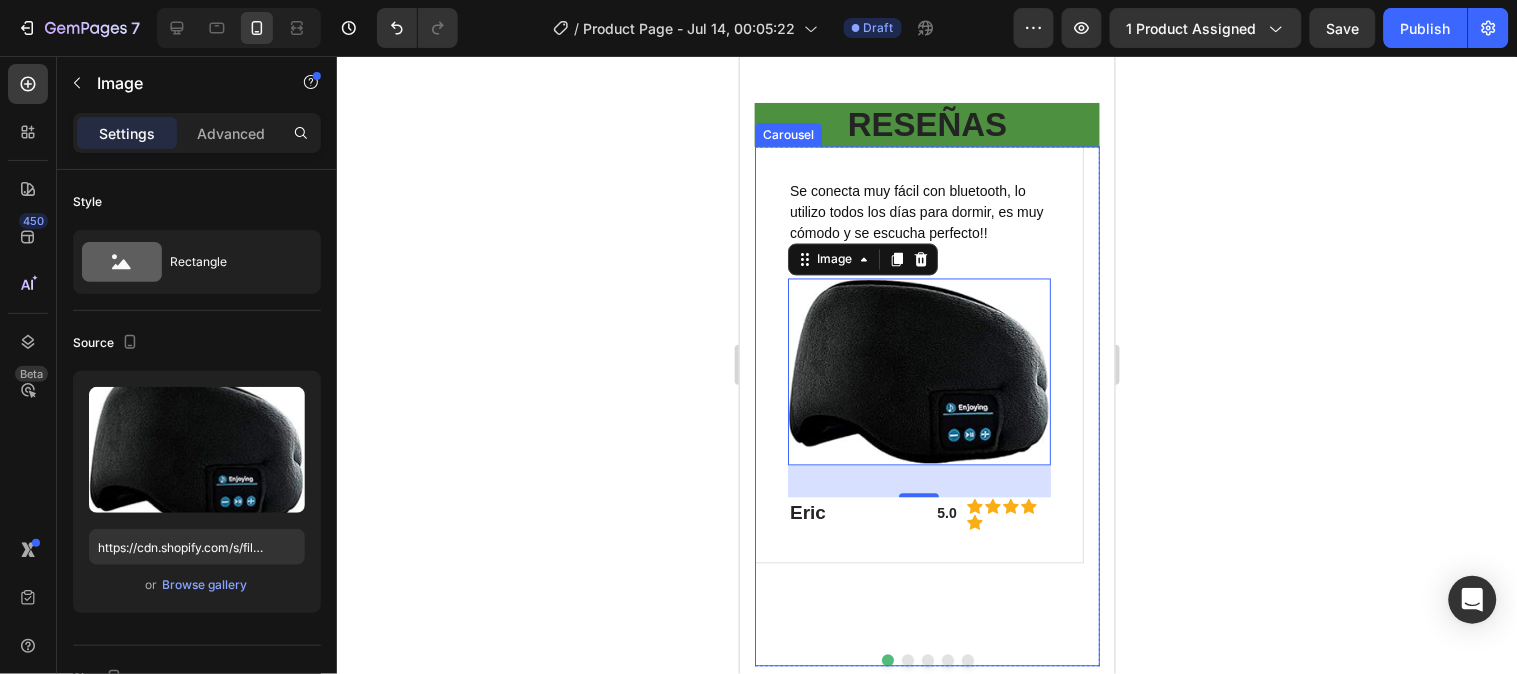 click at bounding box center (907, 660) 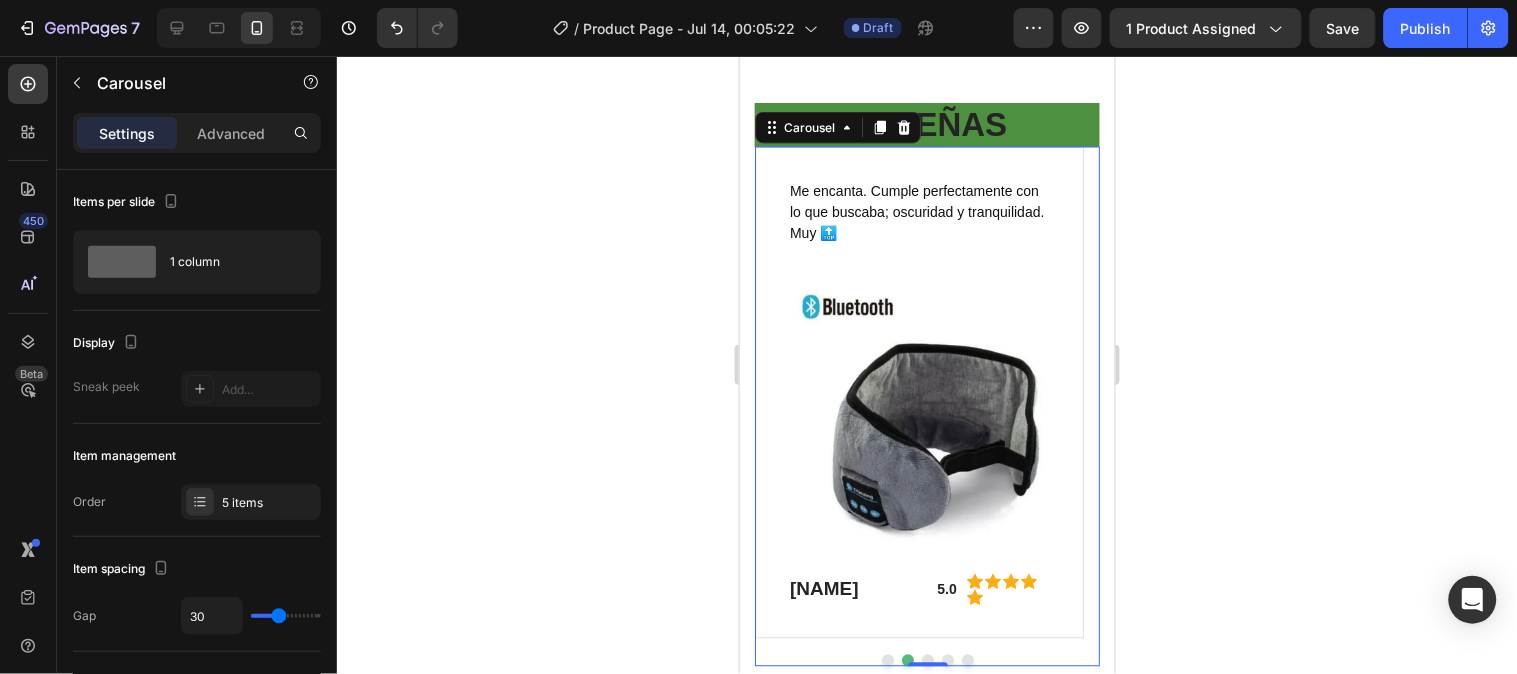 click at bounding box center (927, 660) 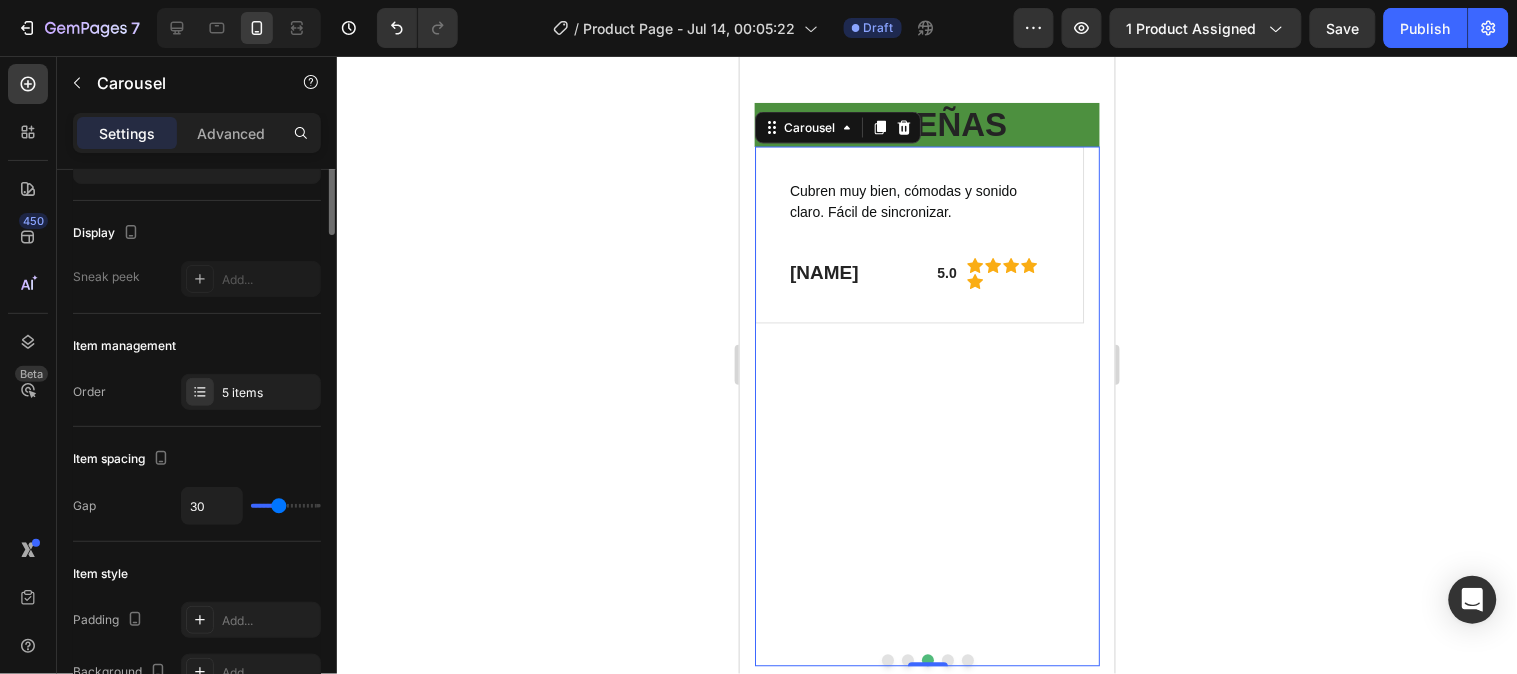 scroll, scrollTop: 0, scrollLeft: 0, axis: both 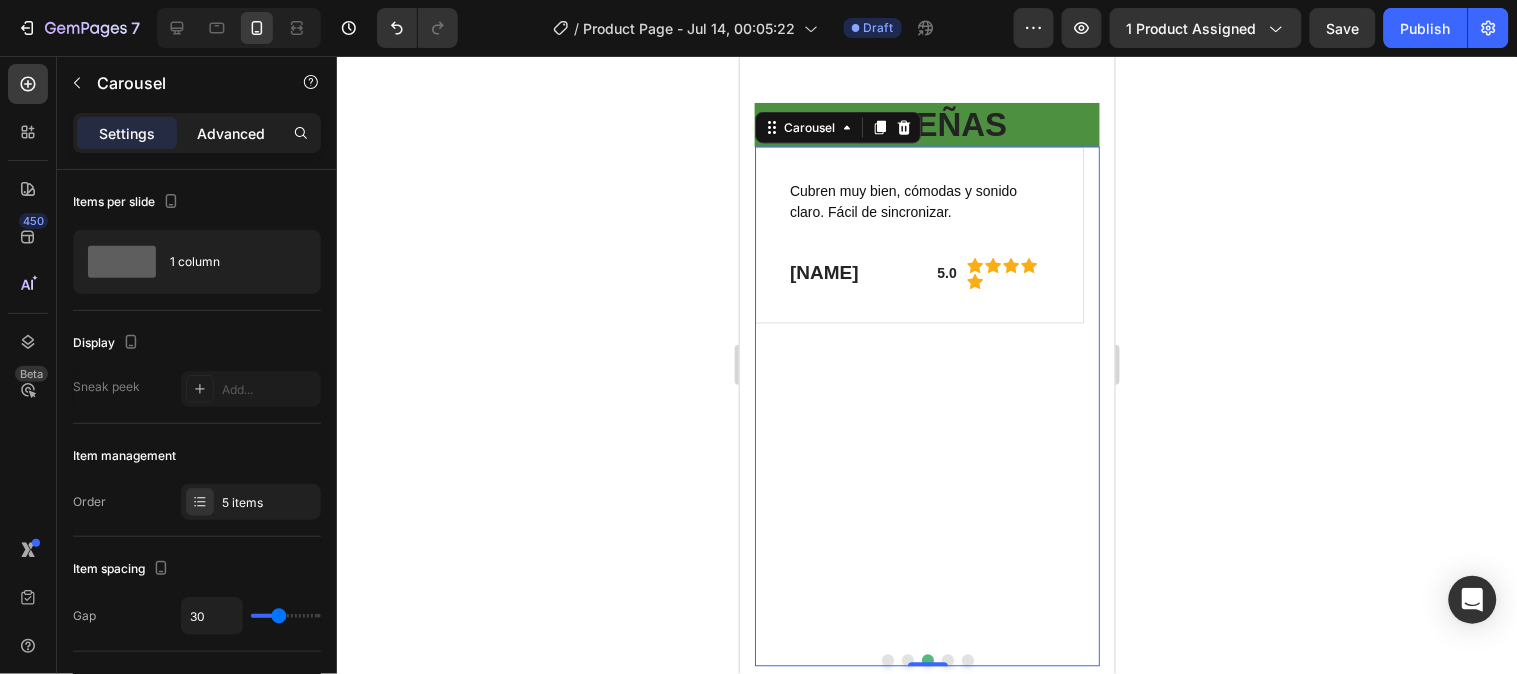 click on "Advanced" at bounding box center (231, 133) 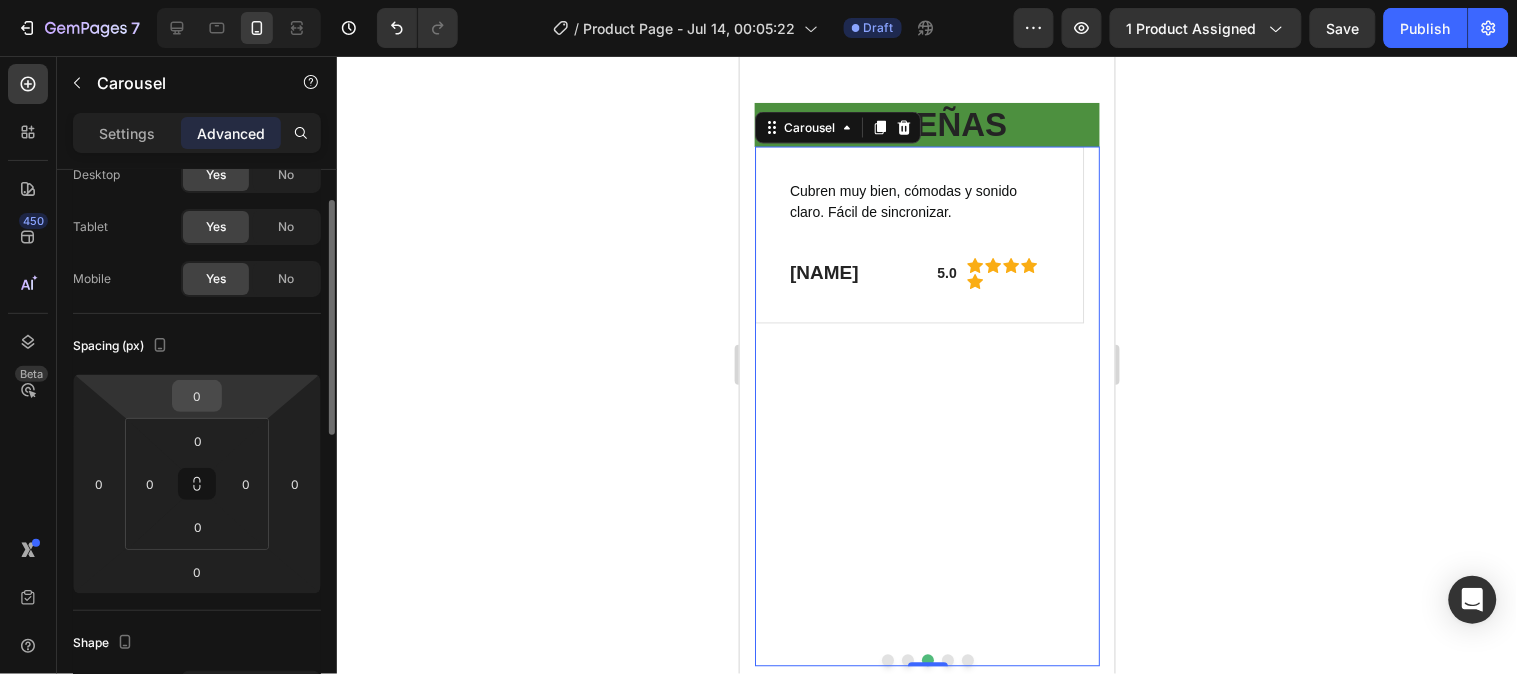 scroll, scrollTop: 0, scrollLeft: 0, axis: both 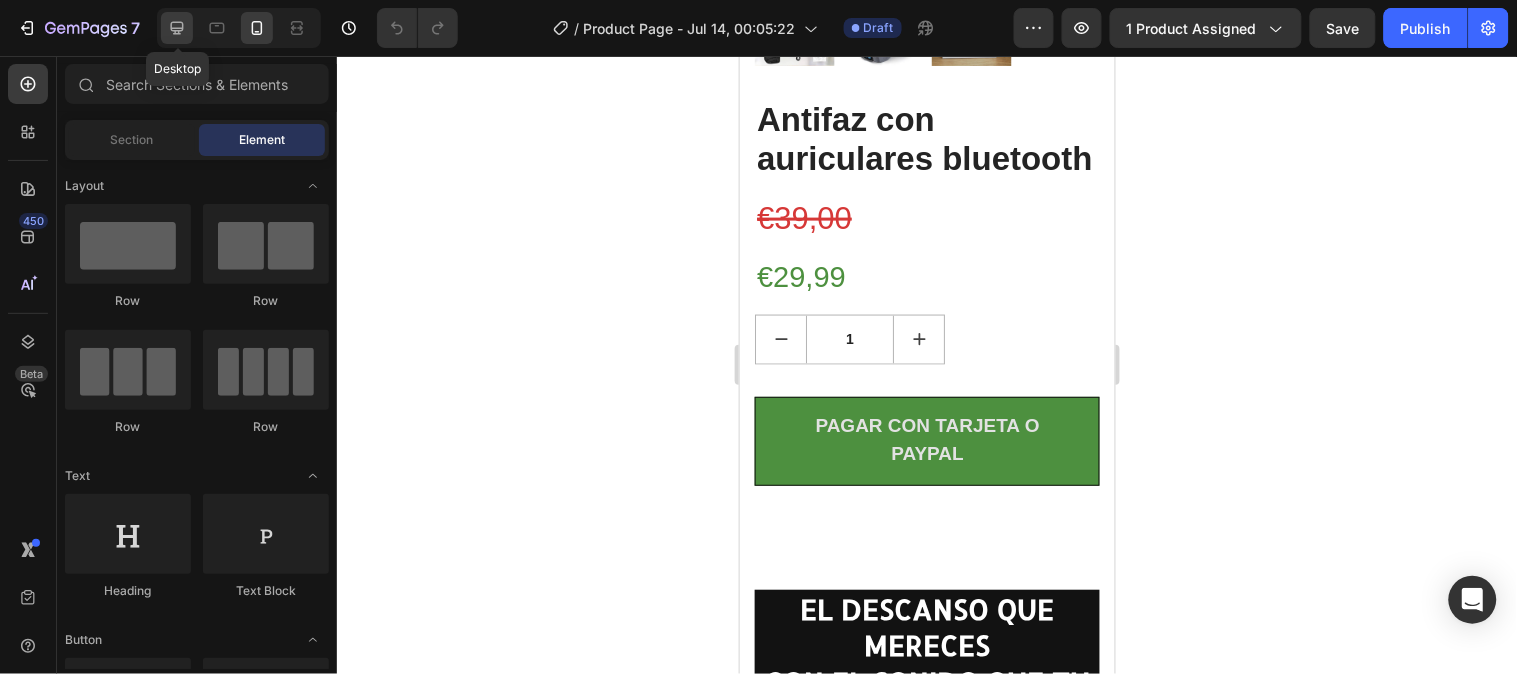 click 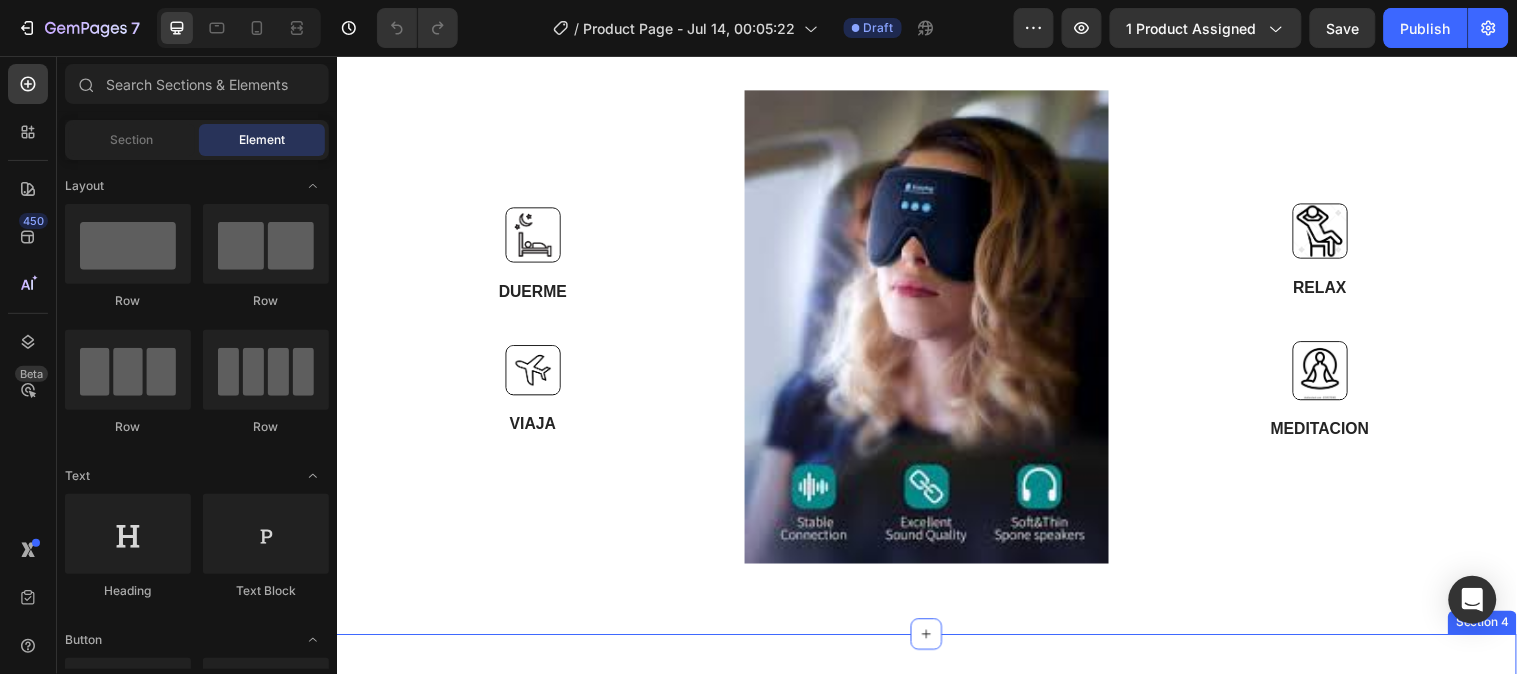 scroll, scrollTop: 2101, scrollLeft: 0, axis: vertical 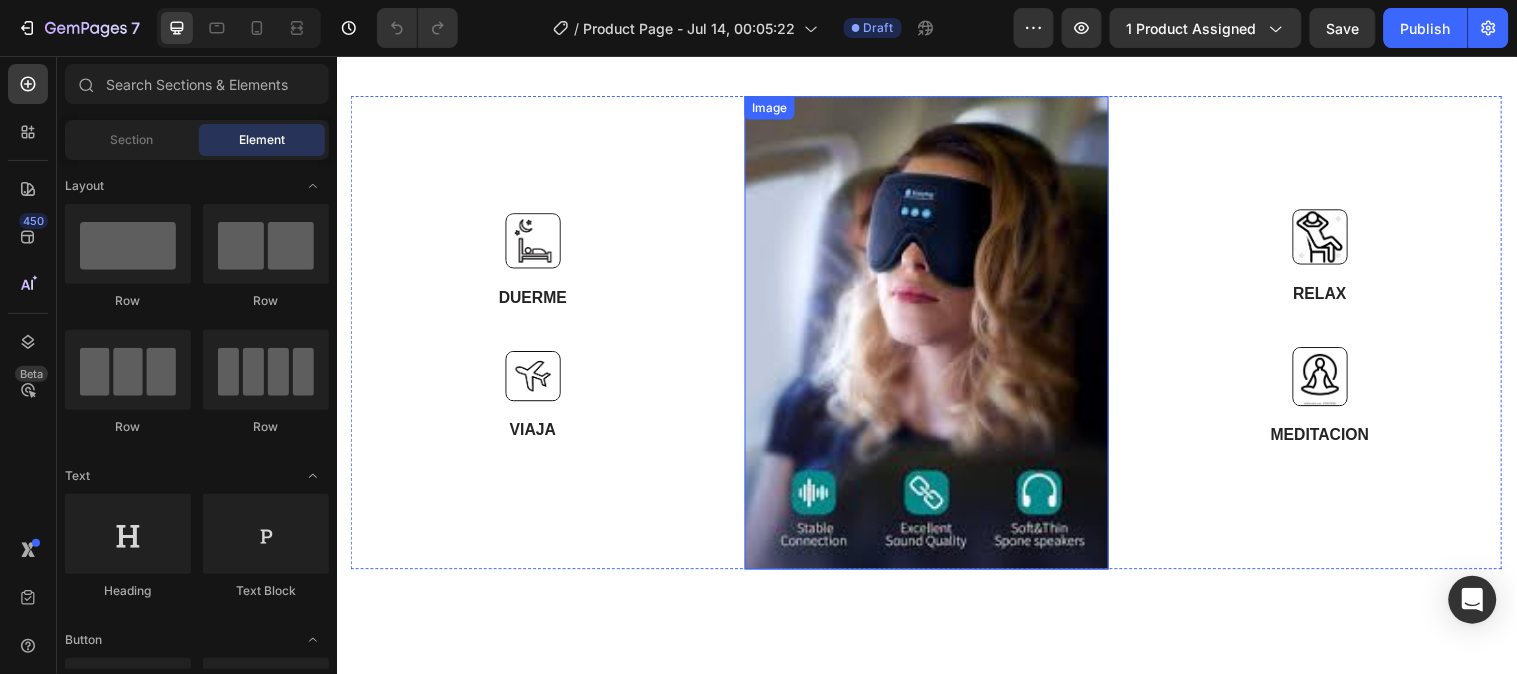 click at bounding box center (936, 336) 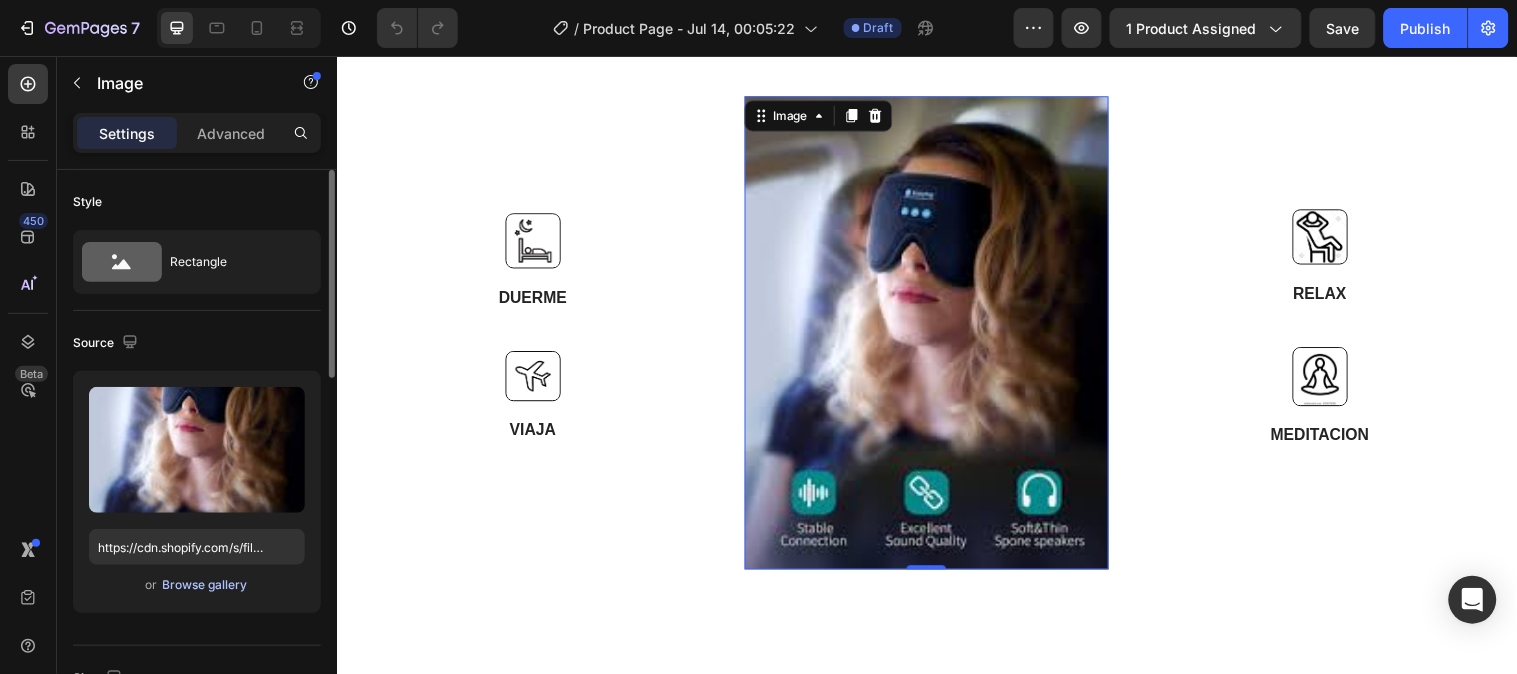 click on "Browse gallery" at bounding box center (205, 585) 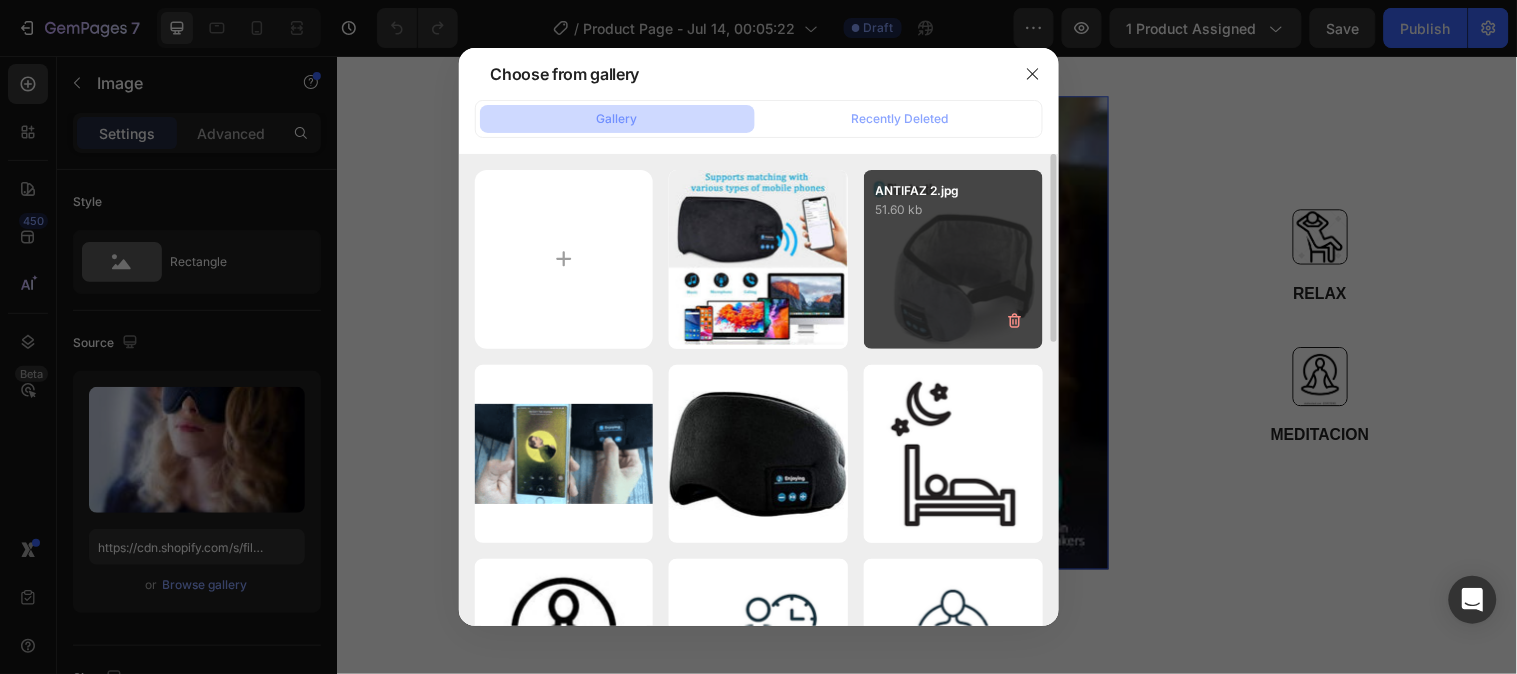 click on "ANTIFAZ 2.jpg 51.60 kb" at bounding box center (953, 259) 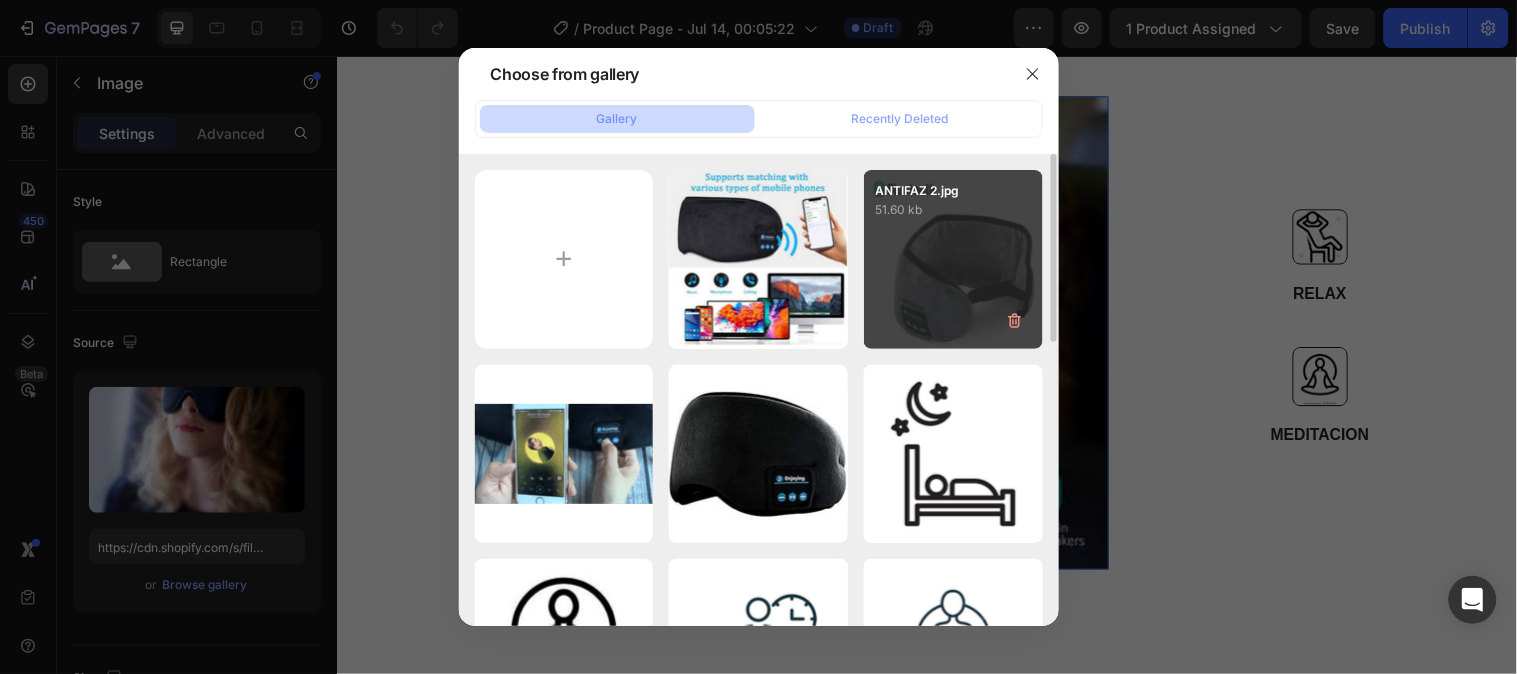 type on "https://cdn.shopify.com/s/files/1/0946/3454/1438/files/gempages_575320873049784863-6d87b280-3041-4511-a139-36d2a0160b08.jpg" 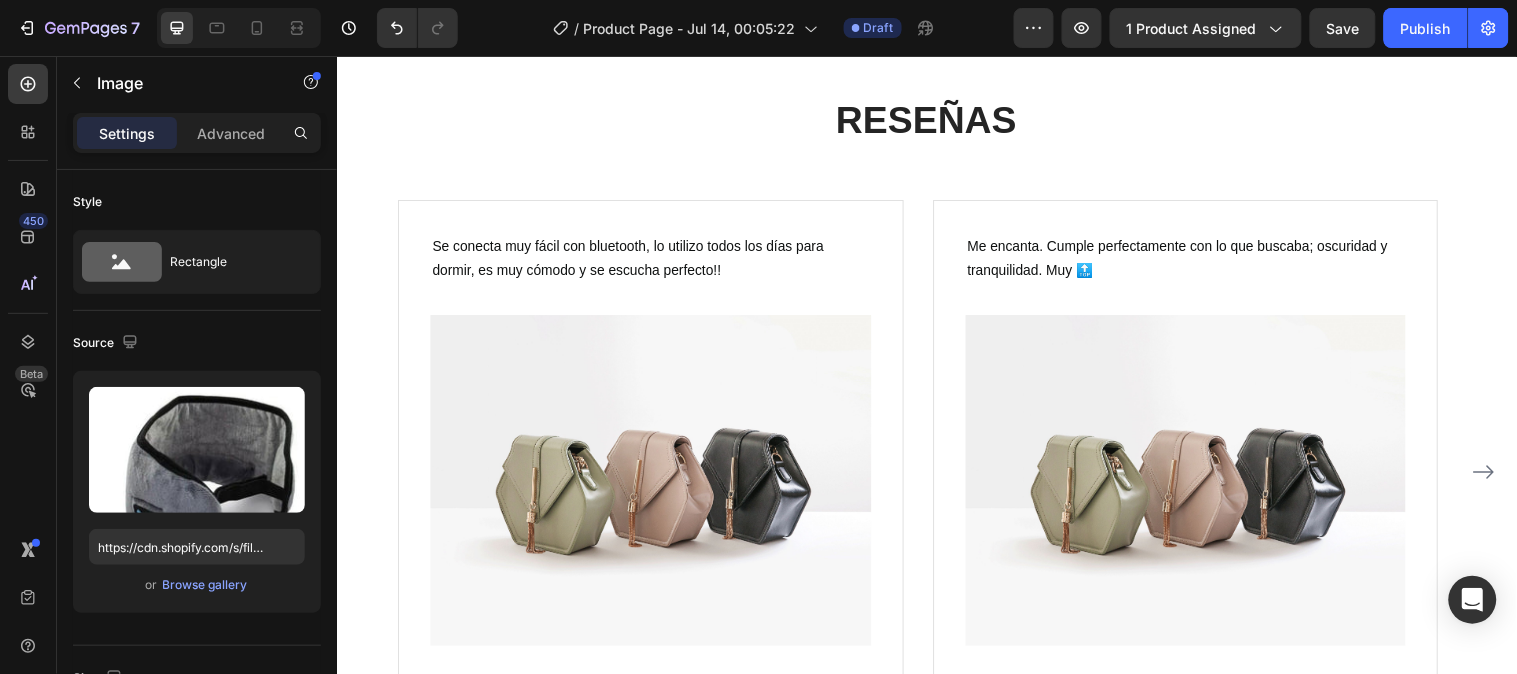 scroll, scrollTop: 2637, scrollLeft: 0, axis: vertical 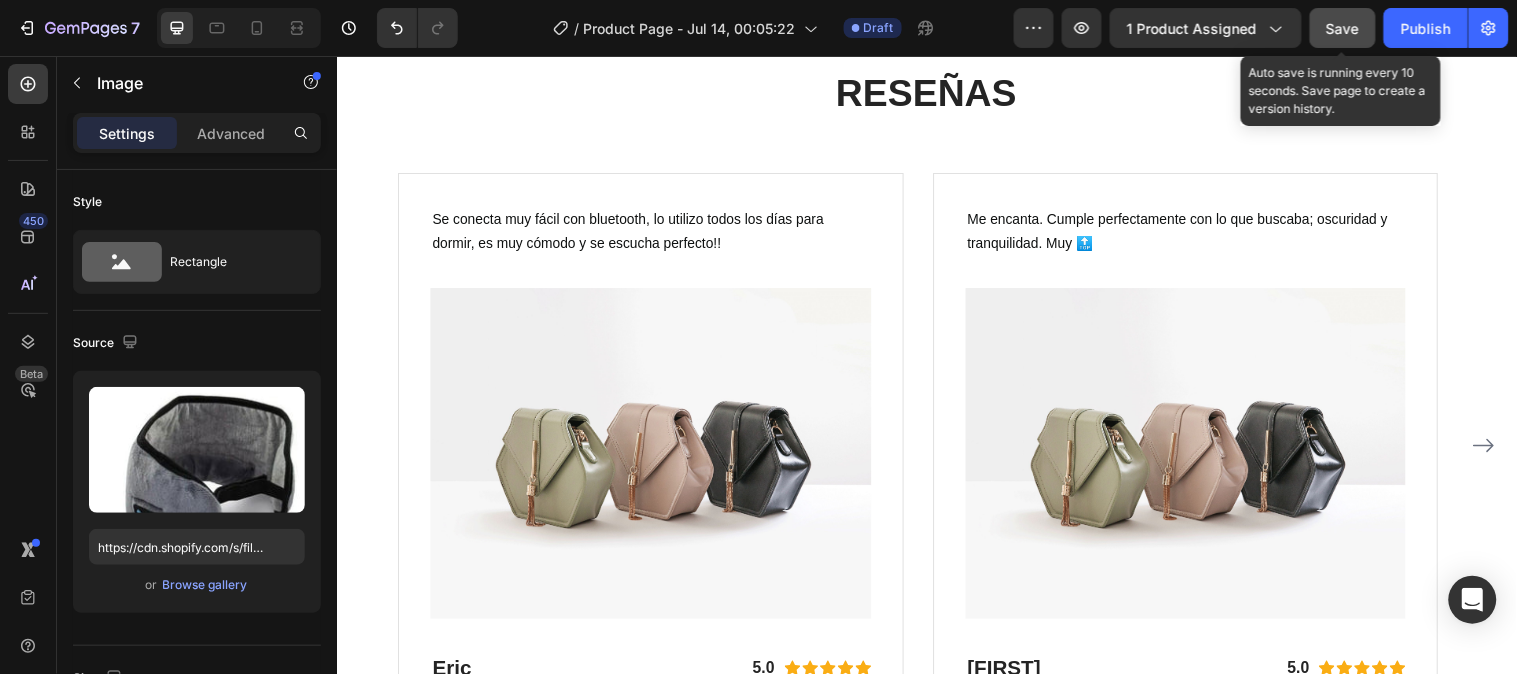 click on "Save" at bounding box center [1343, 28] 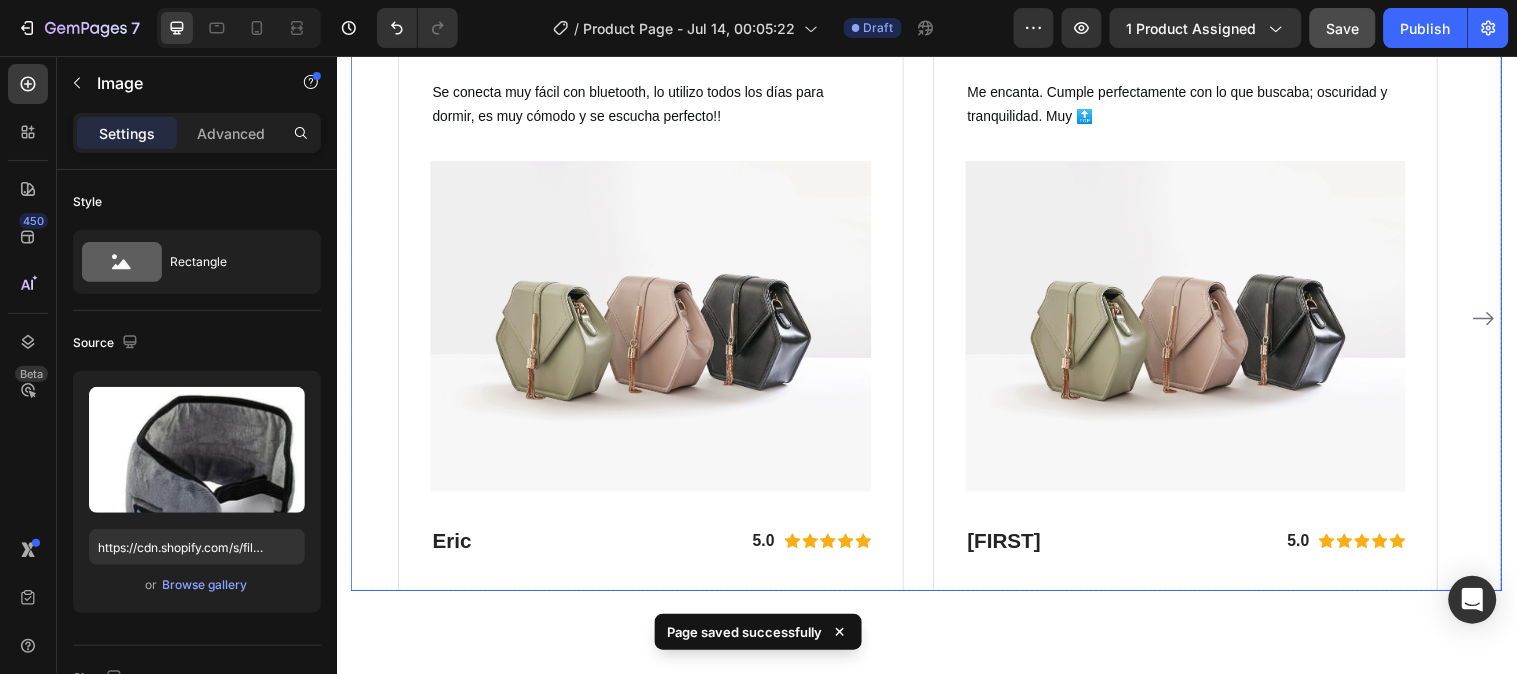 scroll, scrollTop: 2734, scrollLeft: 0, axis: vertical 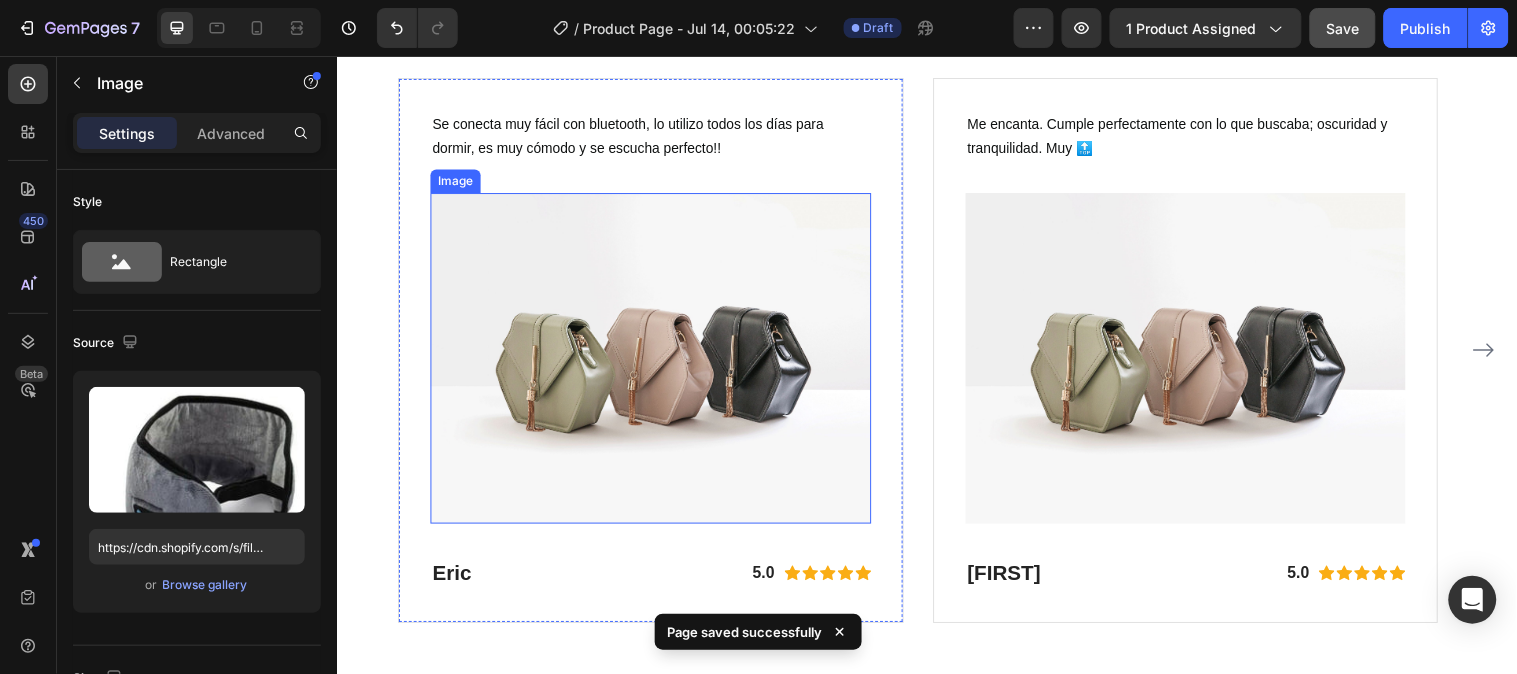 click at bounding box center [656, 362] 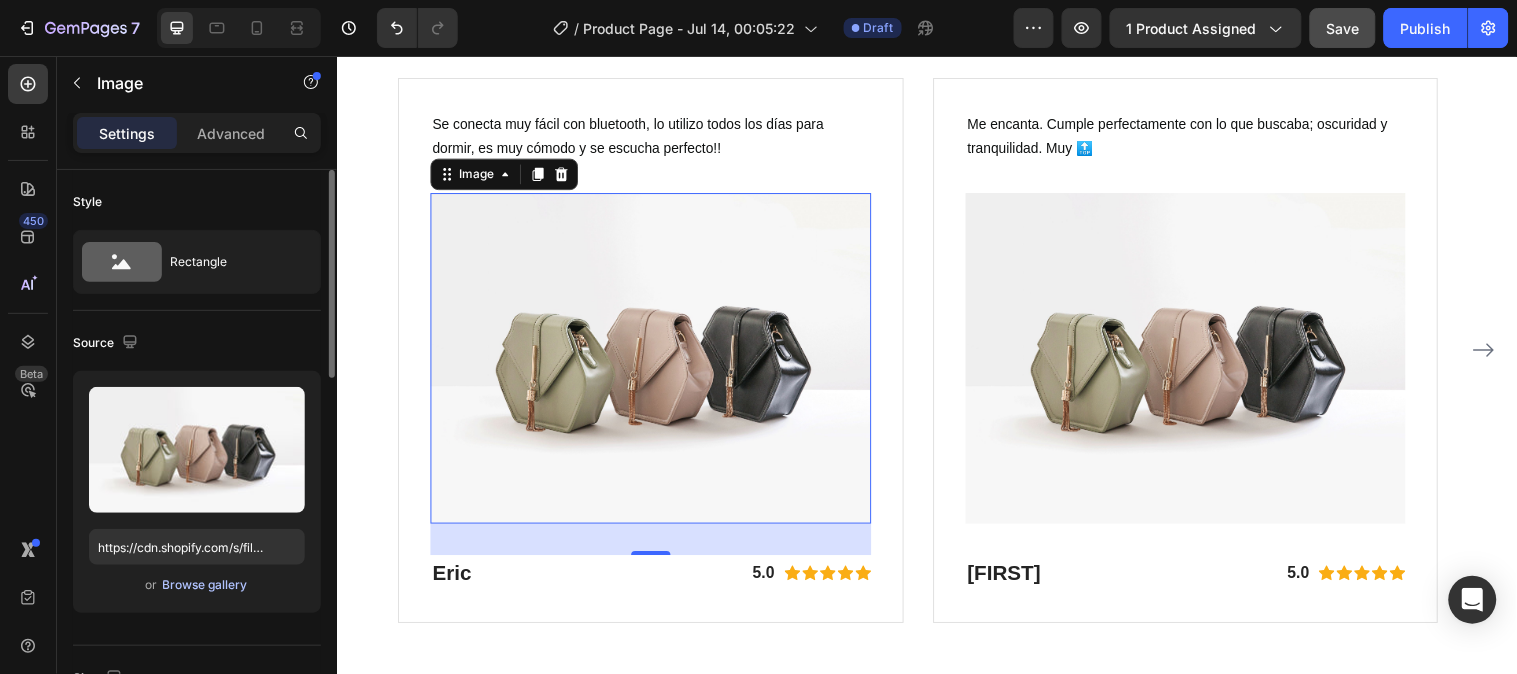 click on "Browse gallery" at bounding box center (205, 585) 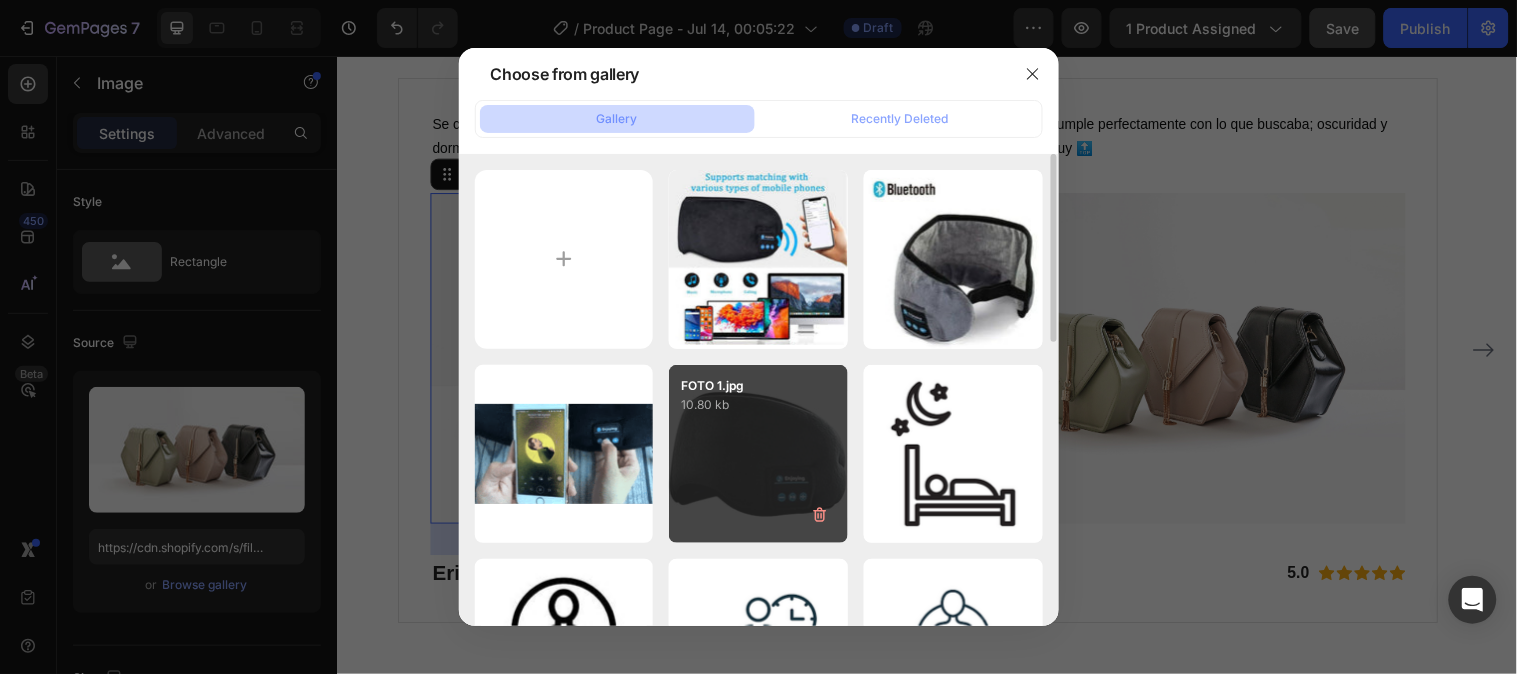 click on "FOTO 1.jpg 10.80 kb" at bounding box center (758, 454) 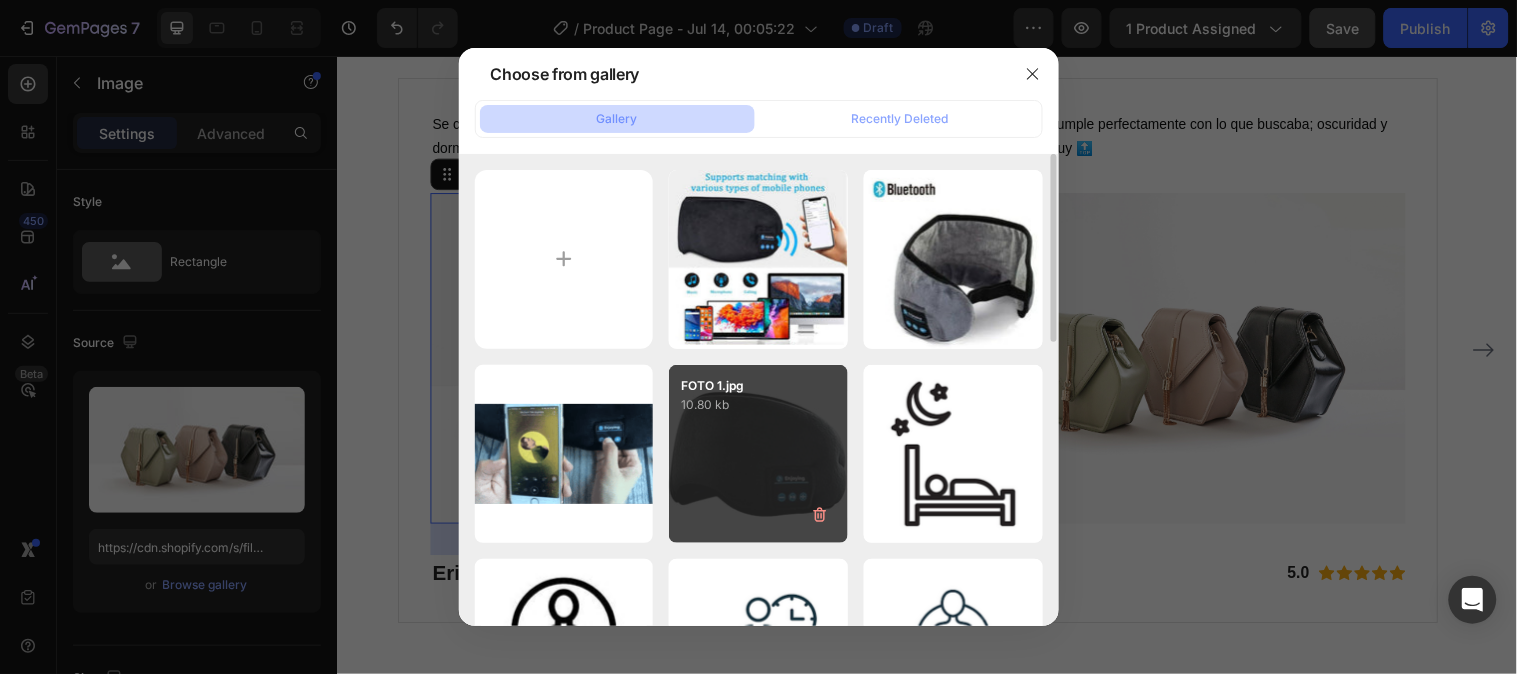 type on "https://cdn.shopify.com/s/files/1/0946/3454/1438/files/gempages_575320873049784863-12617ea4-e15f-4cea-bfa4-7537078ce991.jpg" 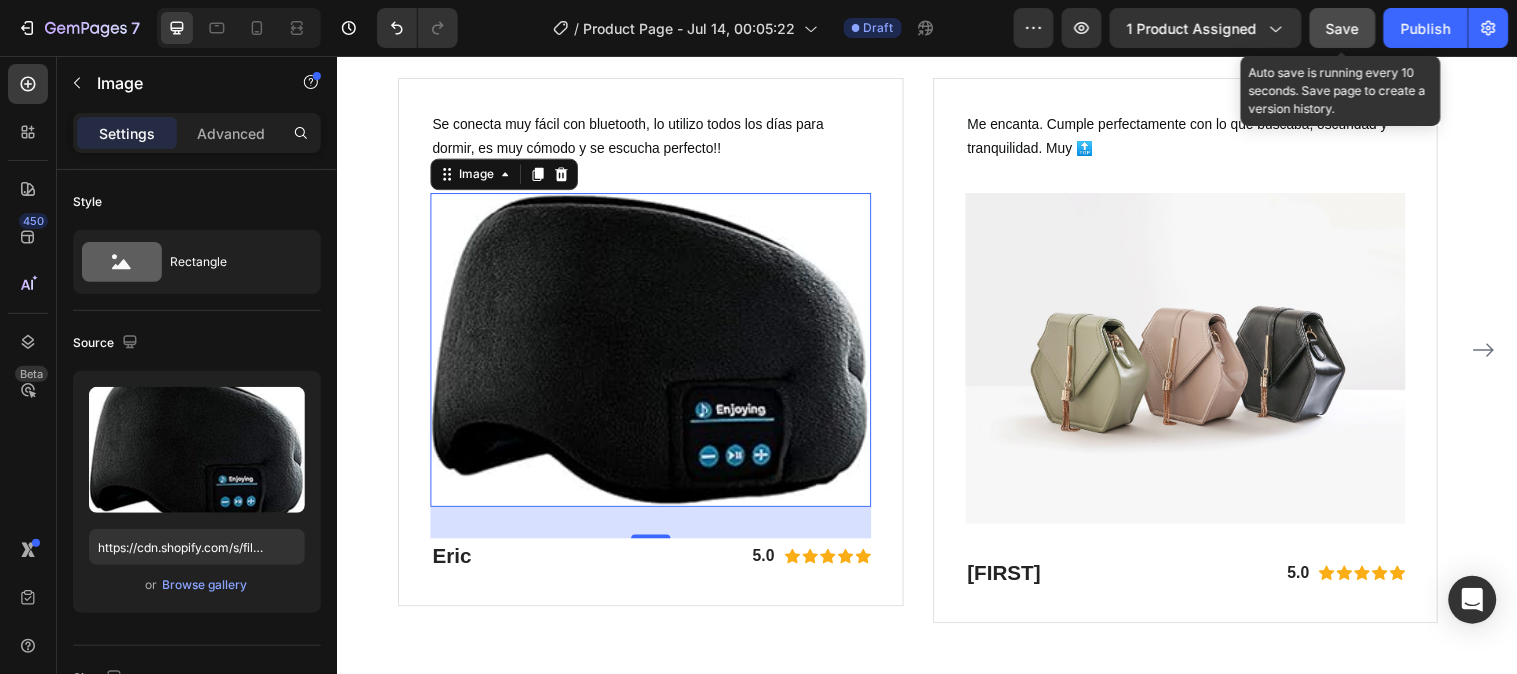 click on "Save" at bounding box center [1343, 28] 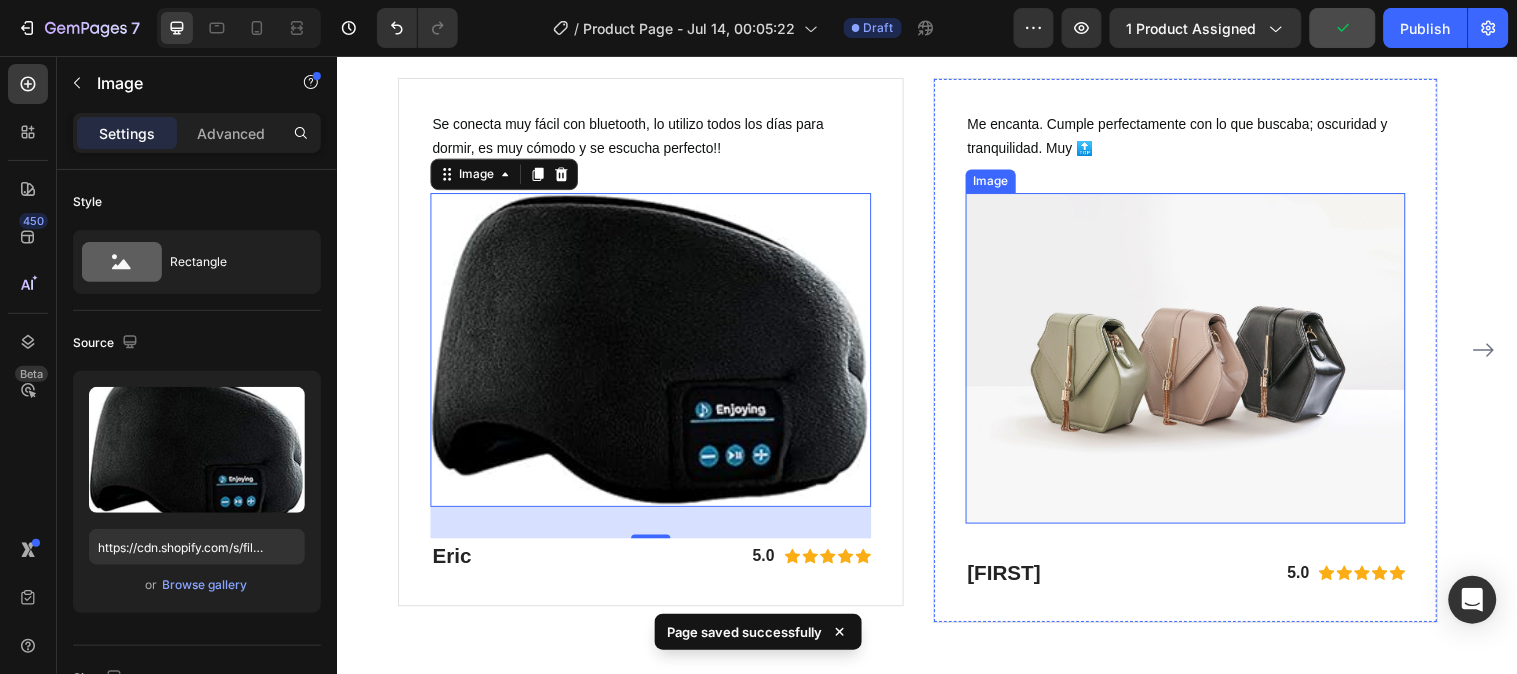 click at bounding box center [1200, 362] 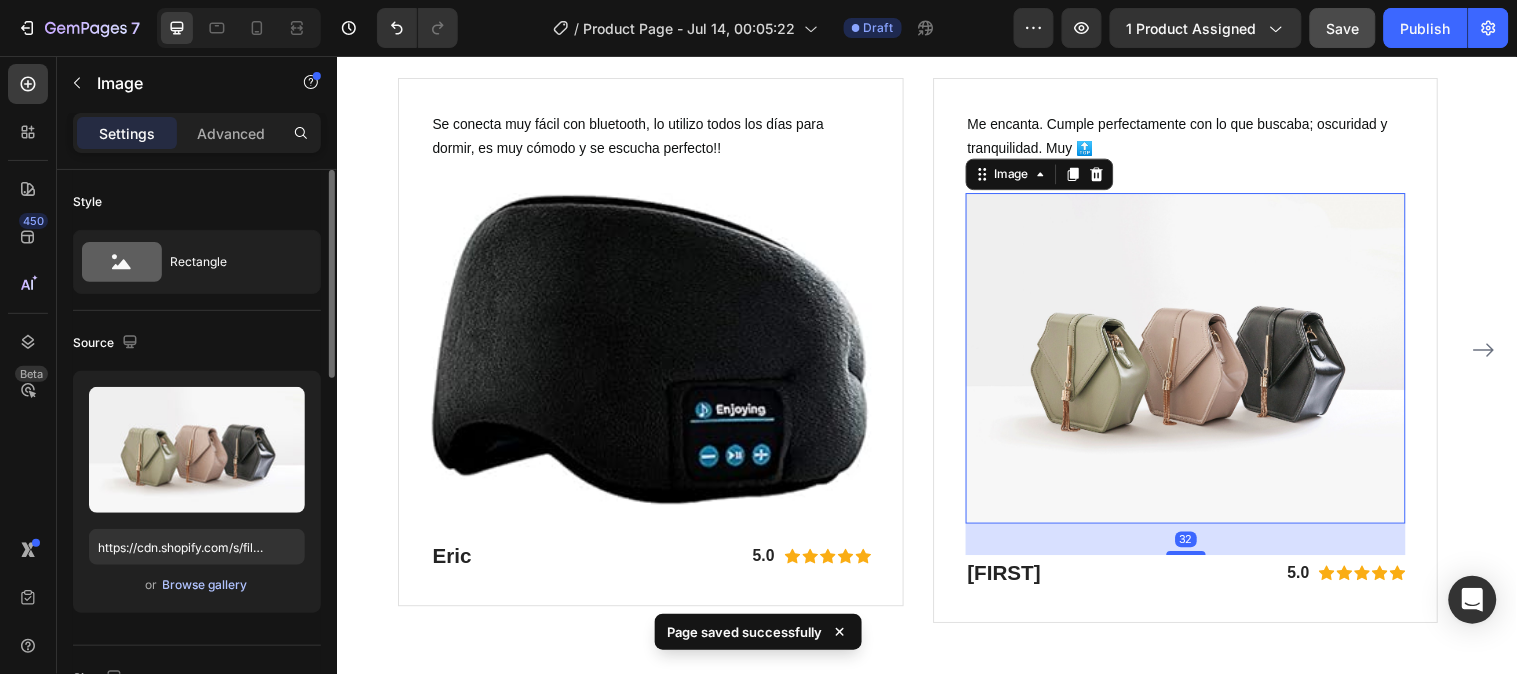 click on "Browse gallery" at bounding box center [205, 585] 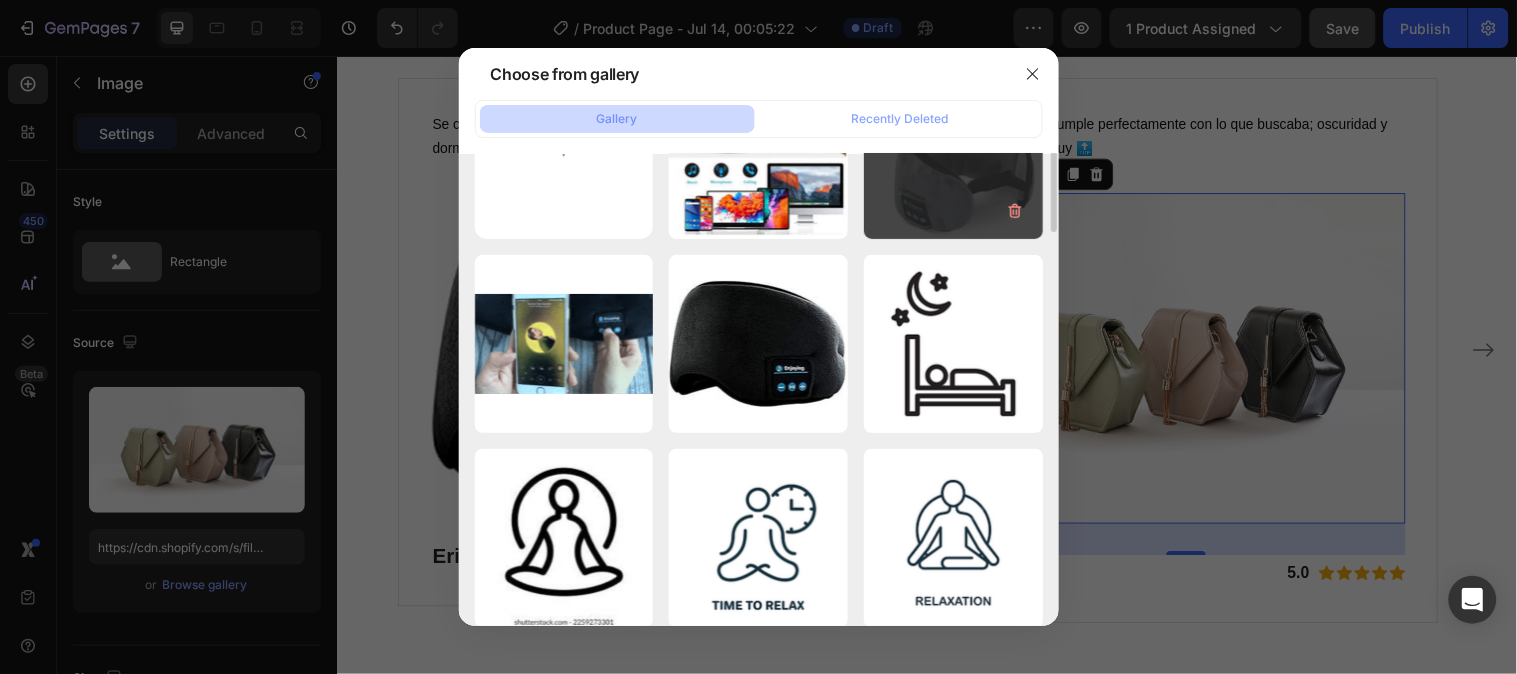 scroll, scrollTop: 0, scrollLeft: 0, axis: both 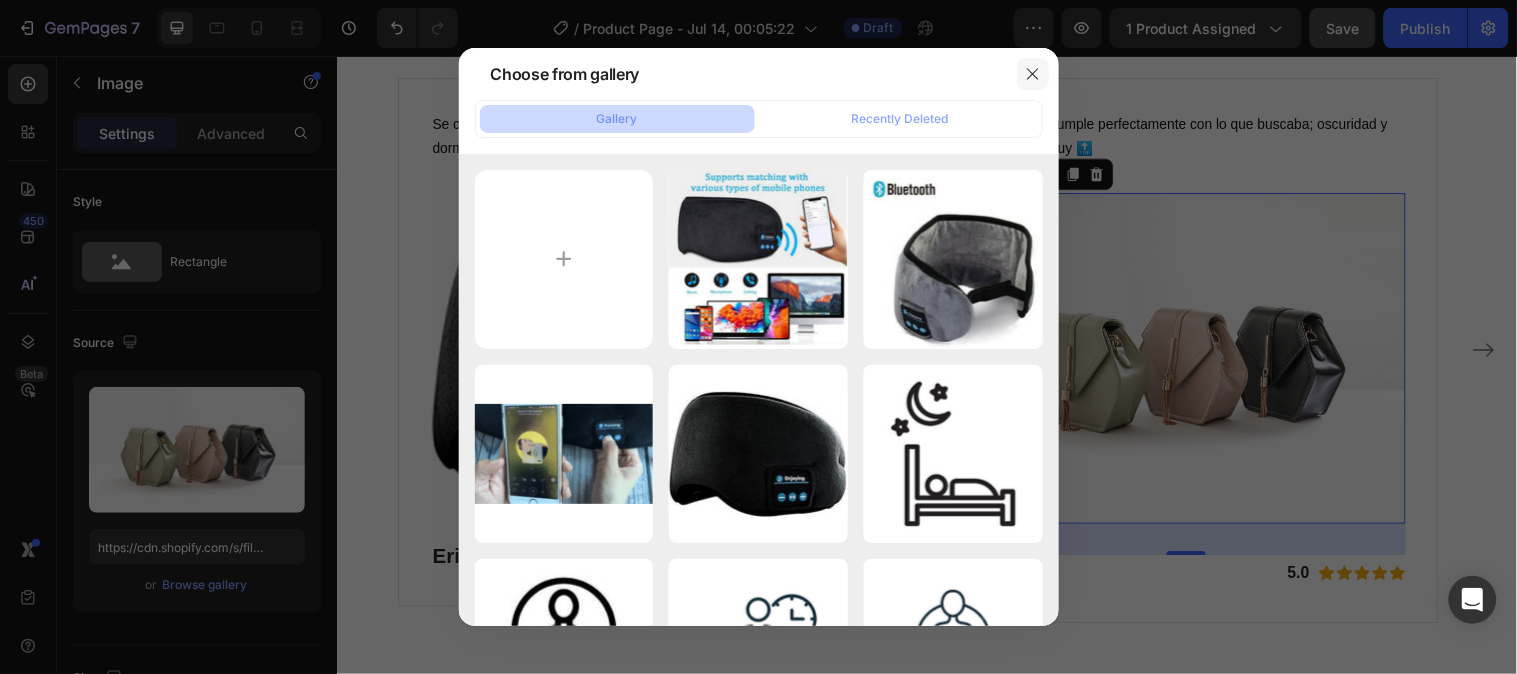 click 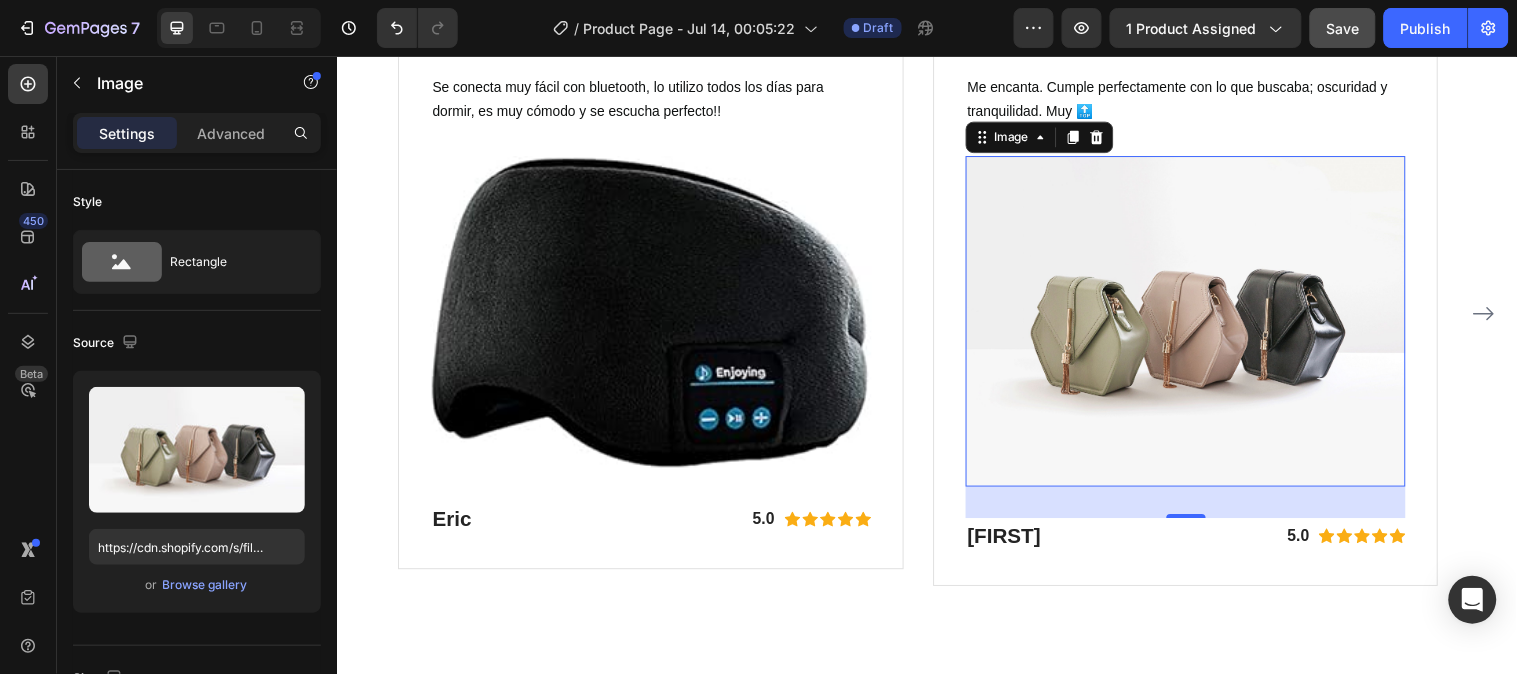 scroll, scrollTop: 2791, scrollLeft: 0, axis: vertical 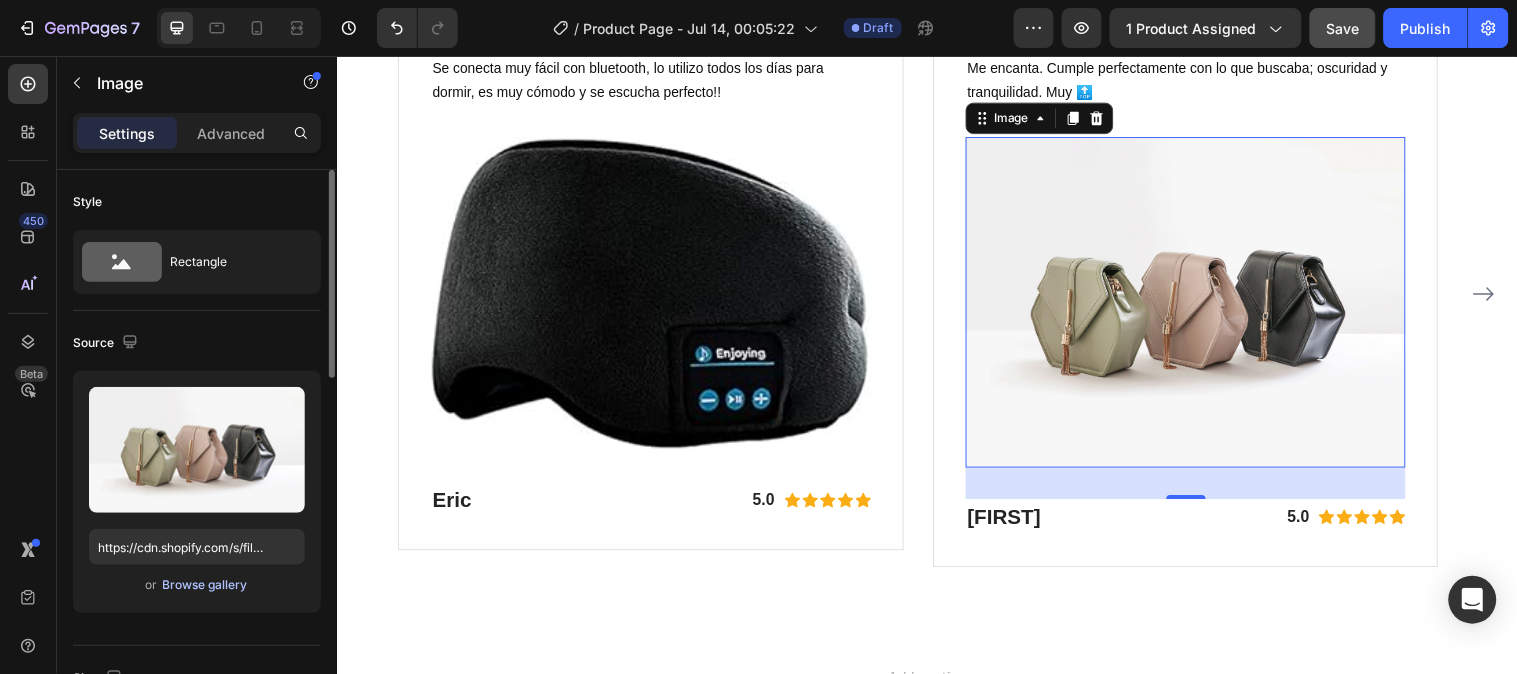 click on "Browse gallery" at bounding box center [205, 585] 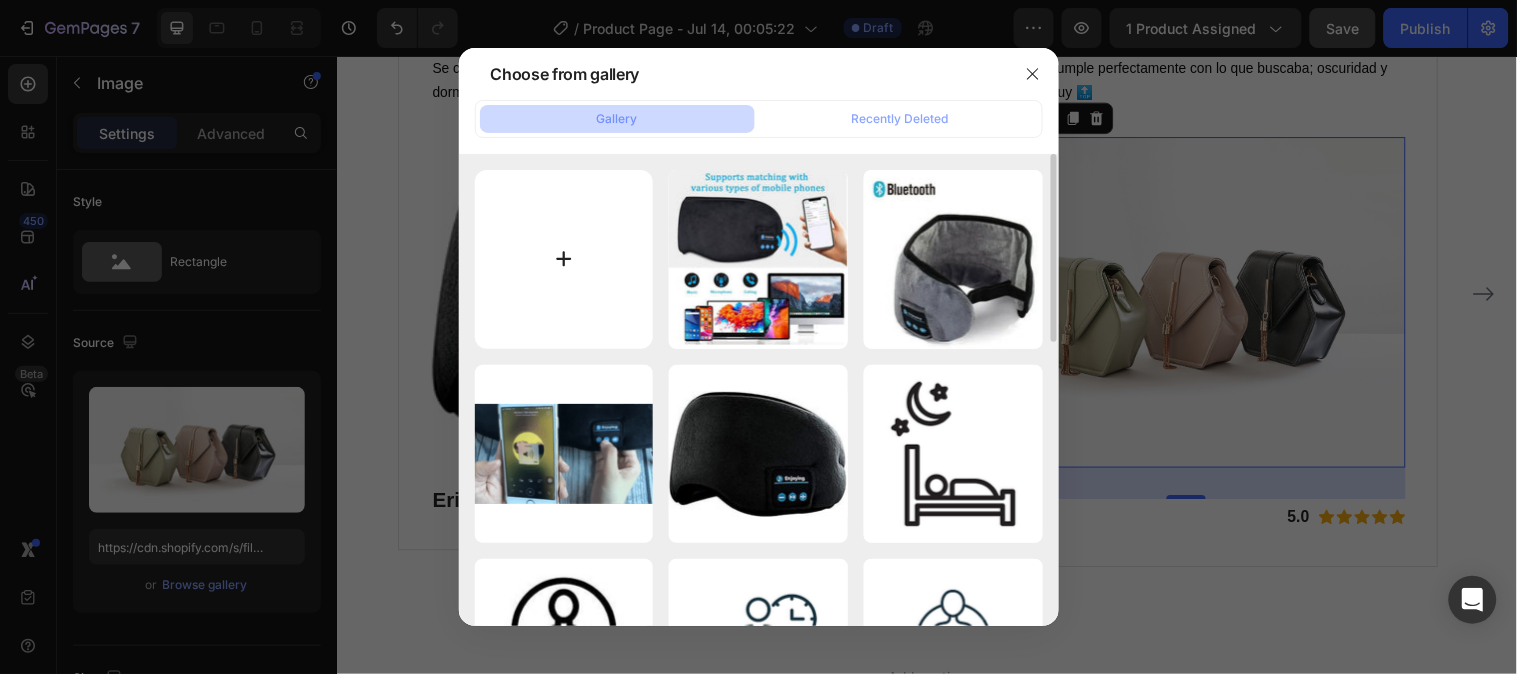 click at bounding box center (564, 259) 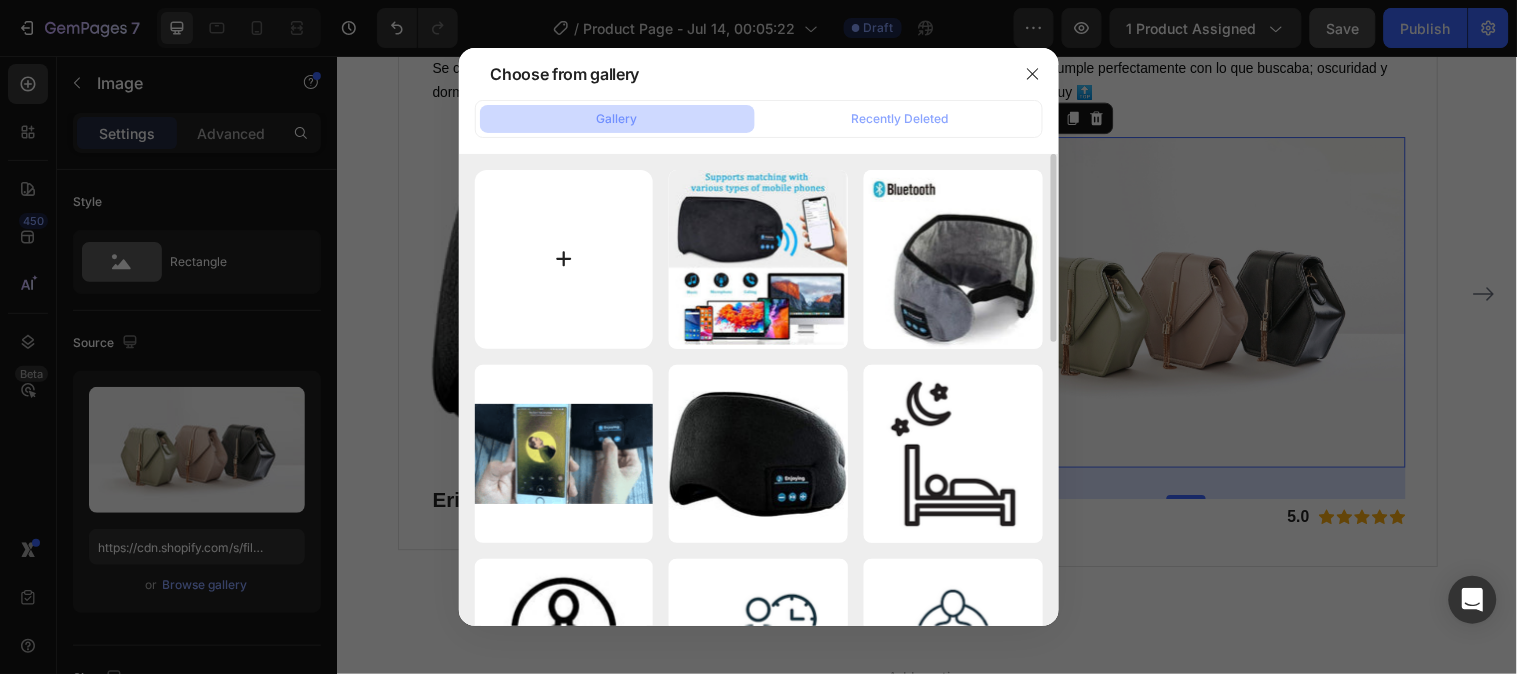 type on "C:\fakepath\product-file_0d0bce58-d78f-4b6f-8fc7-4811b56bef5f_800x800.jpg" 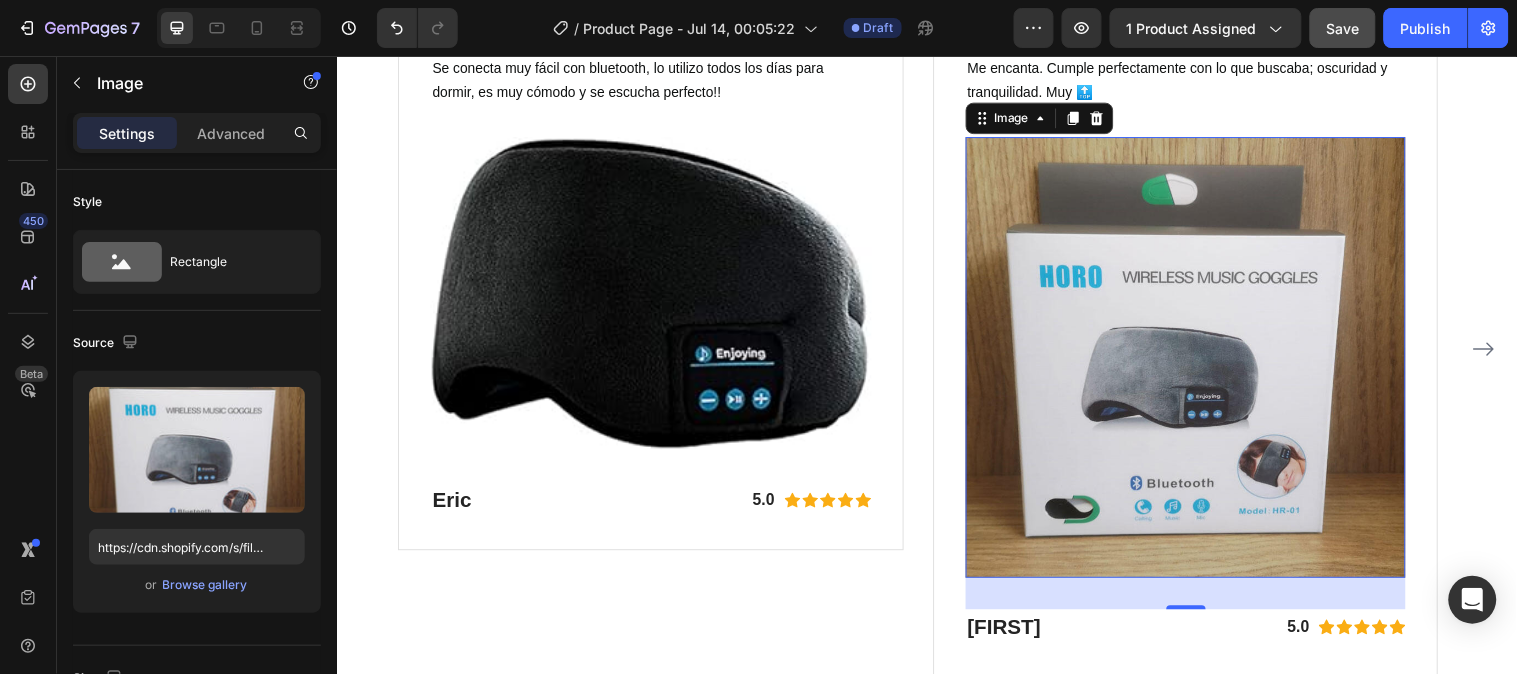 scroll, scrollTop: 2847, scrollLeft: 0, axis: vertical 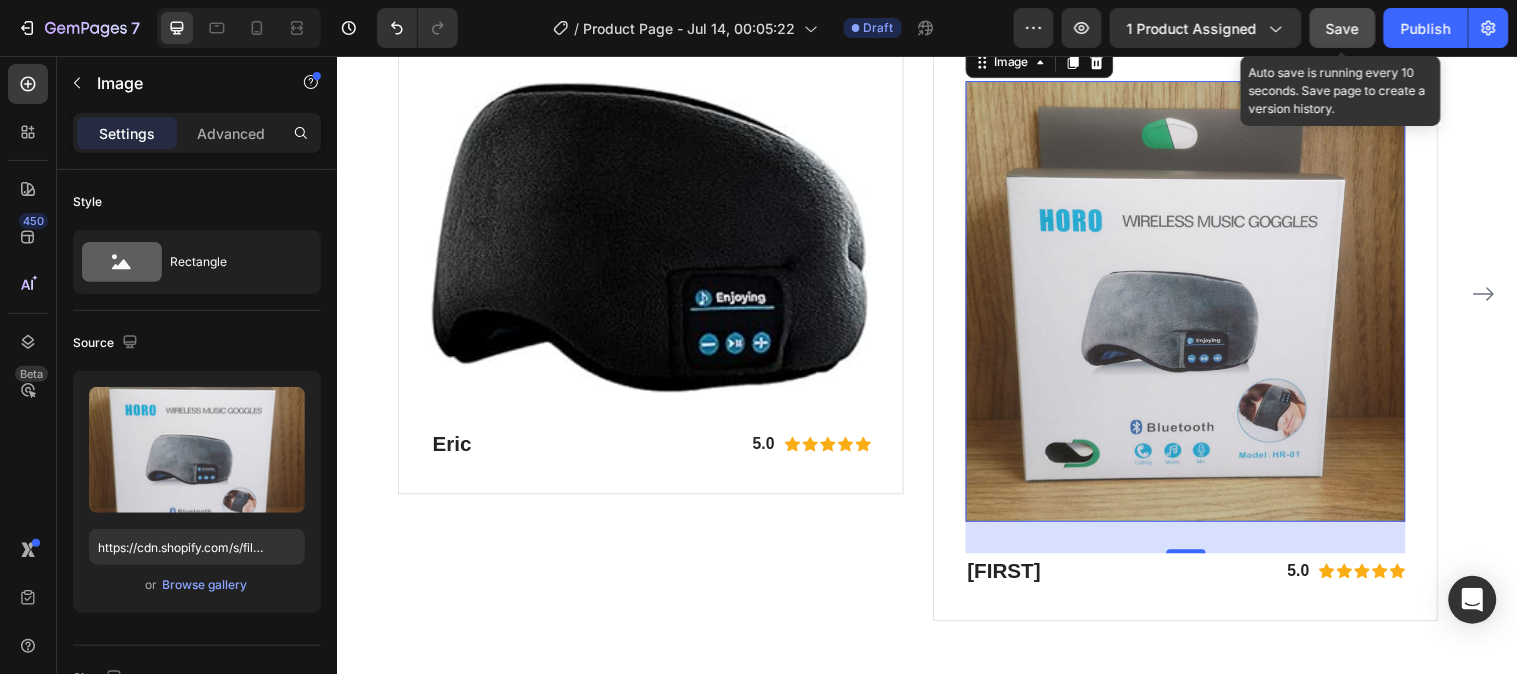 click on "Save" 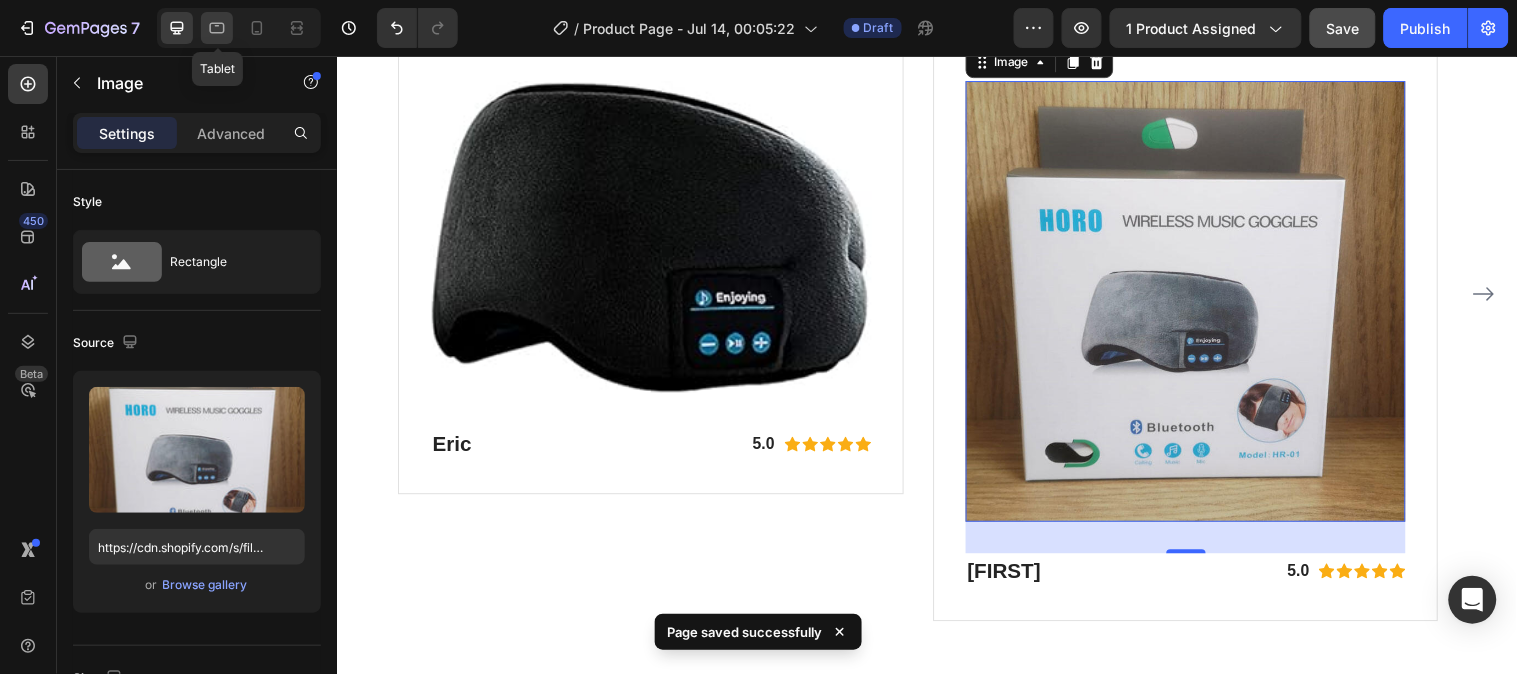 click 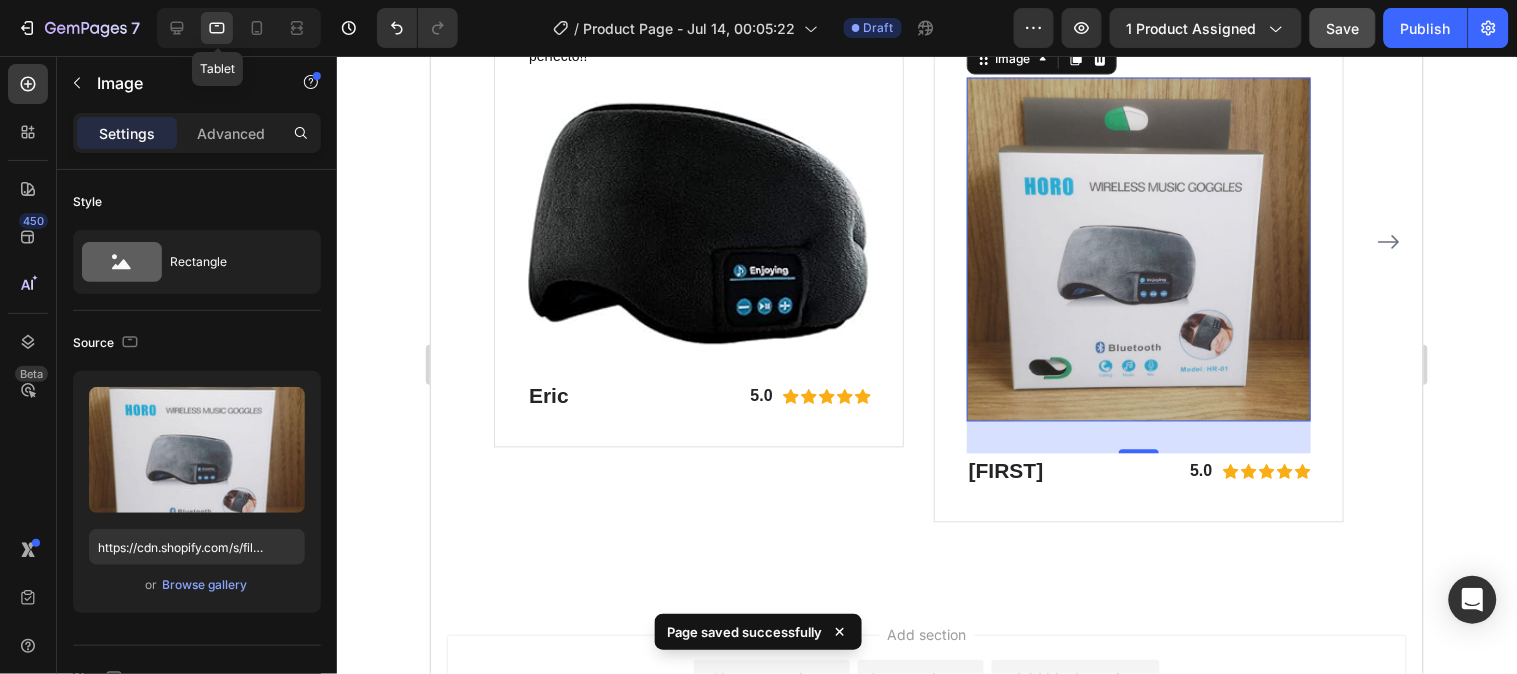 scroll, scrollTop: 2750, scrollLeft: 0, axis: vertical 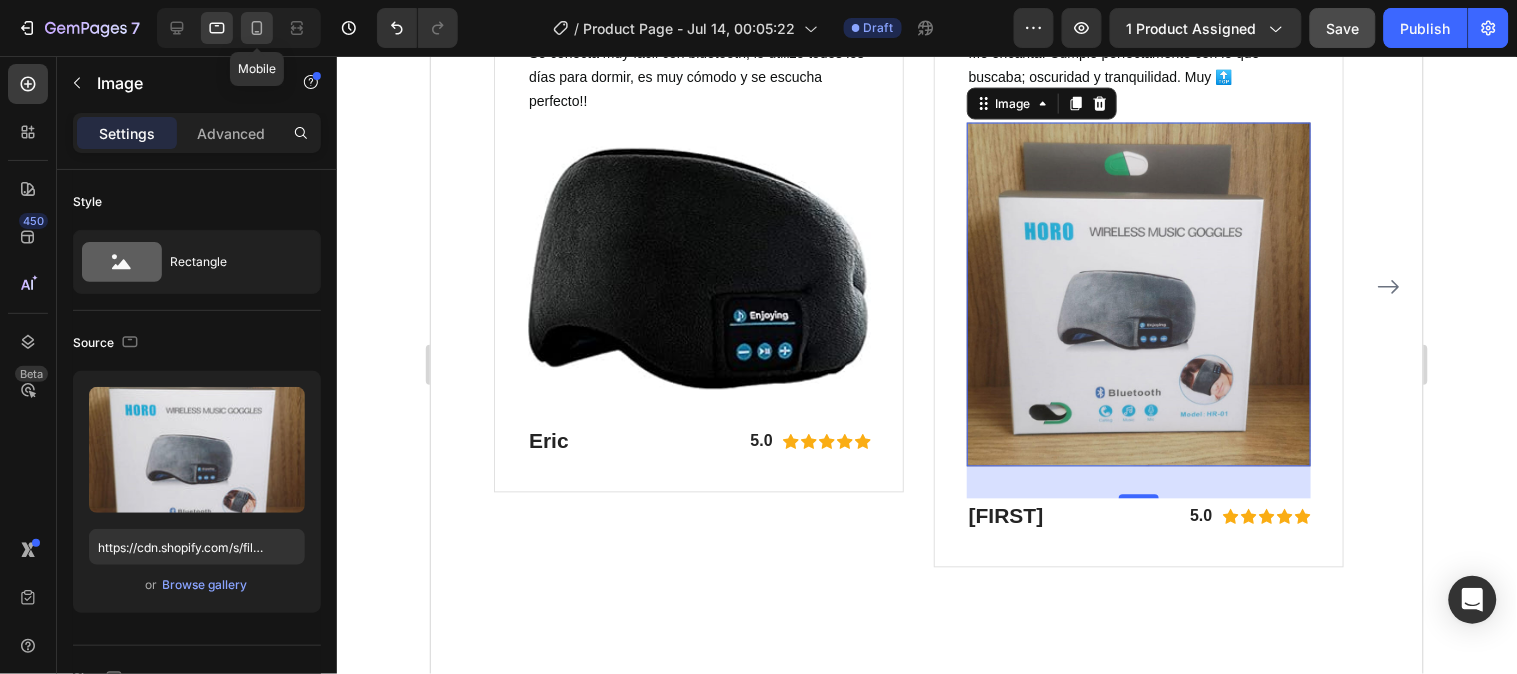 click 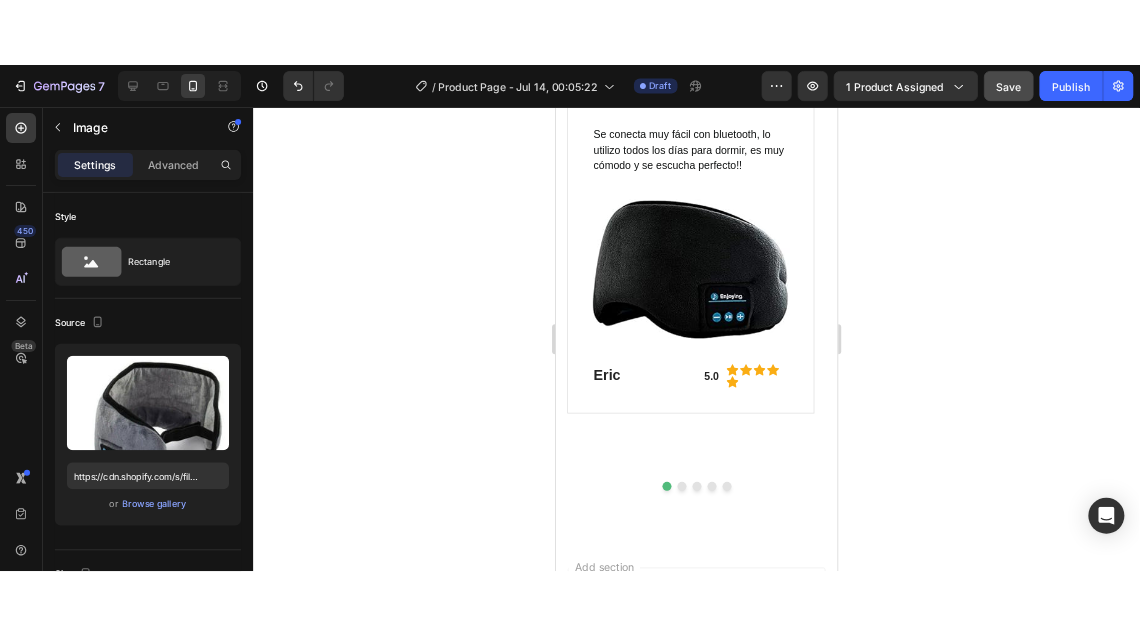 scroll, scrollTop: 2862, scrollLeft: 0, axis: vertical 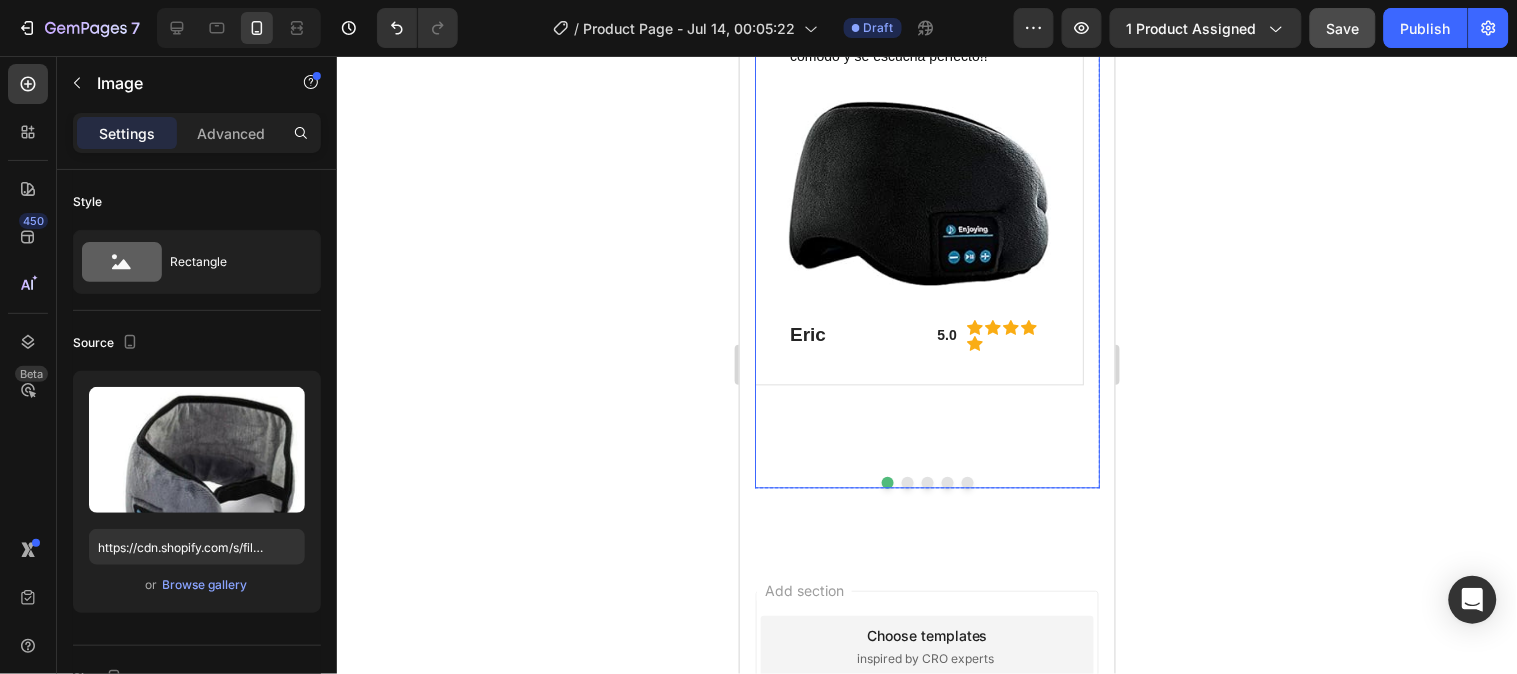click at bounding box center (907, 482) 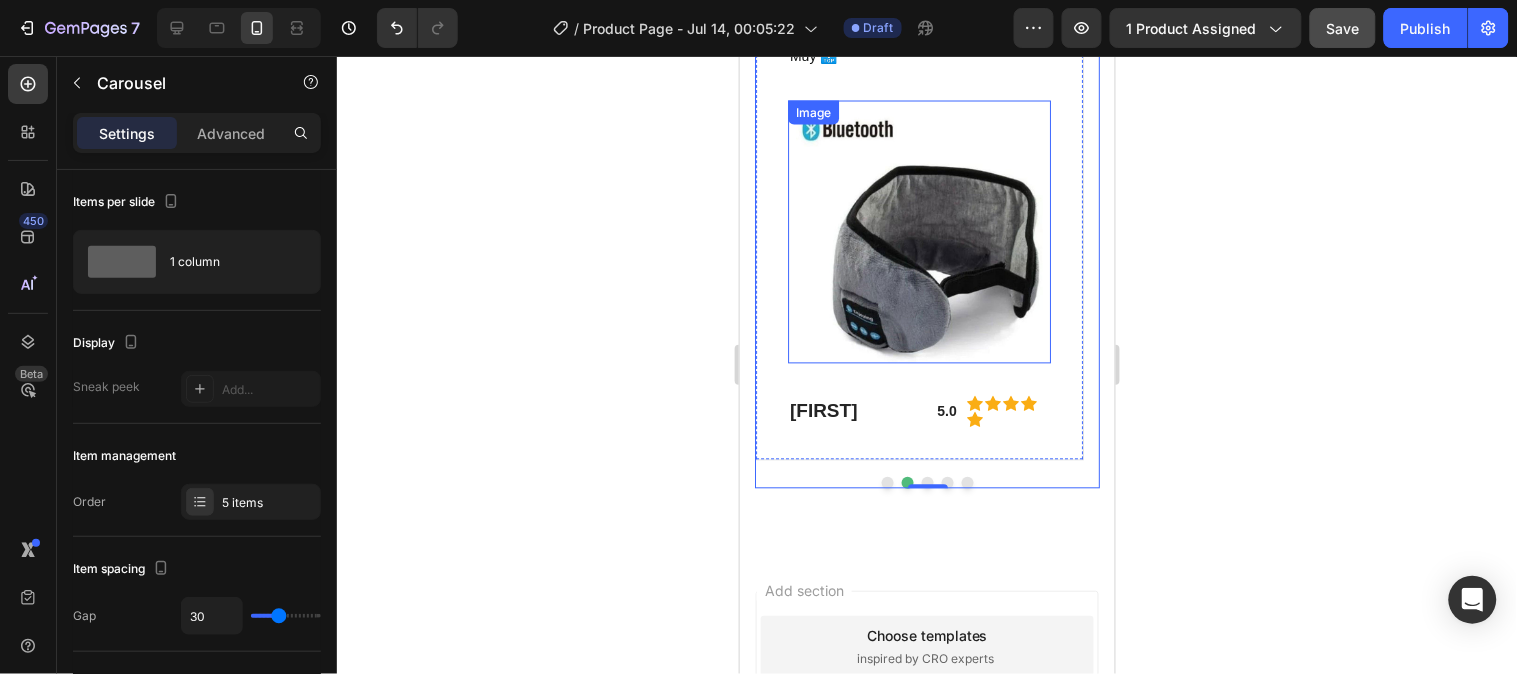 click at bounding box center [918, 231] 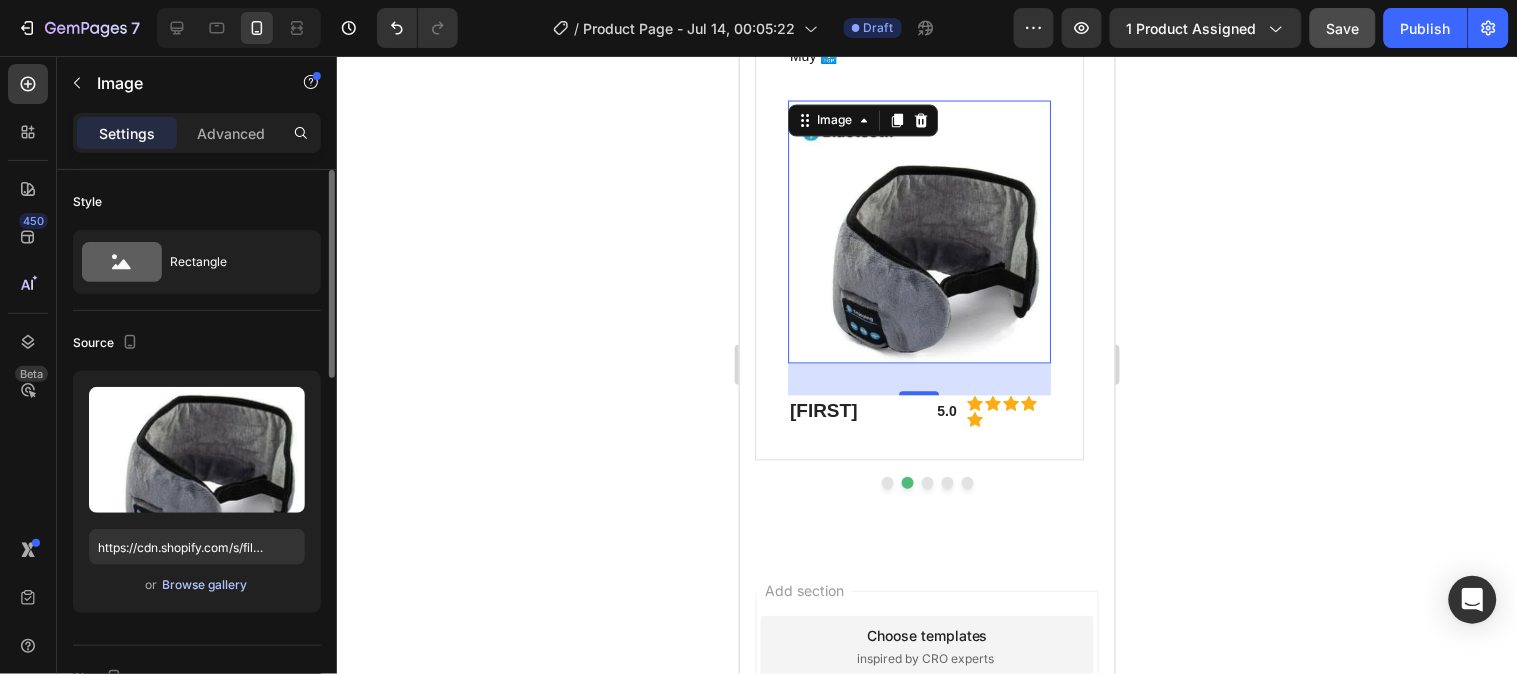 click on "Browse gallery" at bounding box center [205, 585] 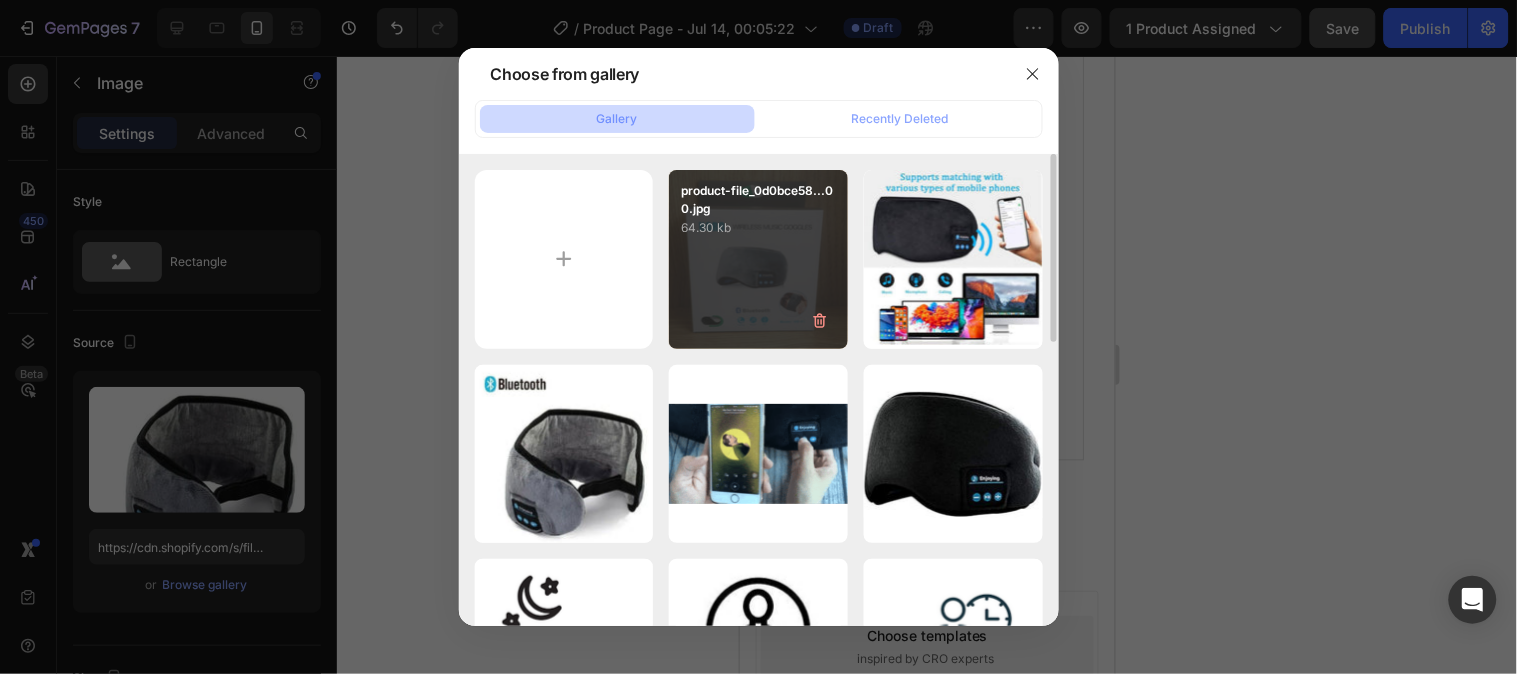 click on "product-file_0d0bce58...00.jpg 64.30 kb" at bounding box center (758, 259) 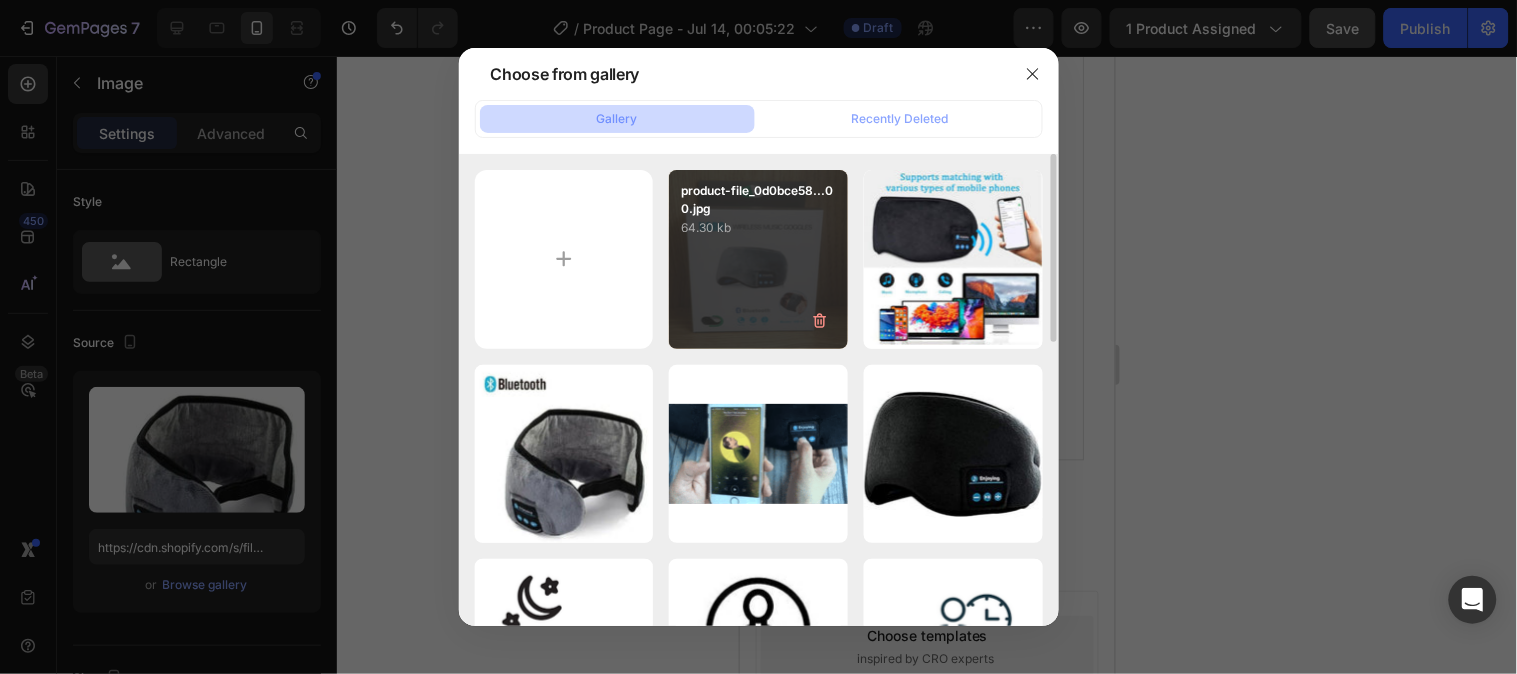 type on "https://cdn.shopify.com/s/files/1/0946/3454/1438/files/gempages_575320873049784863-d6cae3e2-32b3-49a0-a7c0-1a59afad8a10.jpg" 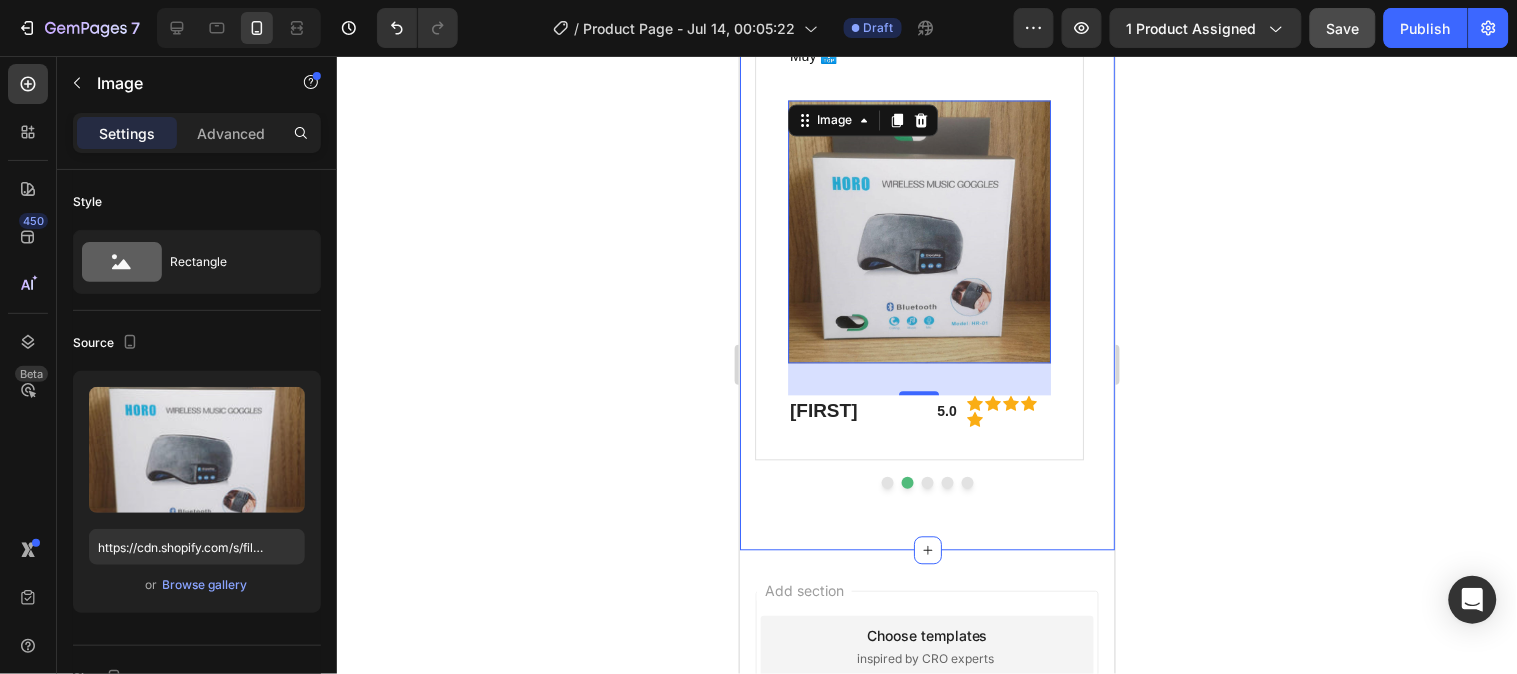 click 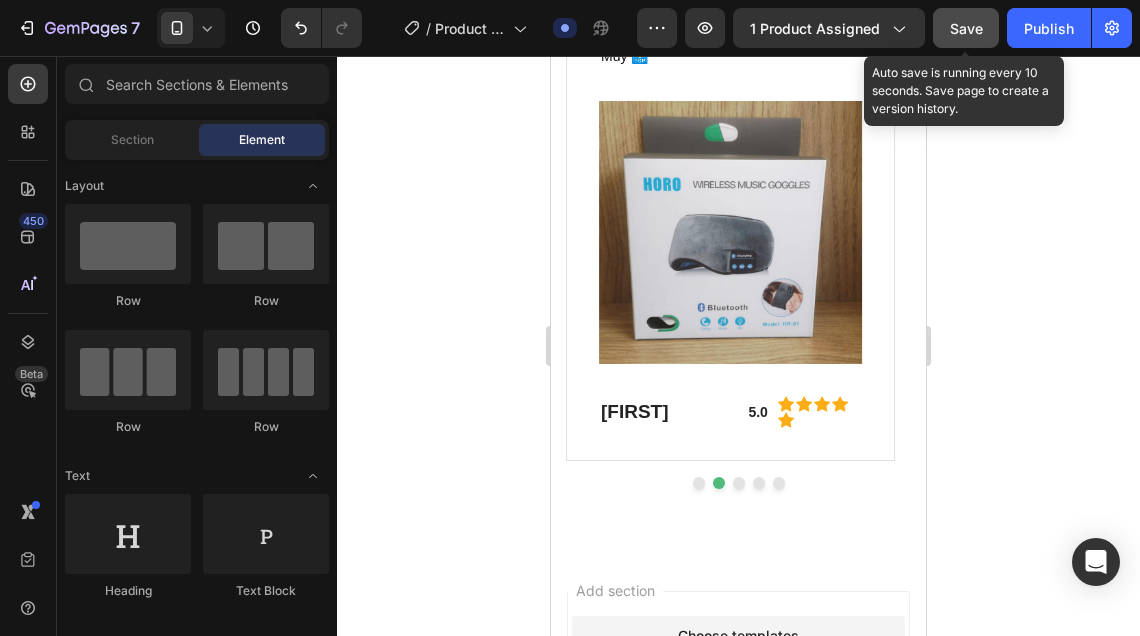 click on "Save" at bounding box center (966, 28) 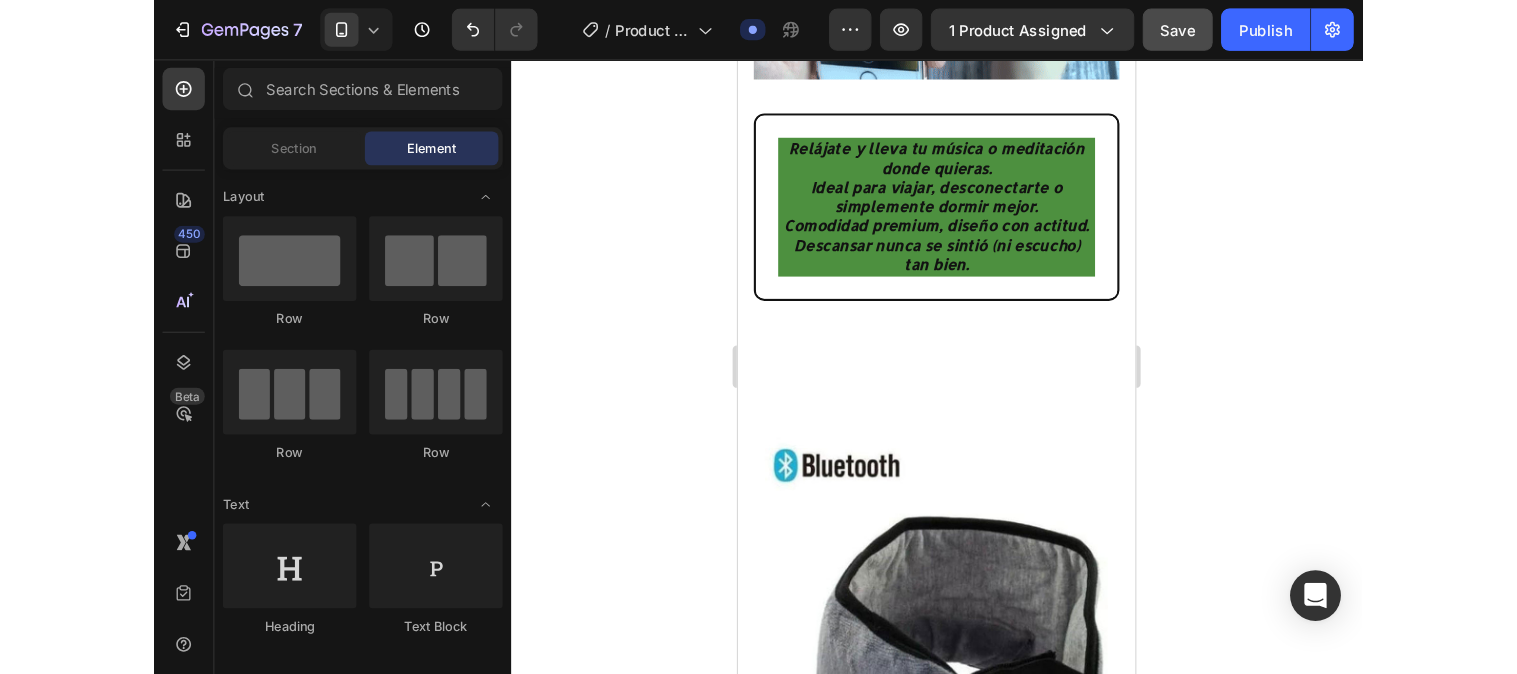 scroll, scrollTop: 1373, scrollLeft: 0, axis: vertical 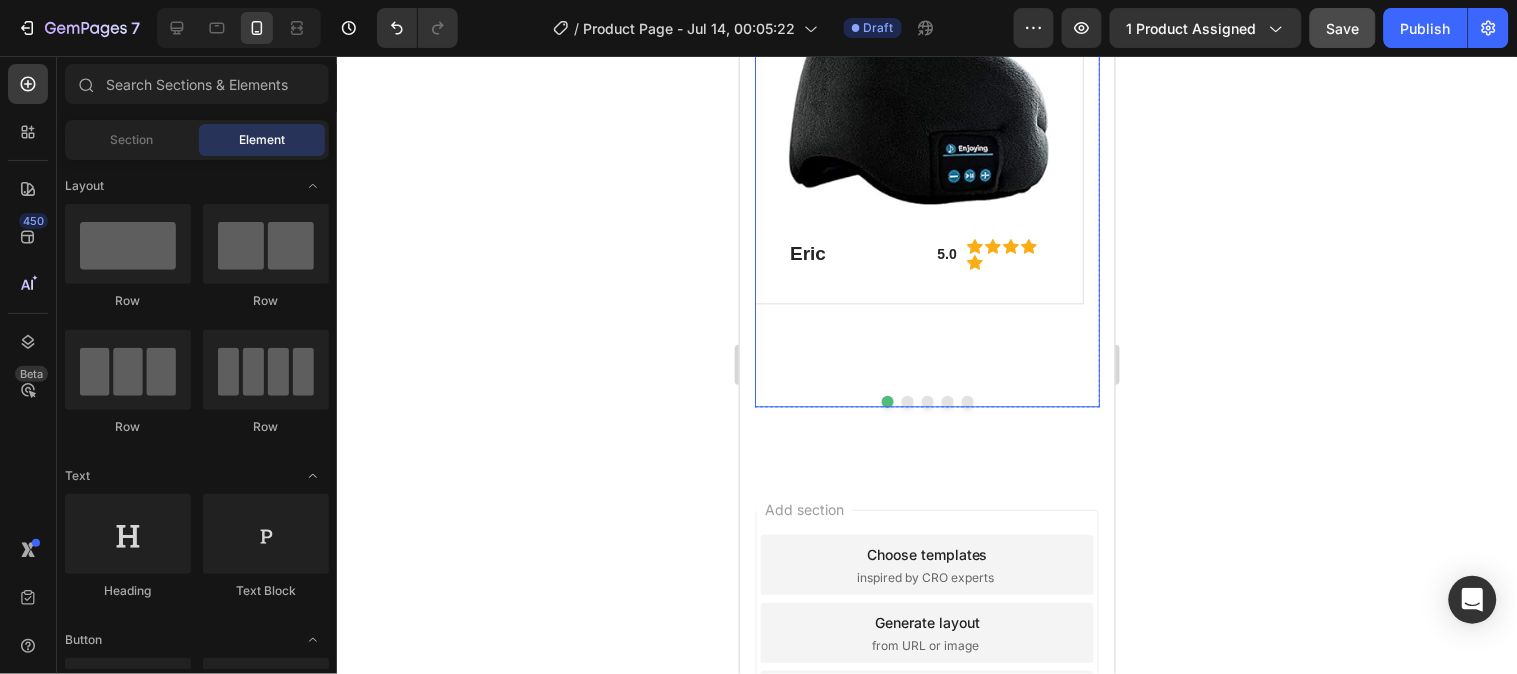 click at bounding box center [907, 401] 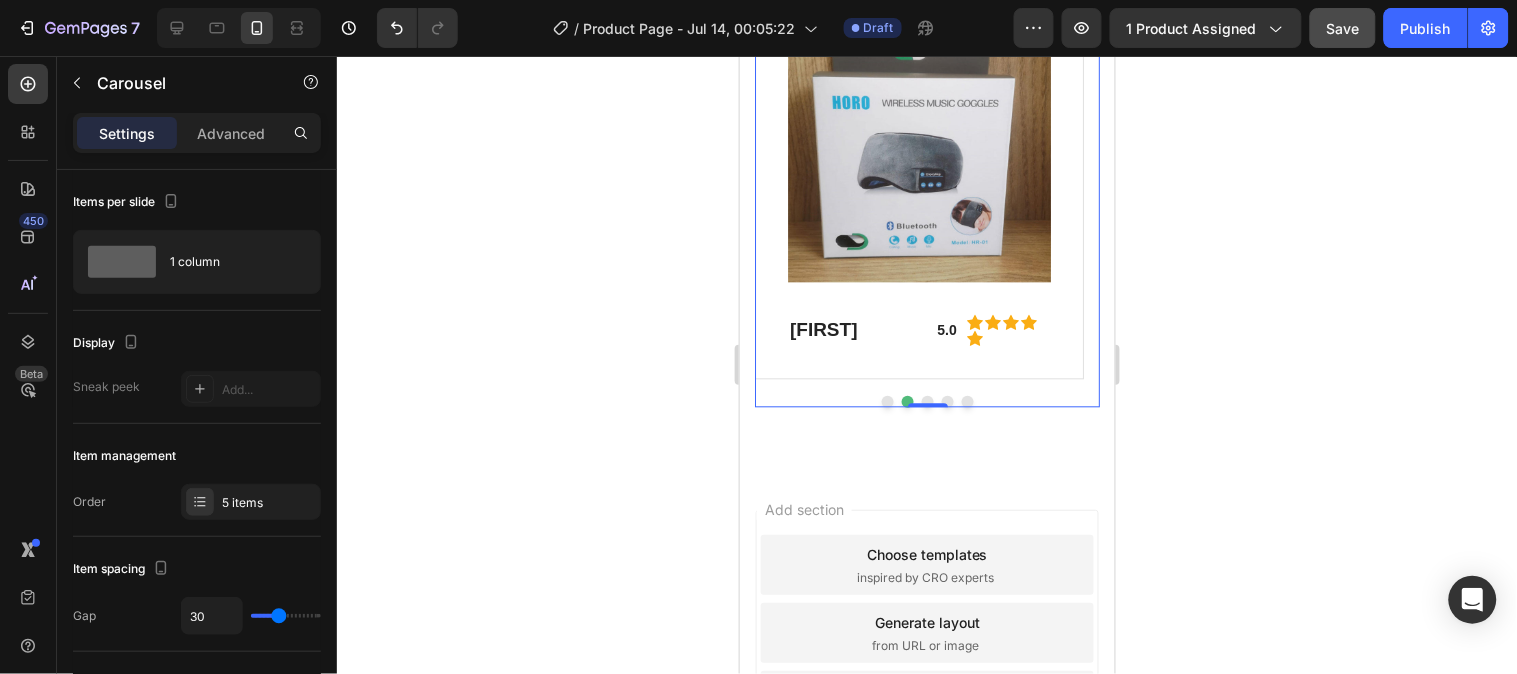 click at bounding box center (927, 401) 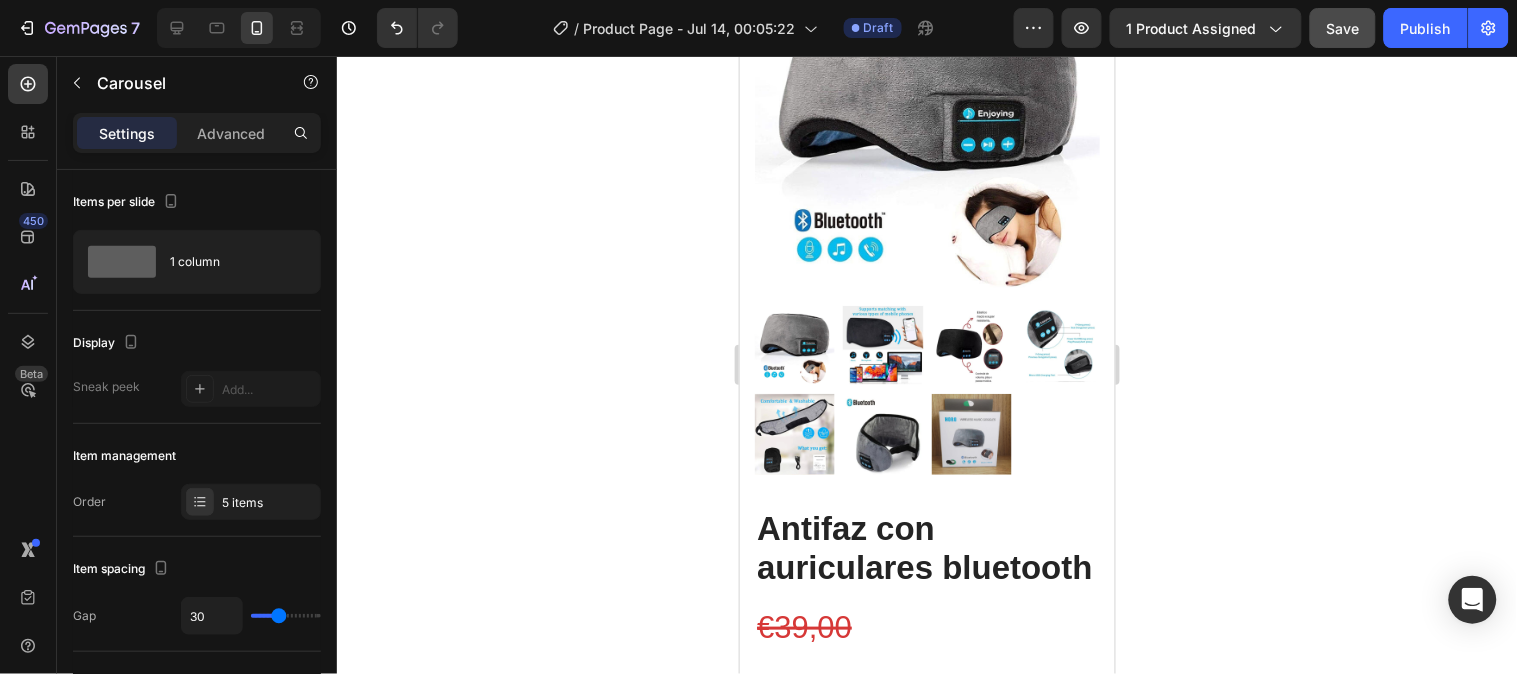 scroll, scrollTop: 223, scrollLeft: 0, axis: vertical 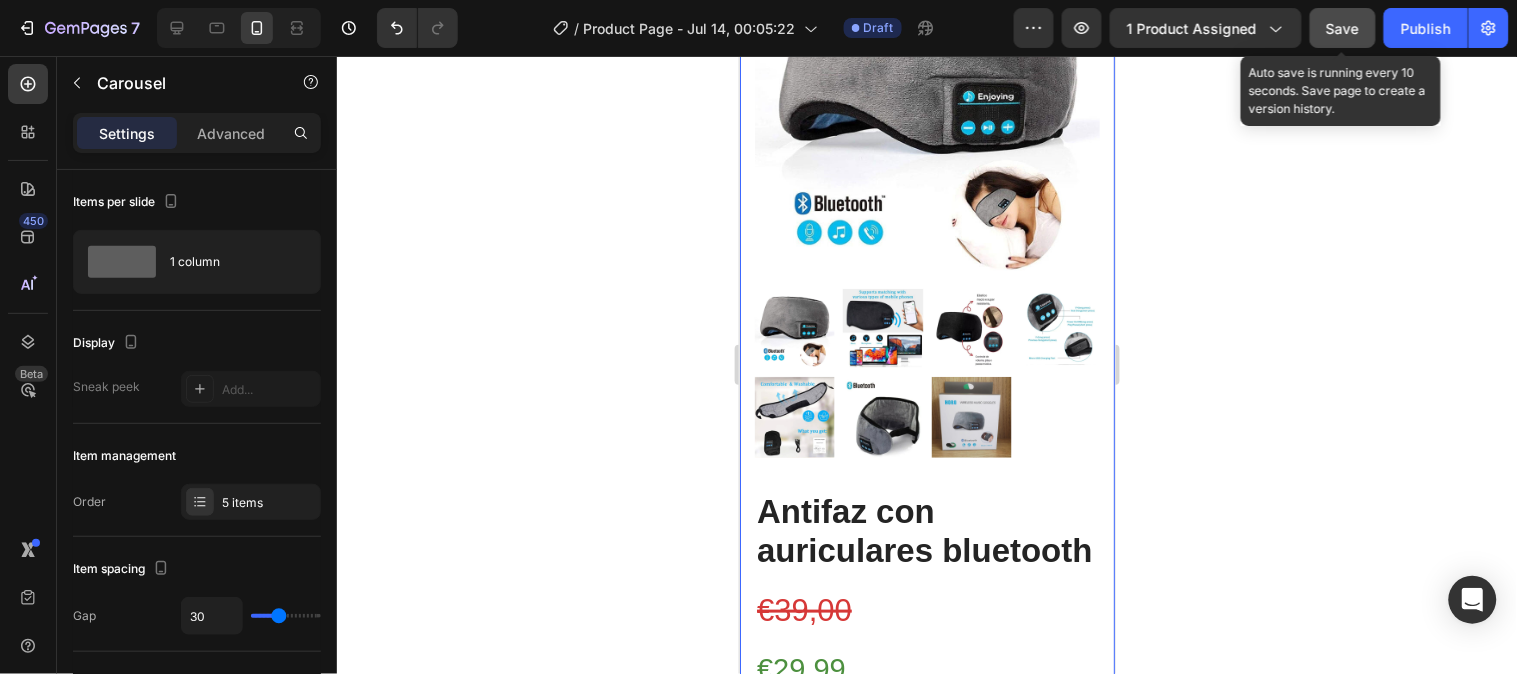 click on "Save" 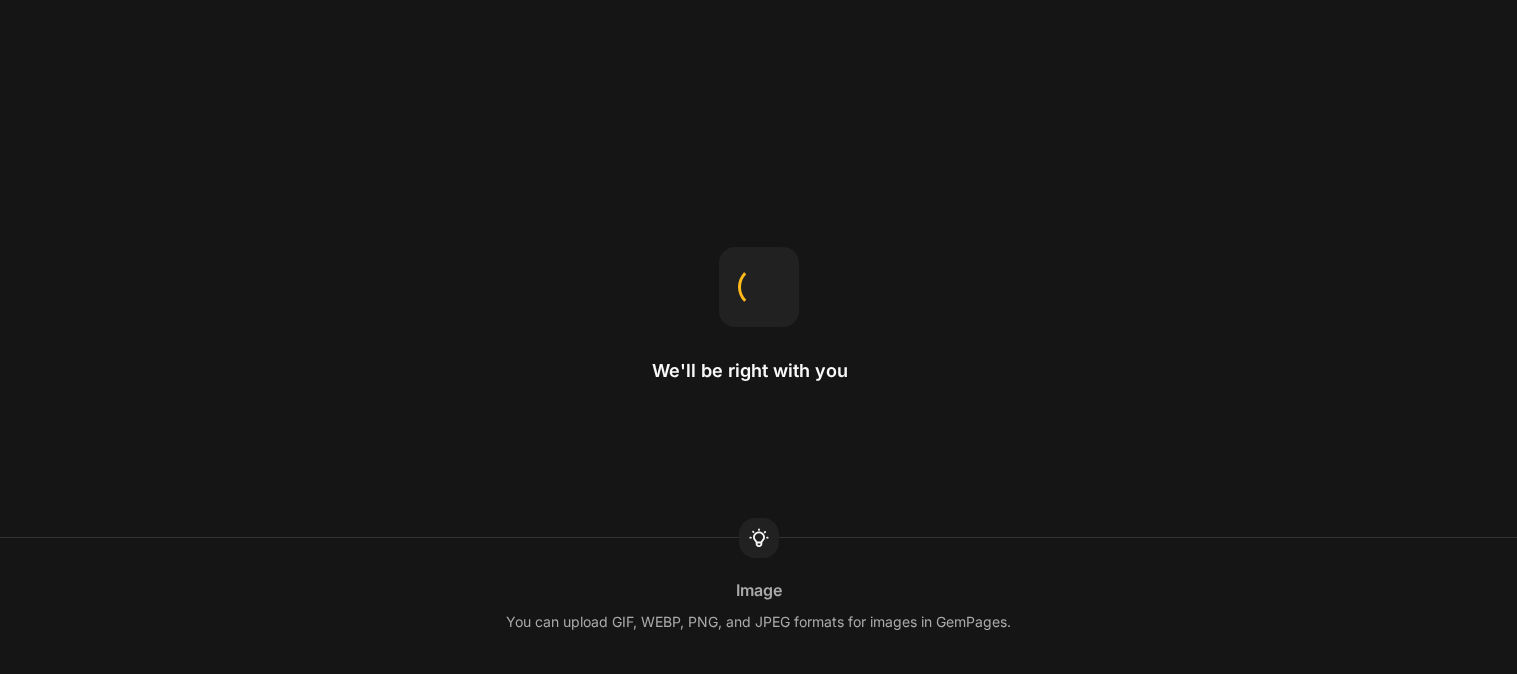 scroll, scrollTop: 0, scrollLeft: 0, axis: both 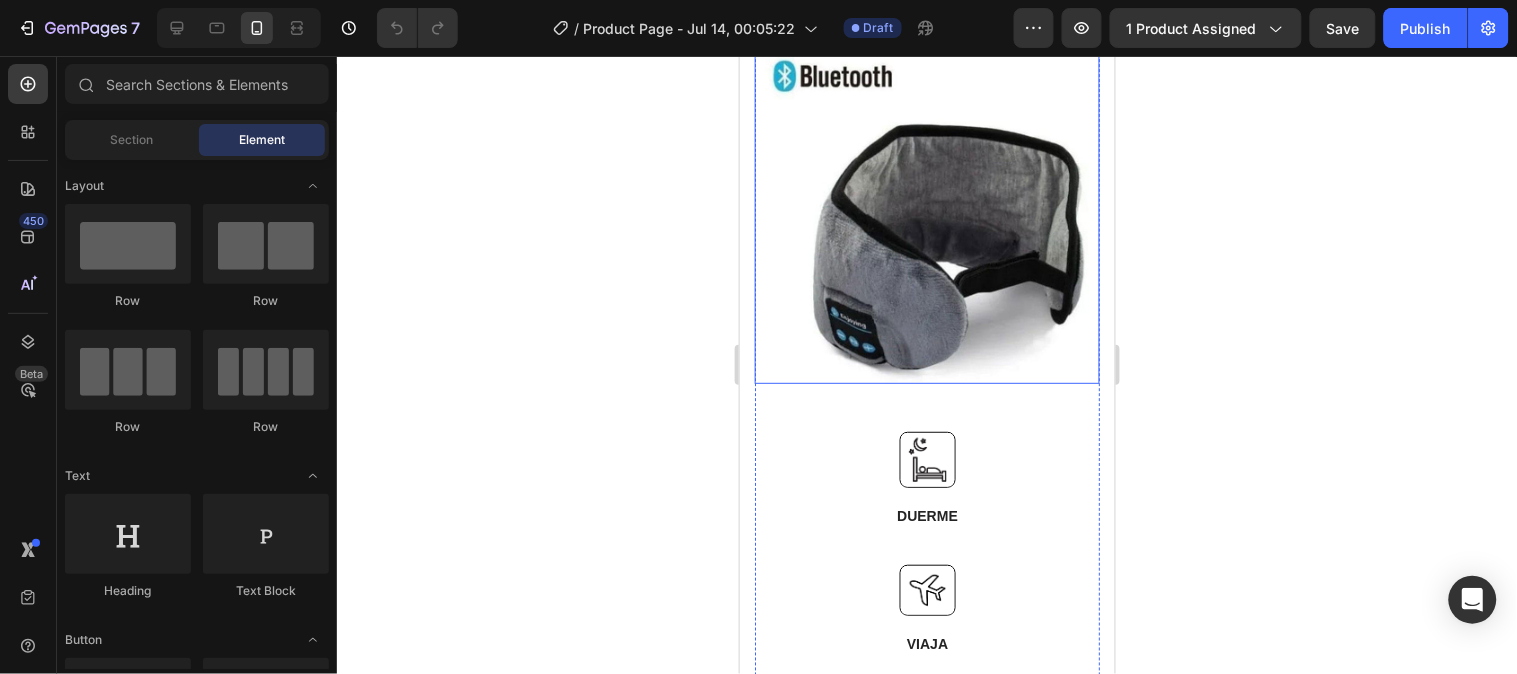 click at bounding box center [926, 210] 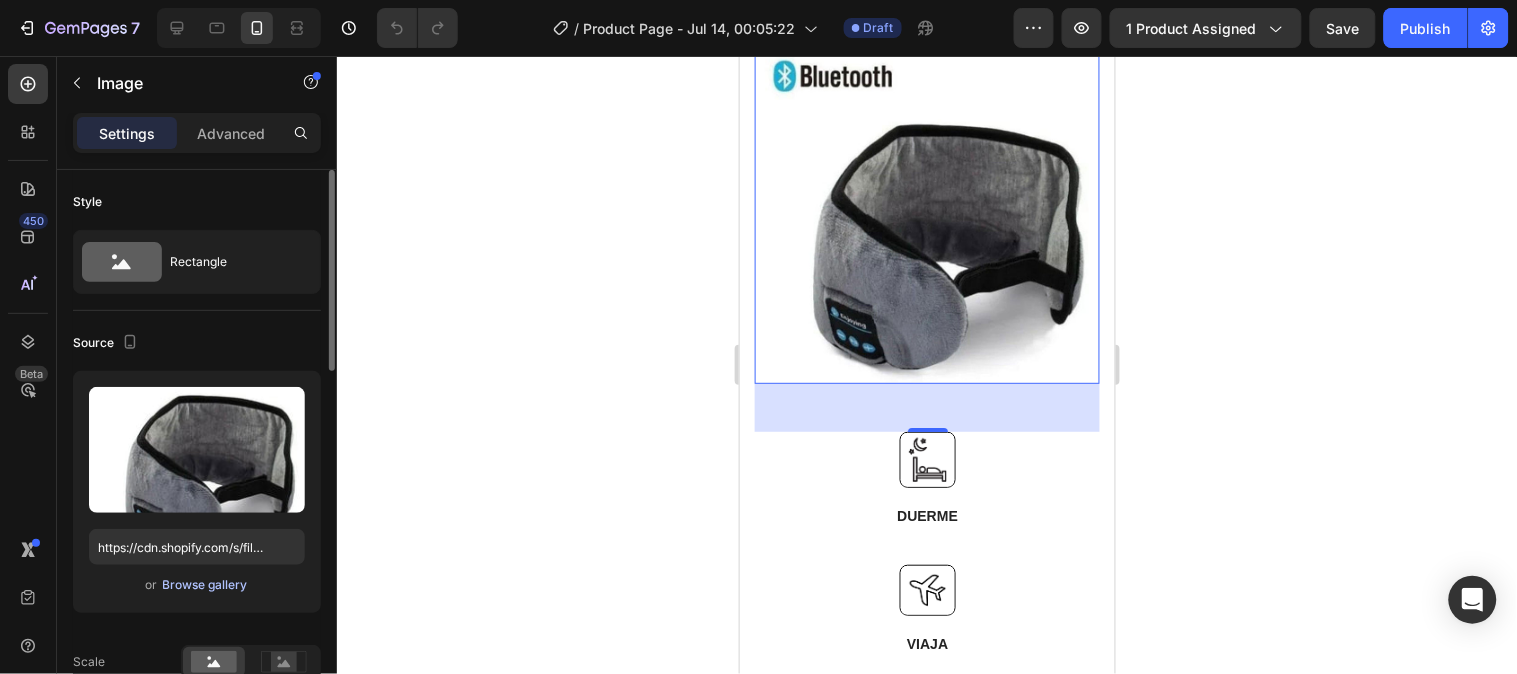 click on "Browse gallery" at bounding box center (205, 585) 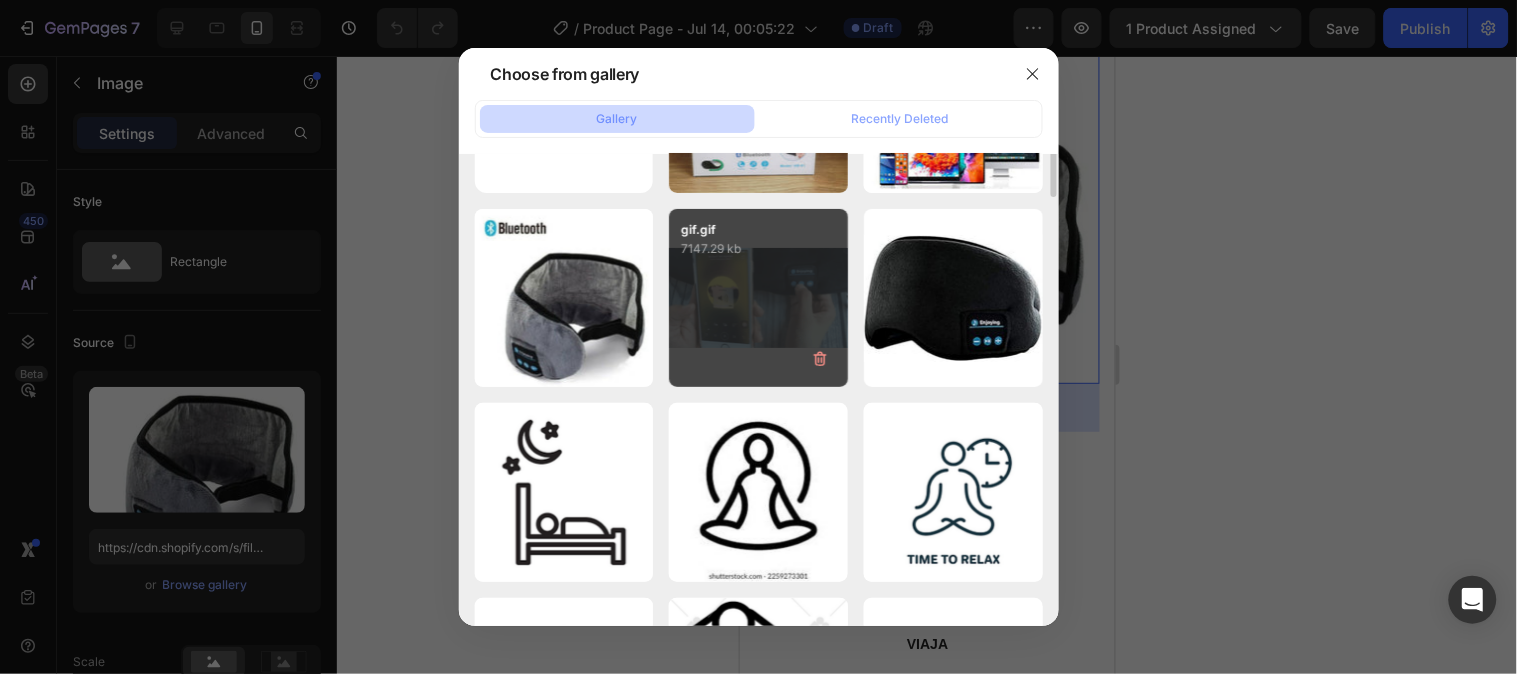 scroll, scrollTop: 0, scrollLeft: 0, axis: both 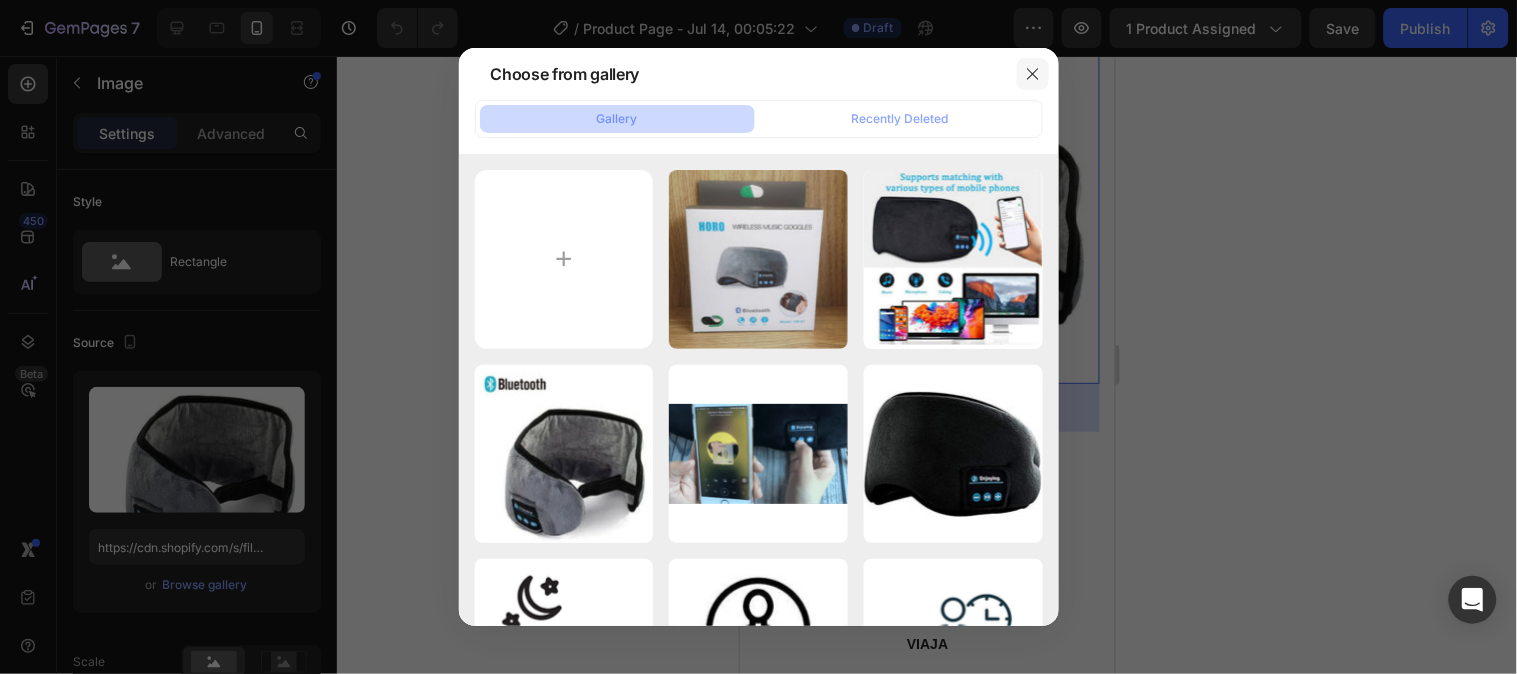click 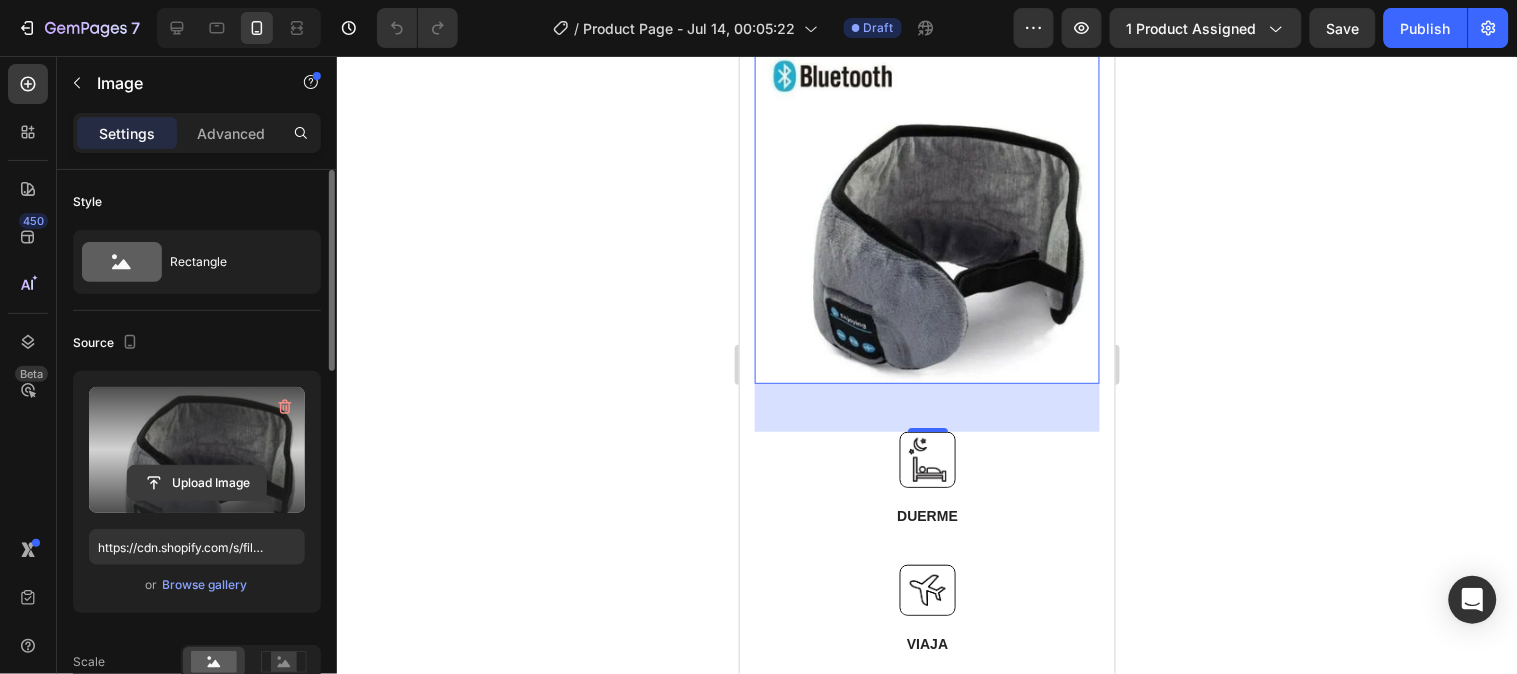 click 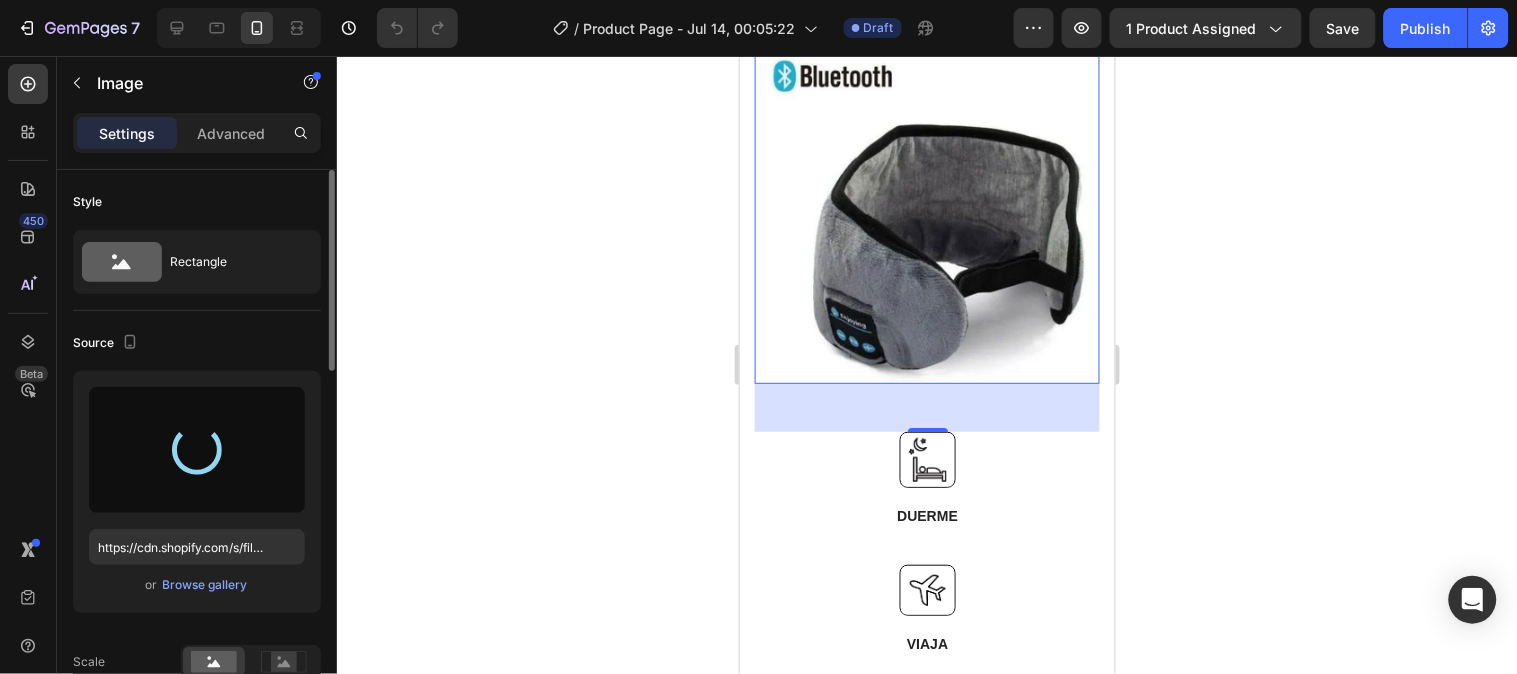 type on "https://cdn.shopify.com/s/files/1/0946/3454/1438/files/gempages_575320873049784863-56fa385f-3009-4b71-bab9-71fd98e4ff2c.jpg" 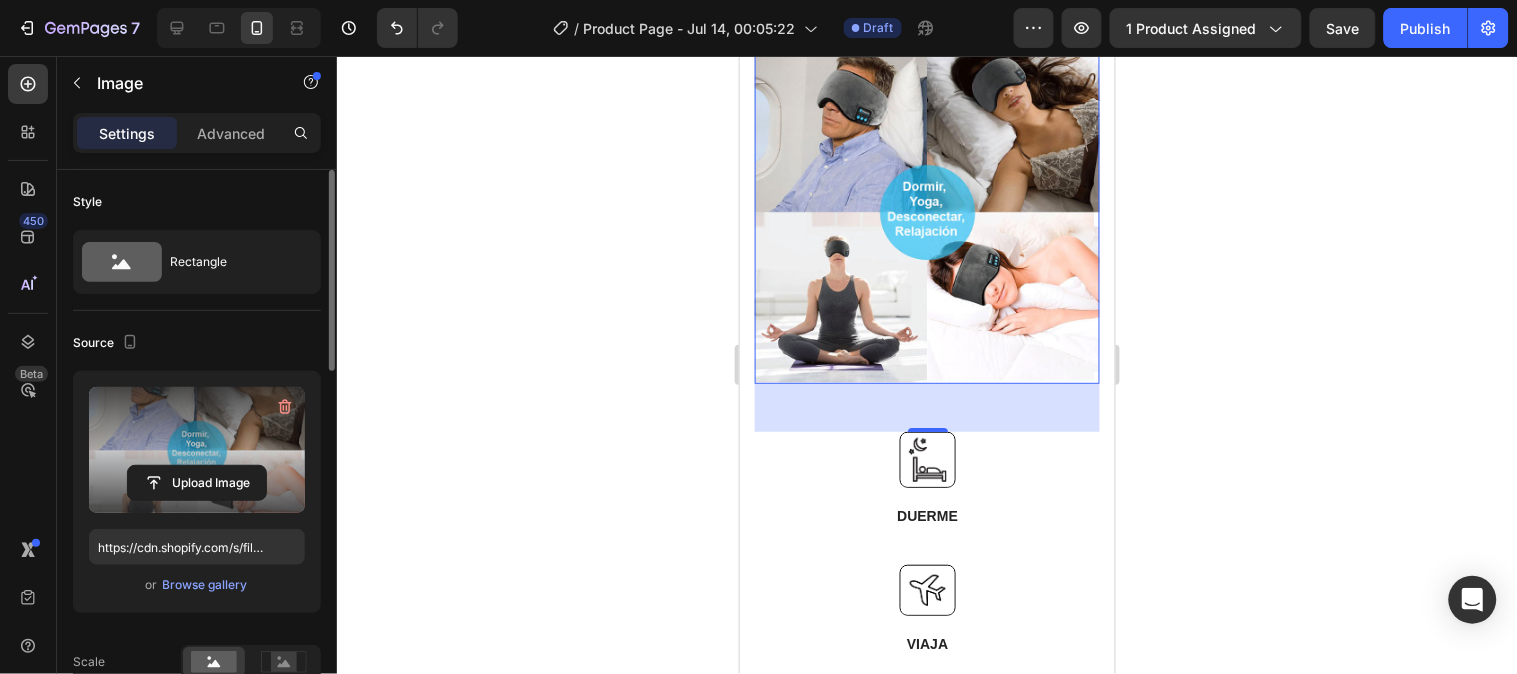 click 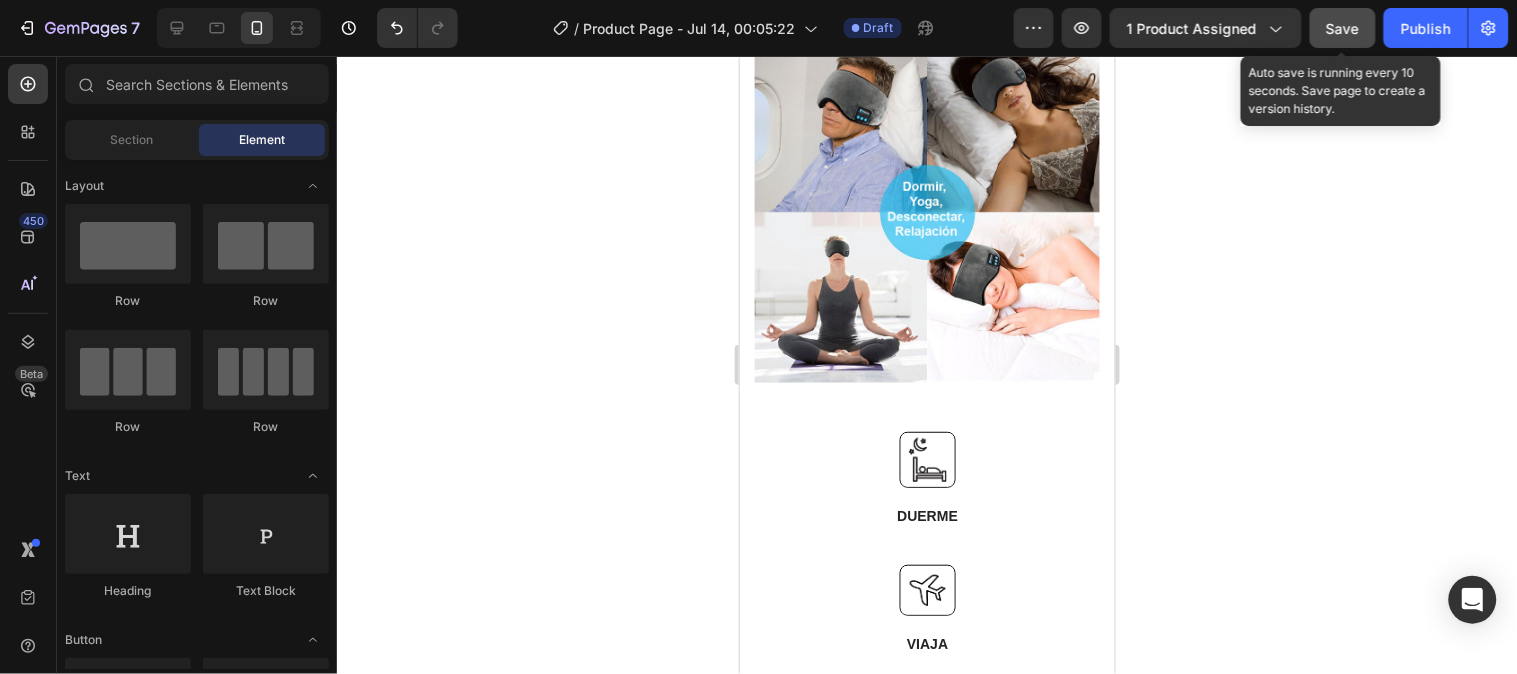 click on "Save" 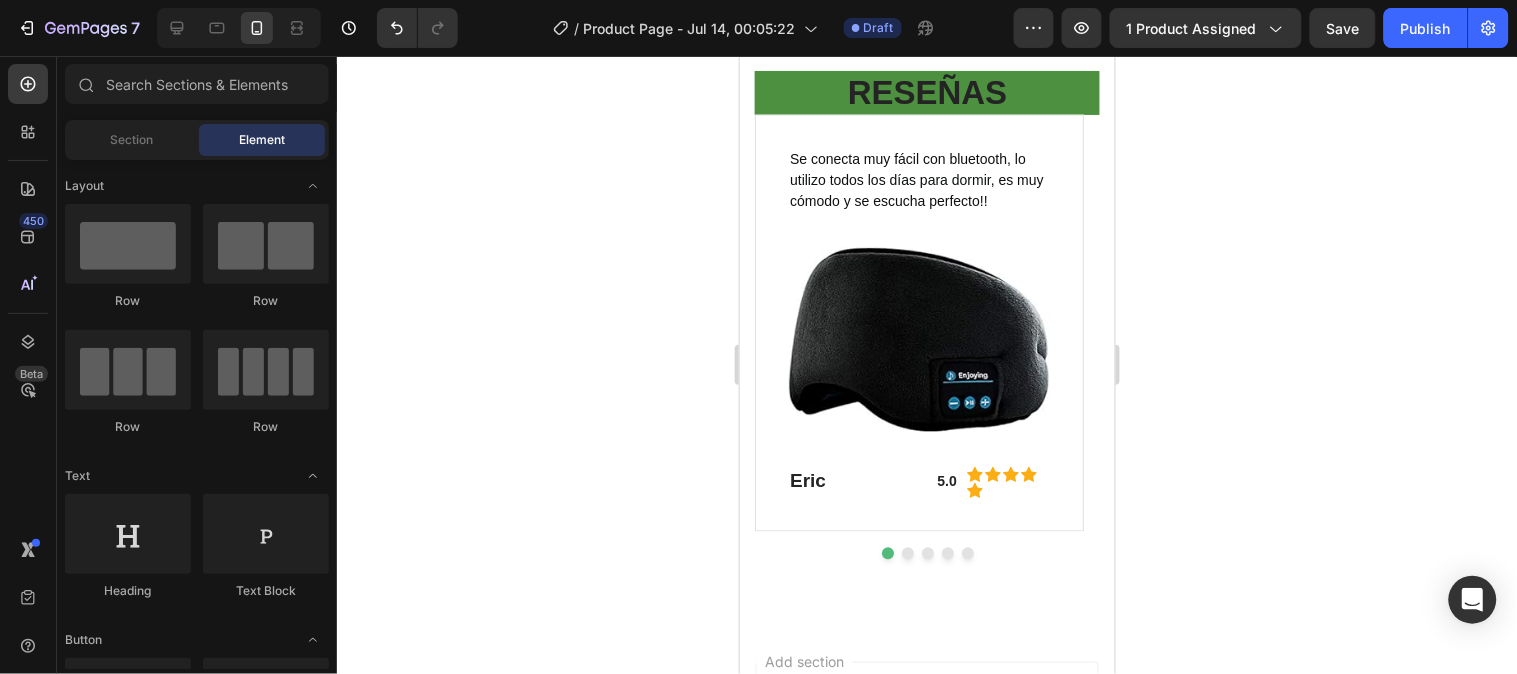 scroll, scrollTop: 2847, scrollLeft: 0, axis: vertical 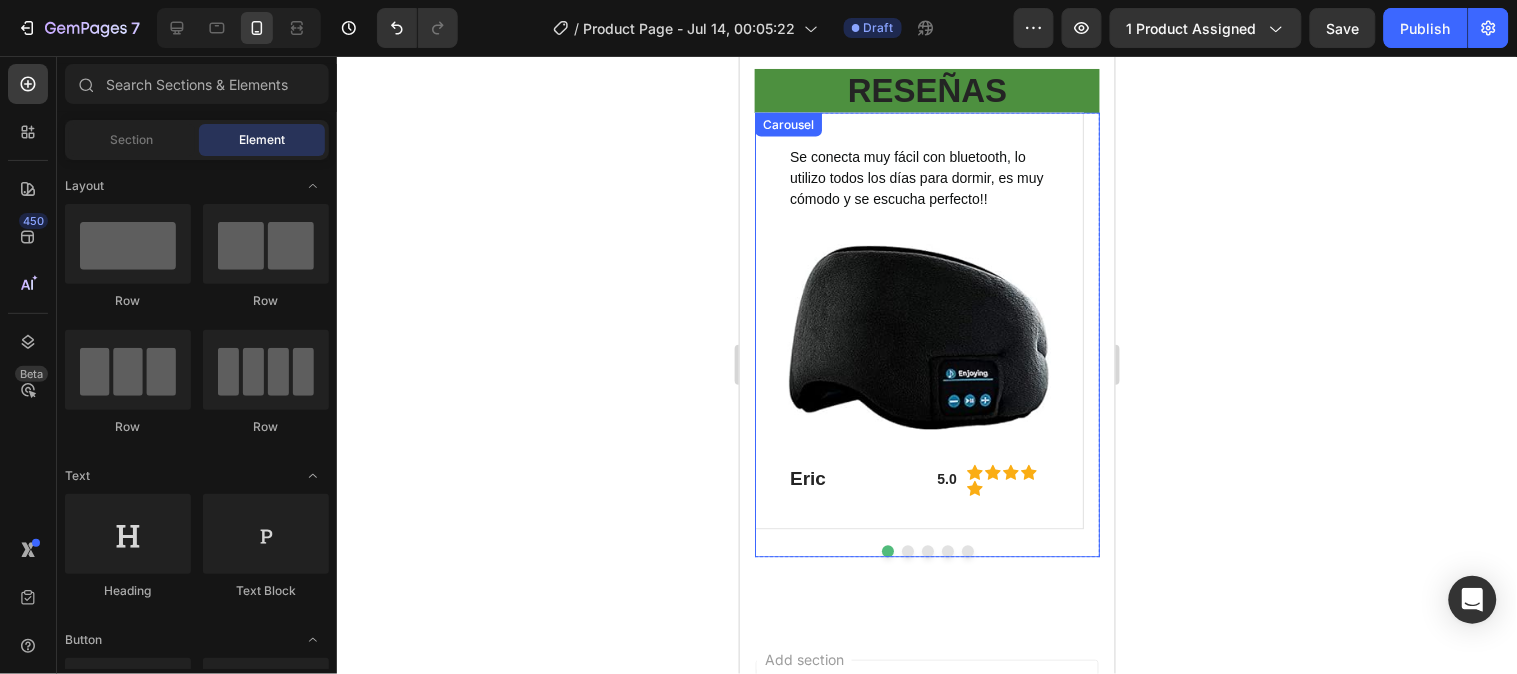 click at bounding box center [907, 551] 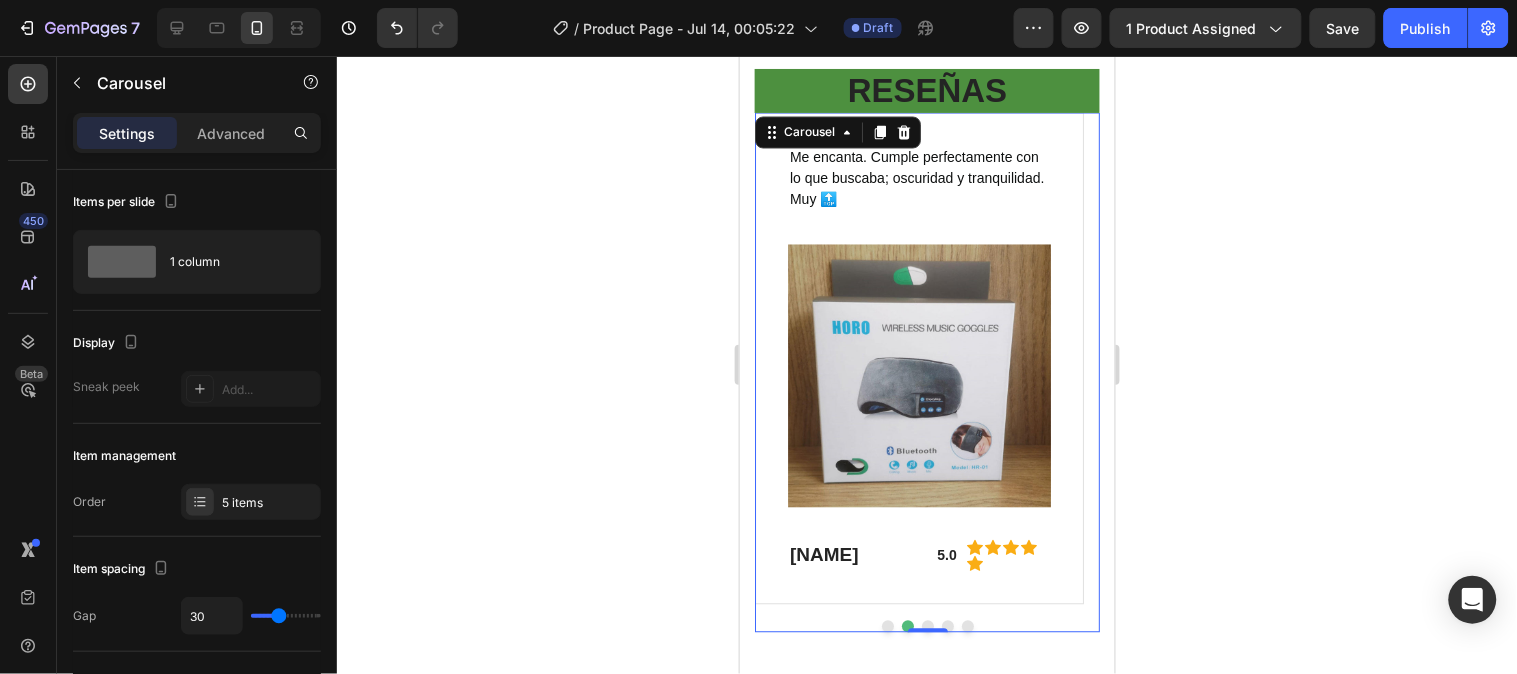 click on "Se conecta muy fácil con bluetooth, lo utilizo todos los días para dormir, es muy cómodo y se escucha perfecto!! Text block Image [NAME] Heading 5.0 Text block
Icon
Icon
Icon
Icon
Icon Icon List Hoz Row Row Row Me encanta. Cumple perfectamente con lo que buscaba; oscuridad y tranquilidad. Muy 🔝 Text block Image [NAME] Heading 5.0 Text block
Icon
Icon
Icon
Icon
Icon Icon List Hoz Row Row Row Cubren muy bien, cómodas y sonido claro. Fácil de sincronizar. Text block [NAME] Heading 5.0 Text block
Icon
Icon
Icon
Icon
Icon Icon List Hoz Row Row Row Está genial y llegó muy rápido Text block [NAME] Heading 5.0 Text block
Icon
Icon
Icon
Icon
Icon Icon List Hoz Row Row Row" at bounding box center (926, 372) 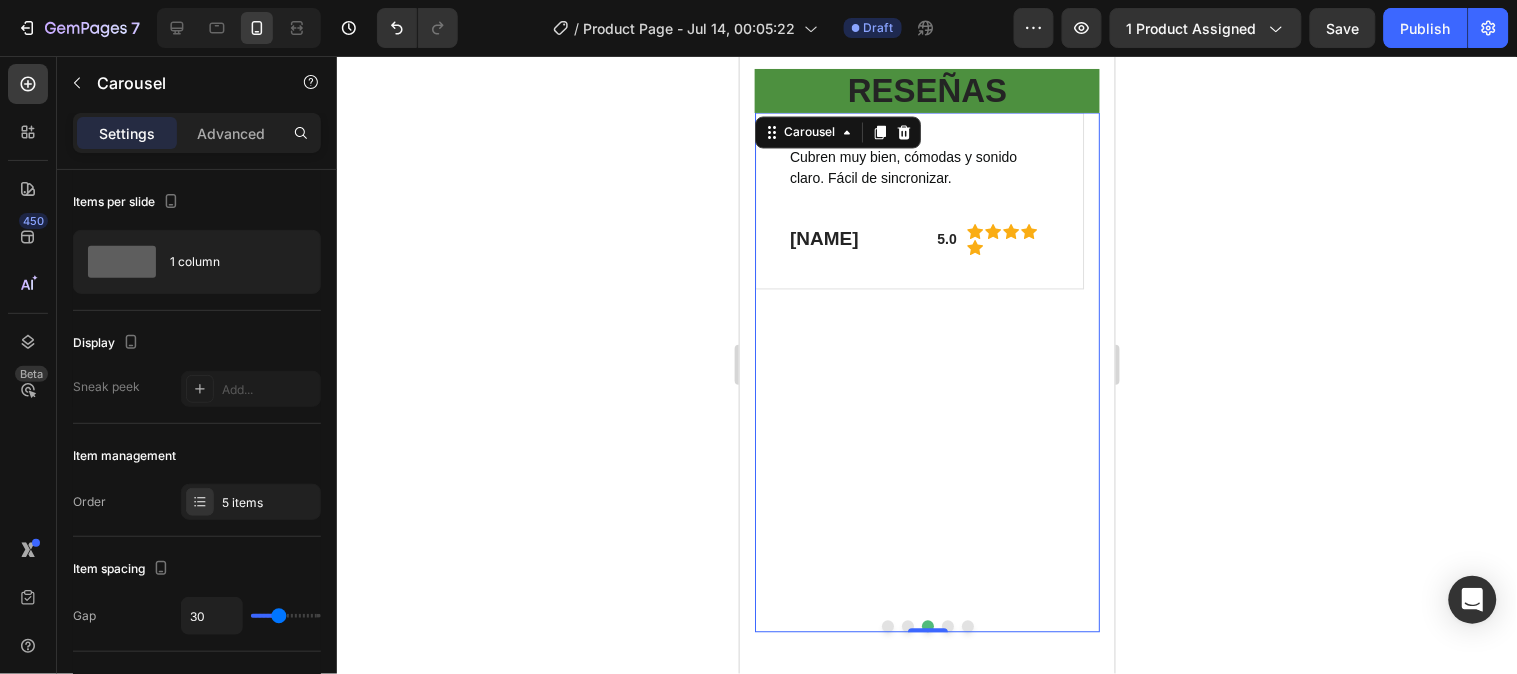click on "Cubren muy bien, cómodas y sonido claro. Fácil de sincronizar. Text block [NAME] Heading 5.0 Text block
Icon
Icon
Icon
Icon
Icon Icon List Hoz Row Row Row" at bounding box center (918, 358) 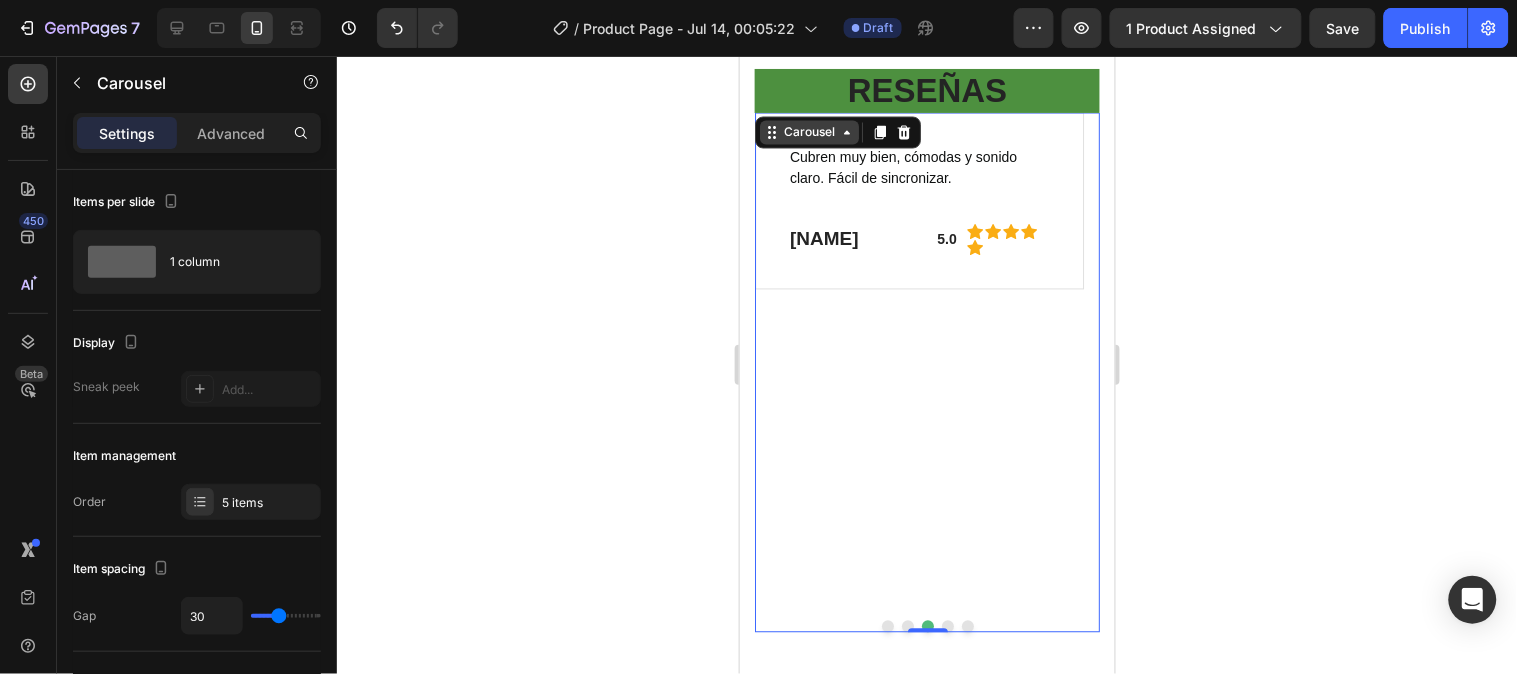 click 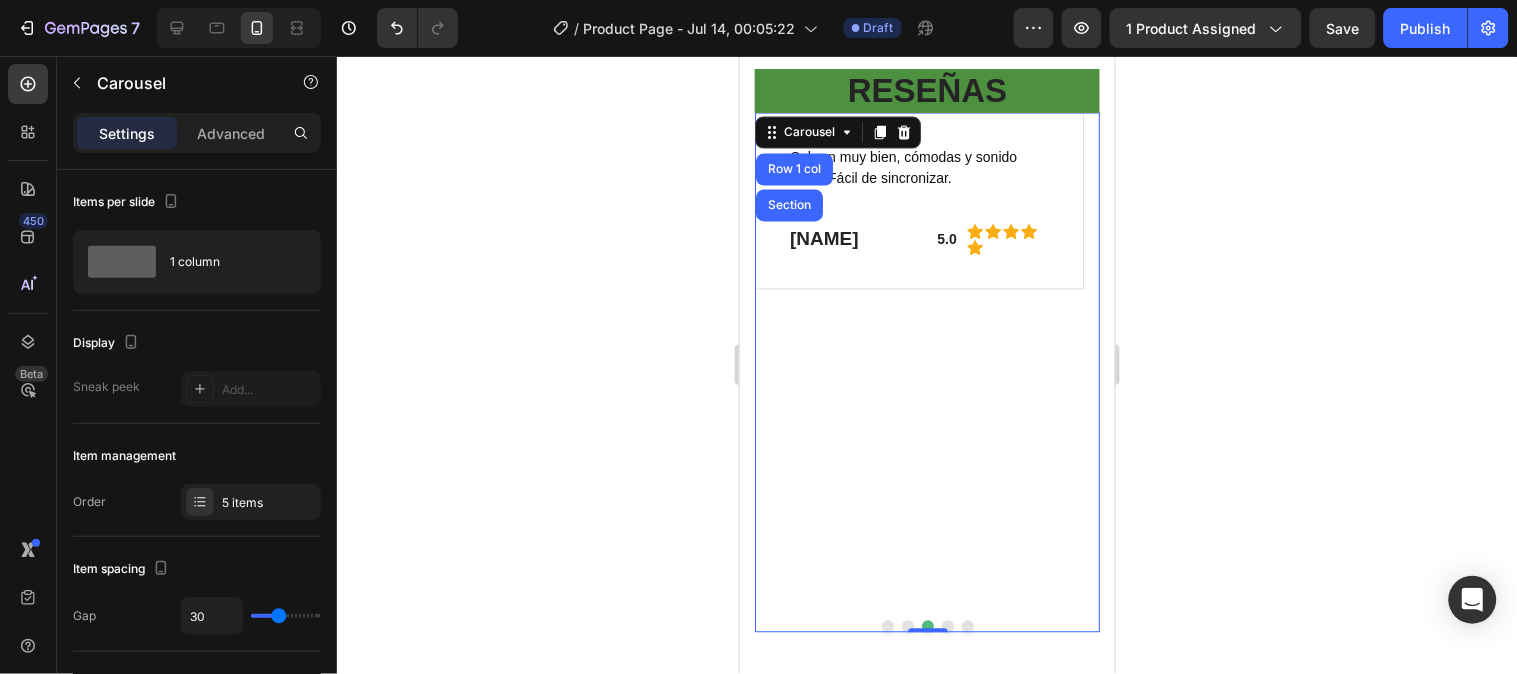 click 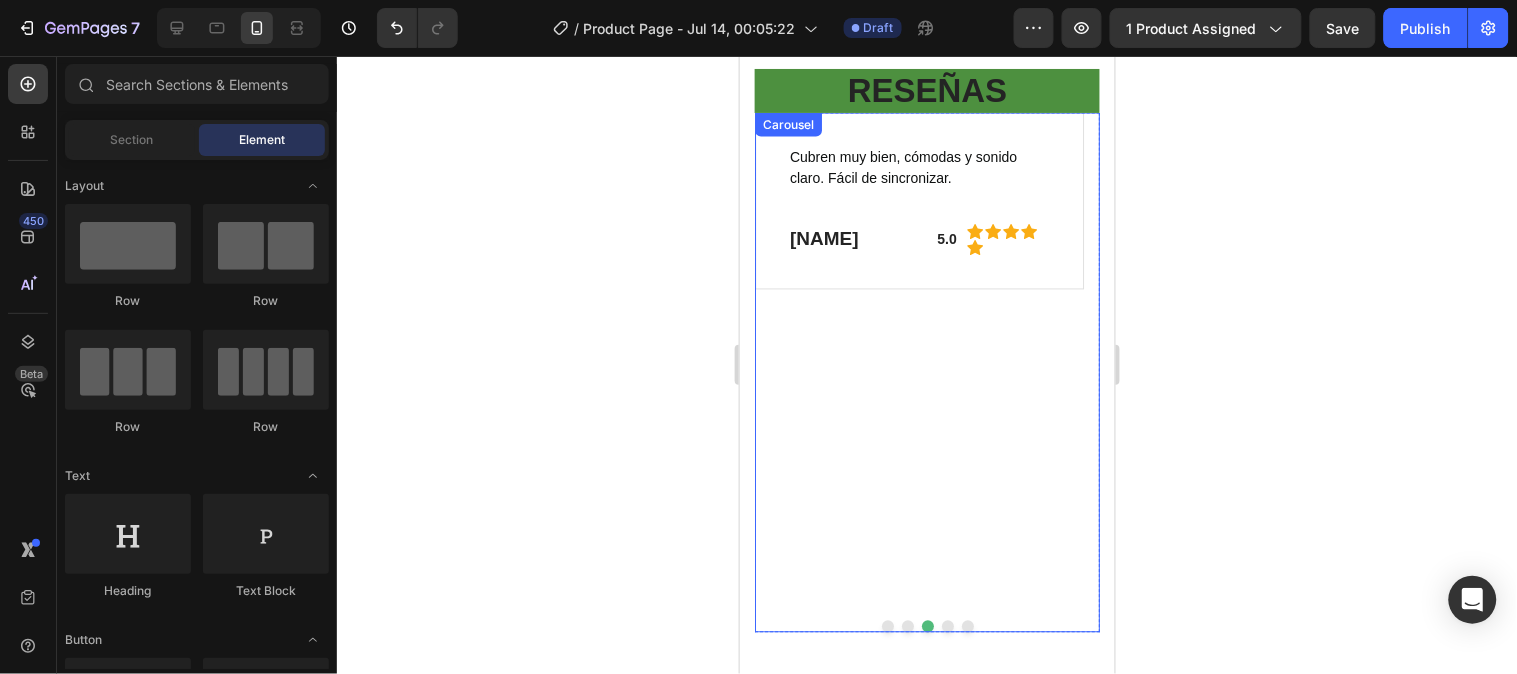 click on "Cubren muy bien, cómodas y sonido claro. Fácil de sincronizar. Text block [NAME] Heading 5.0 Text block
Icon
Icon
Icon
Icon
Icon Icon List Hoz Row Row Row" at bounding box center [918, 358] 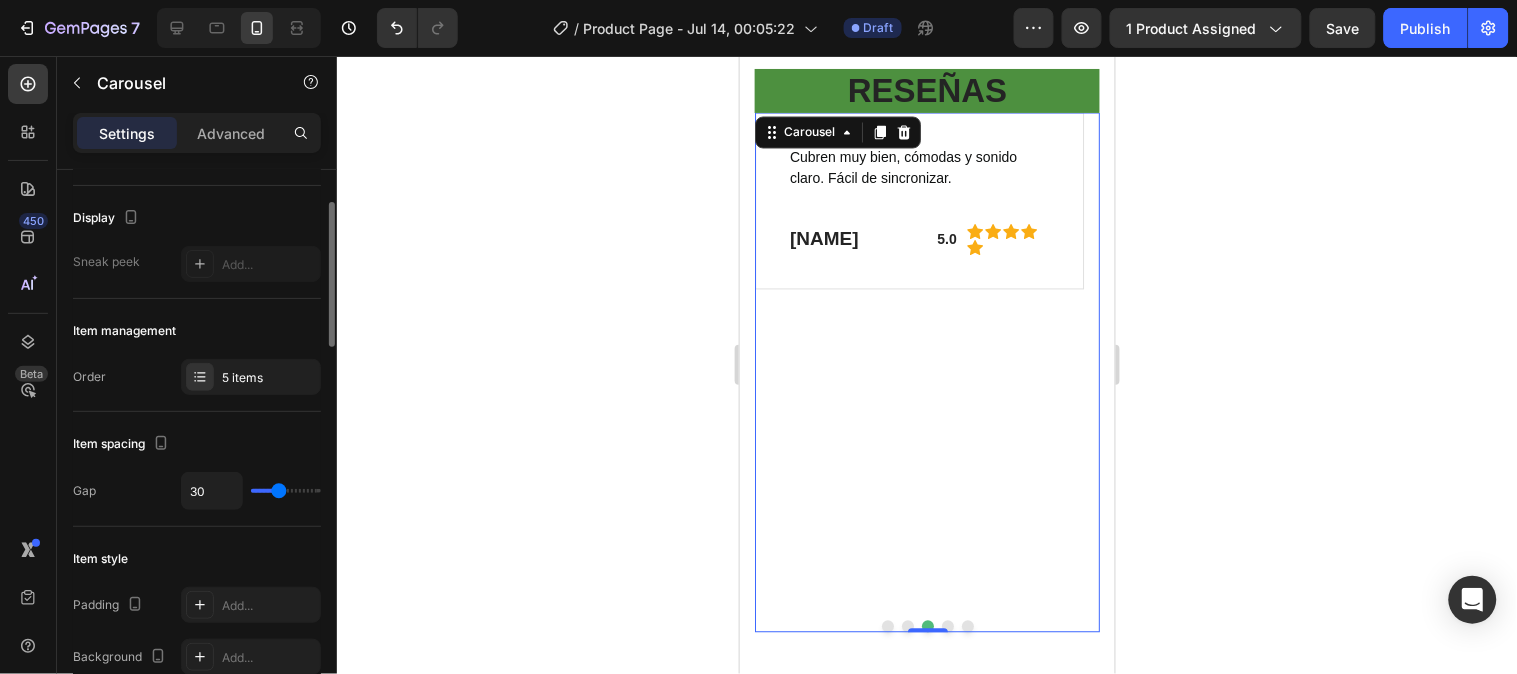 scroll, scrollTop: 0, scrollLeft: 0, axis: both 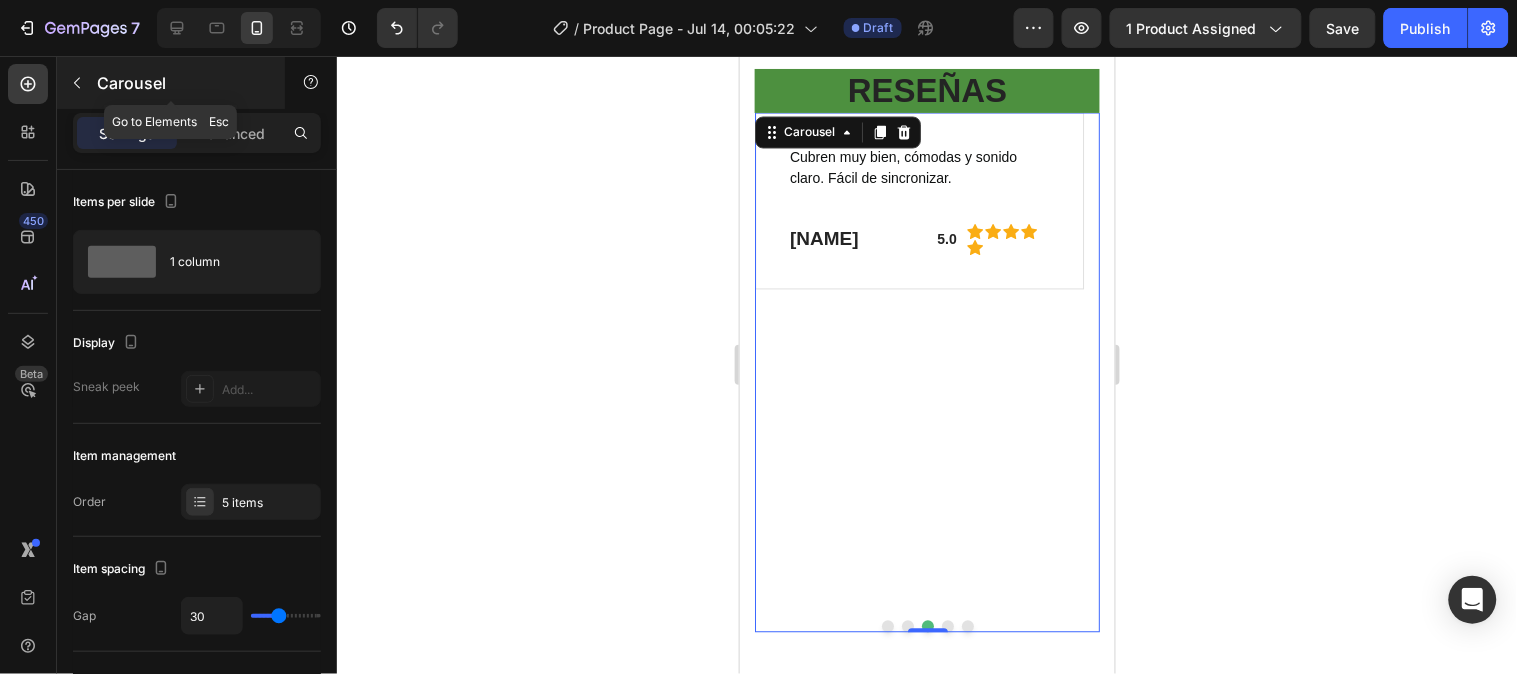 click 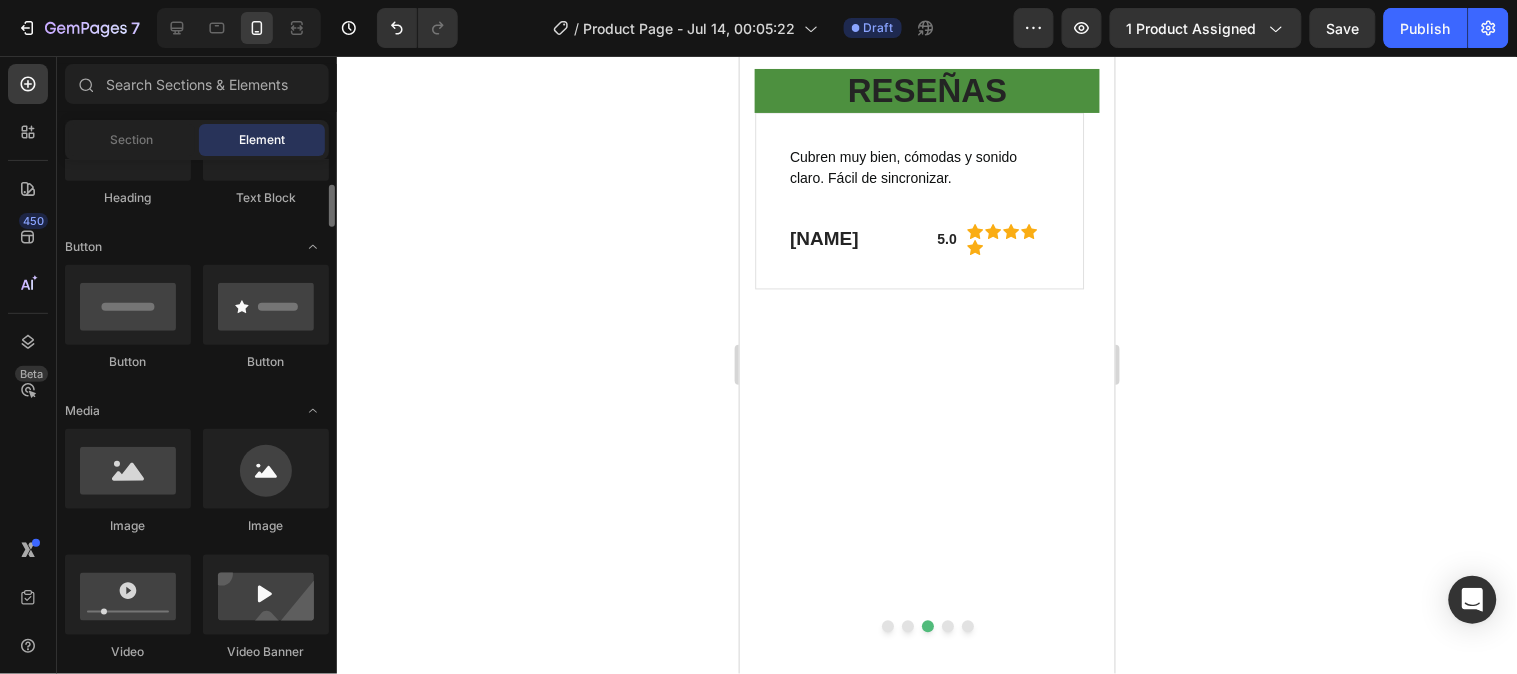 scroll, scrollTop: 395, scrollLeft: 0, axis: vertical 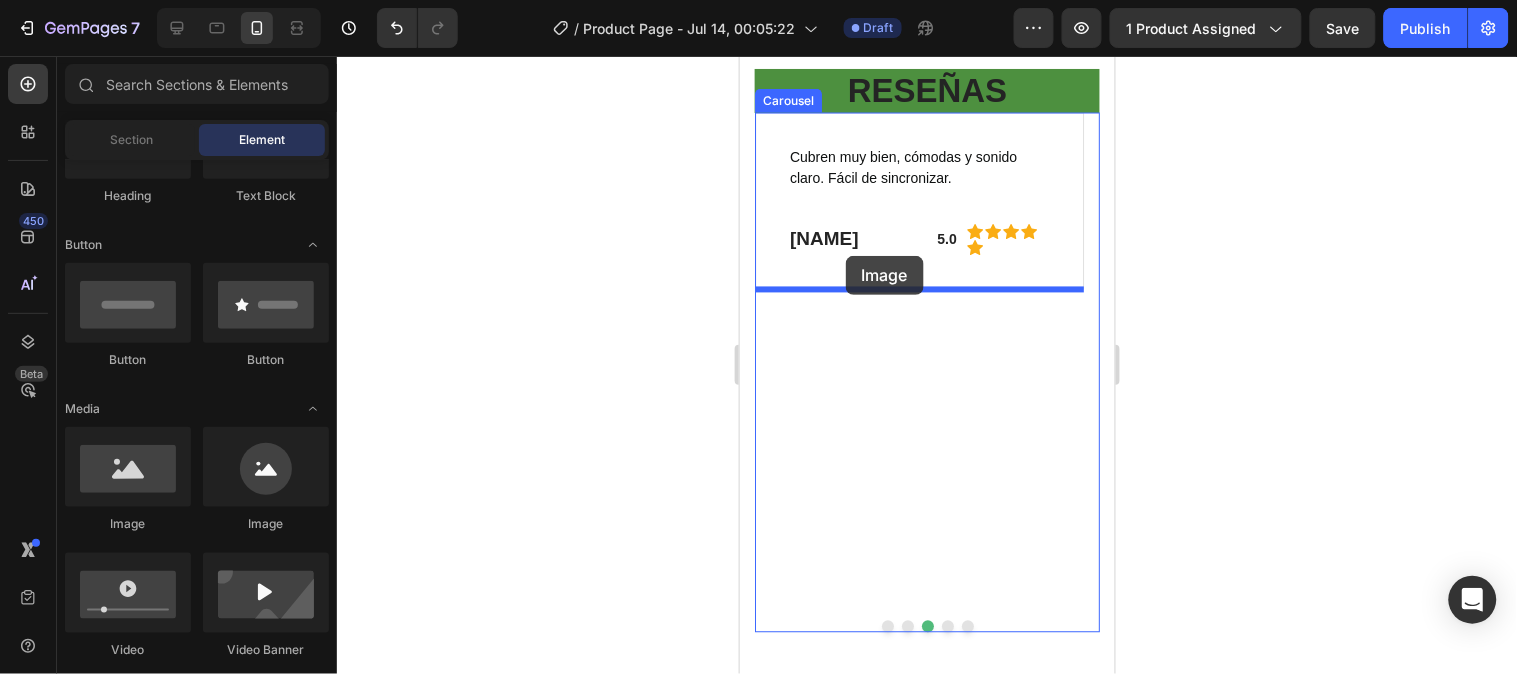drag, startPoint x: 909, startPoint y: 535, endPoint x: 845, endPoint y: 255, distance: 287.22116 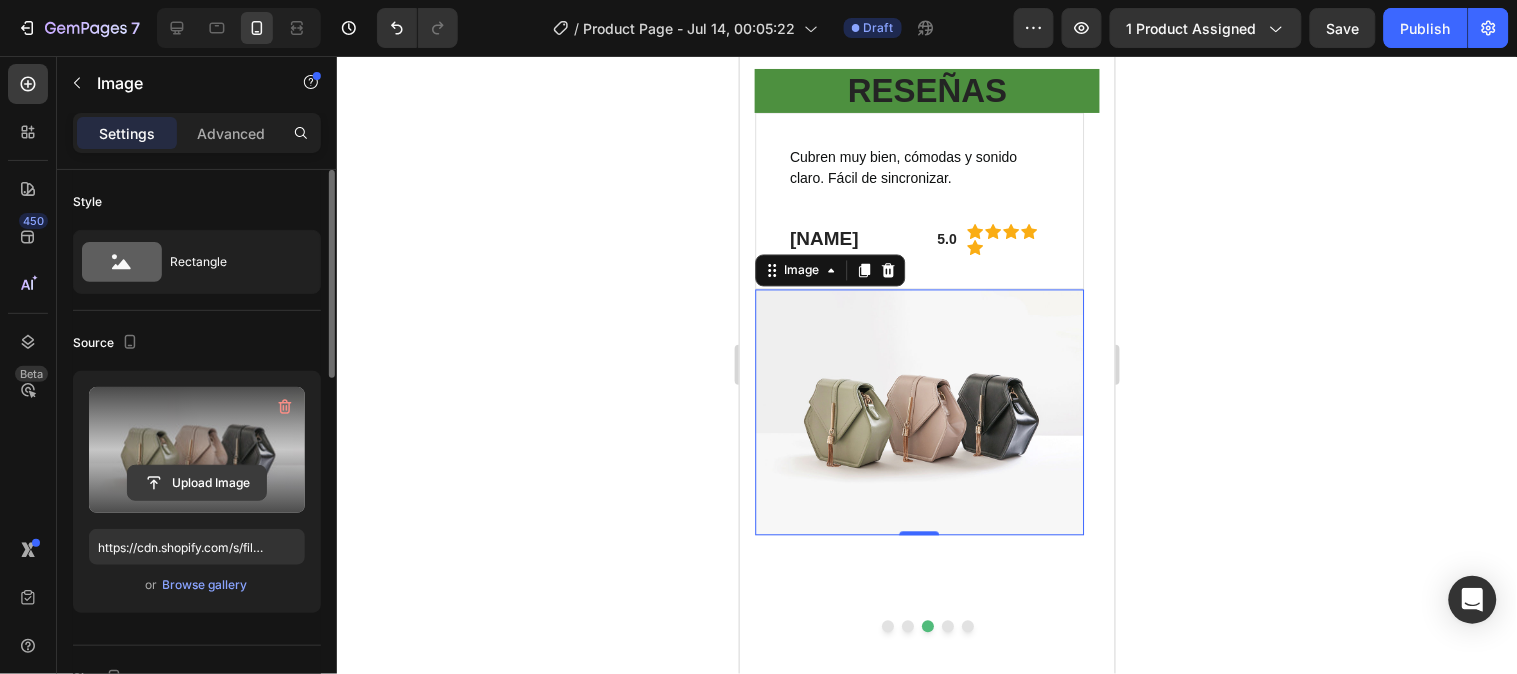 click 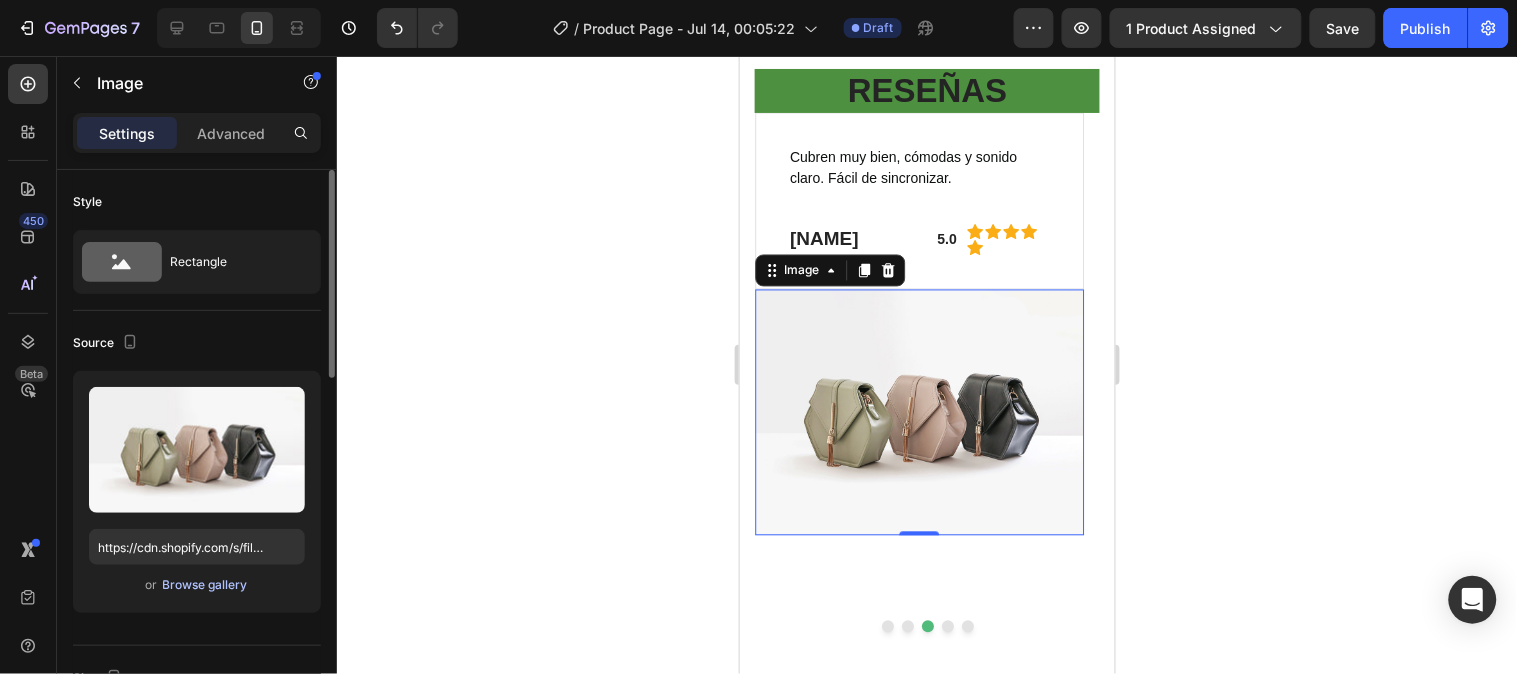 click on "Browse gallery" at bounding box center [205, 585] 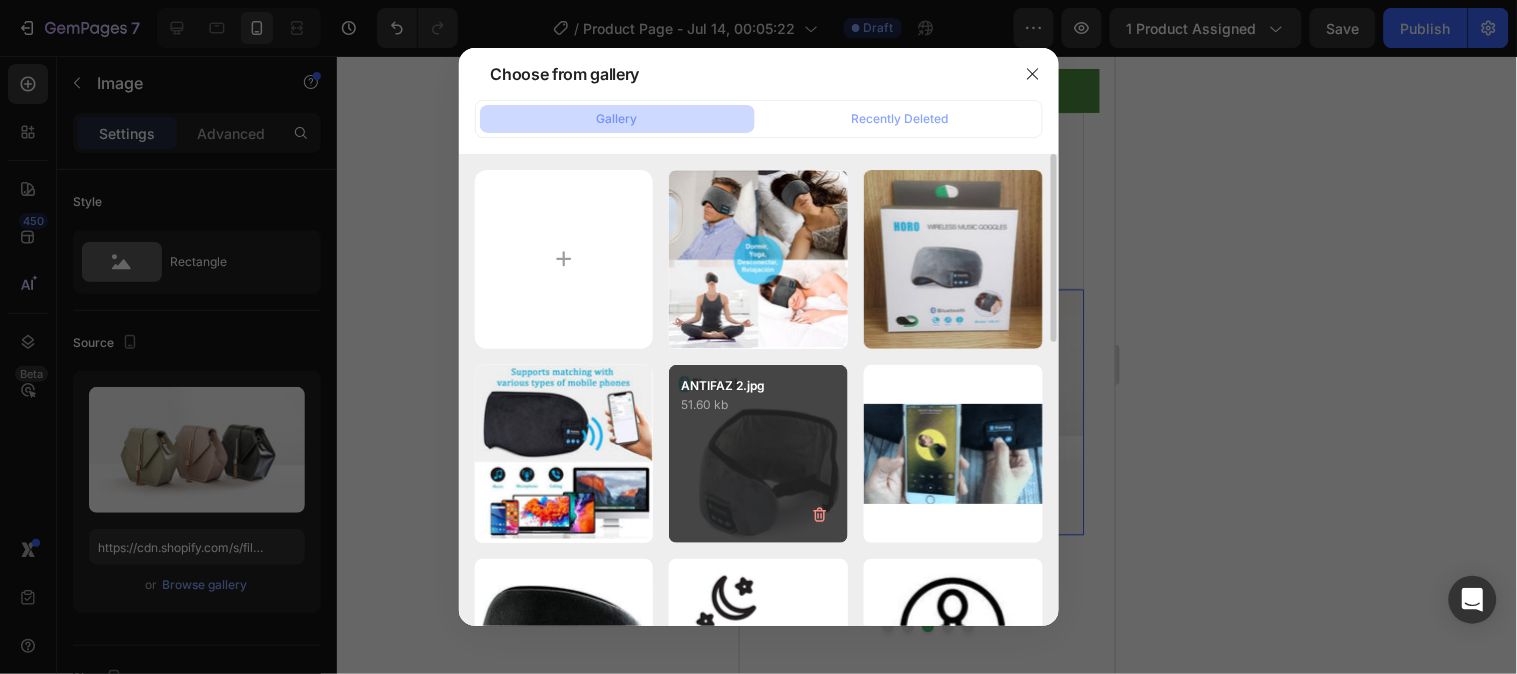 click on "ANTIFAZ 2.jpg 51.60 kb" at bounding box center [758, 454] 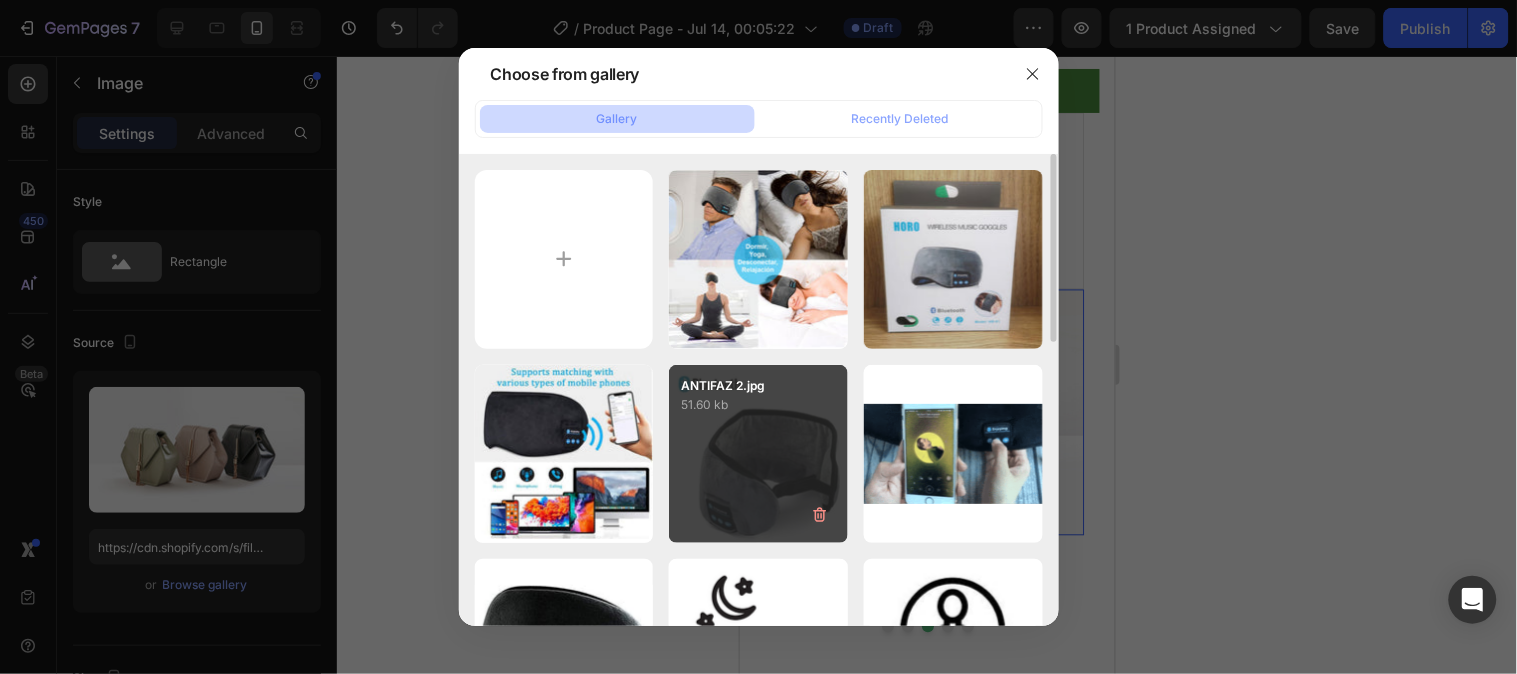 type on "https://cdn.shopify.com/s/files/1/0946/3454/1438/files/gempages_575320873049784863-6d87b280-3041-4511-a139-36d2a0160b08.jpg" 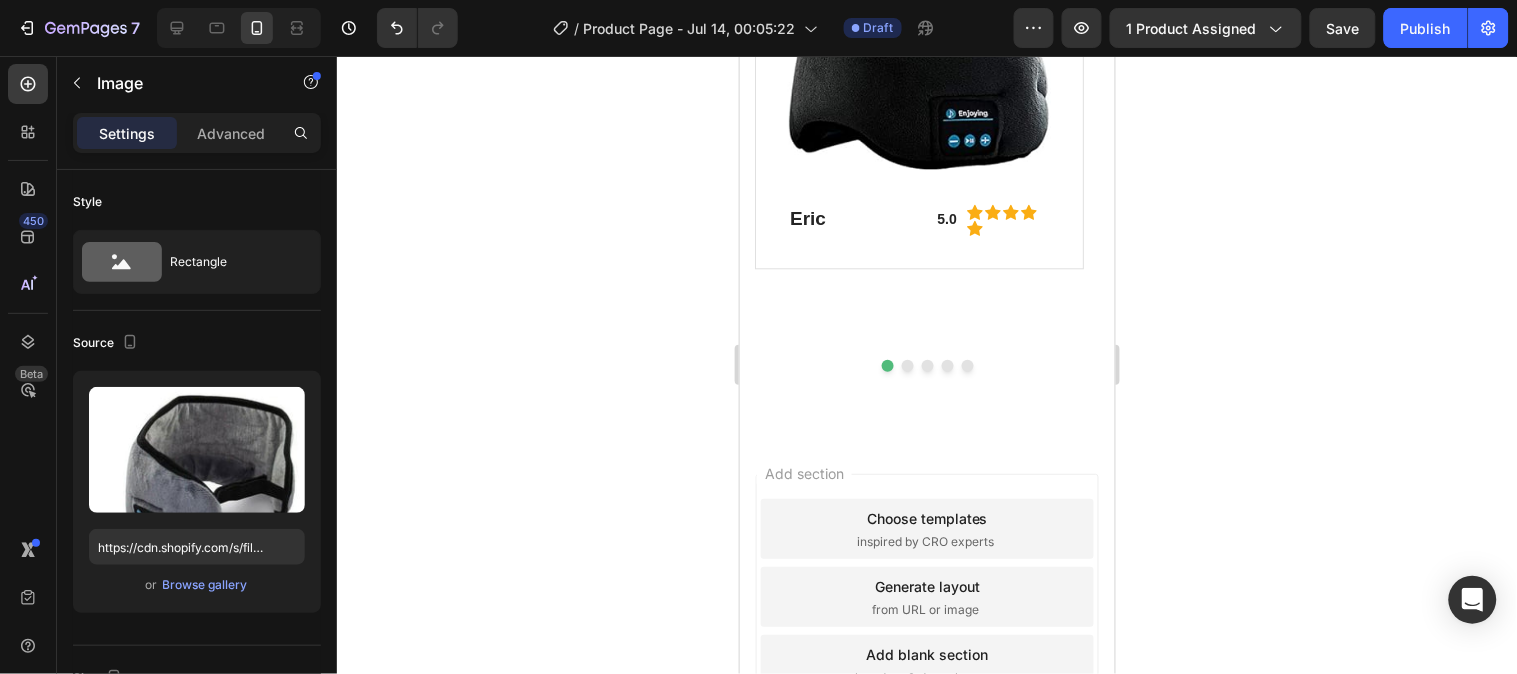 scroll, scrollTop: 3132, scrollLeft: 0, axis: vertical 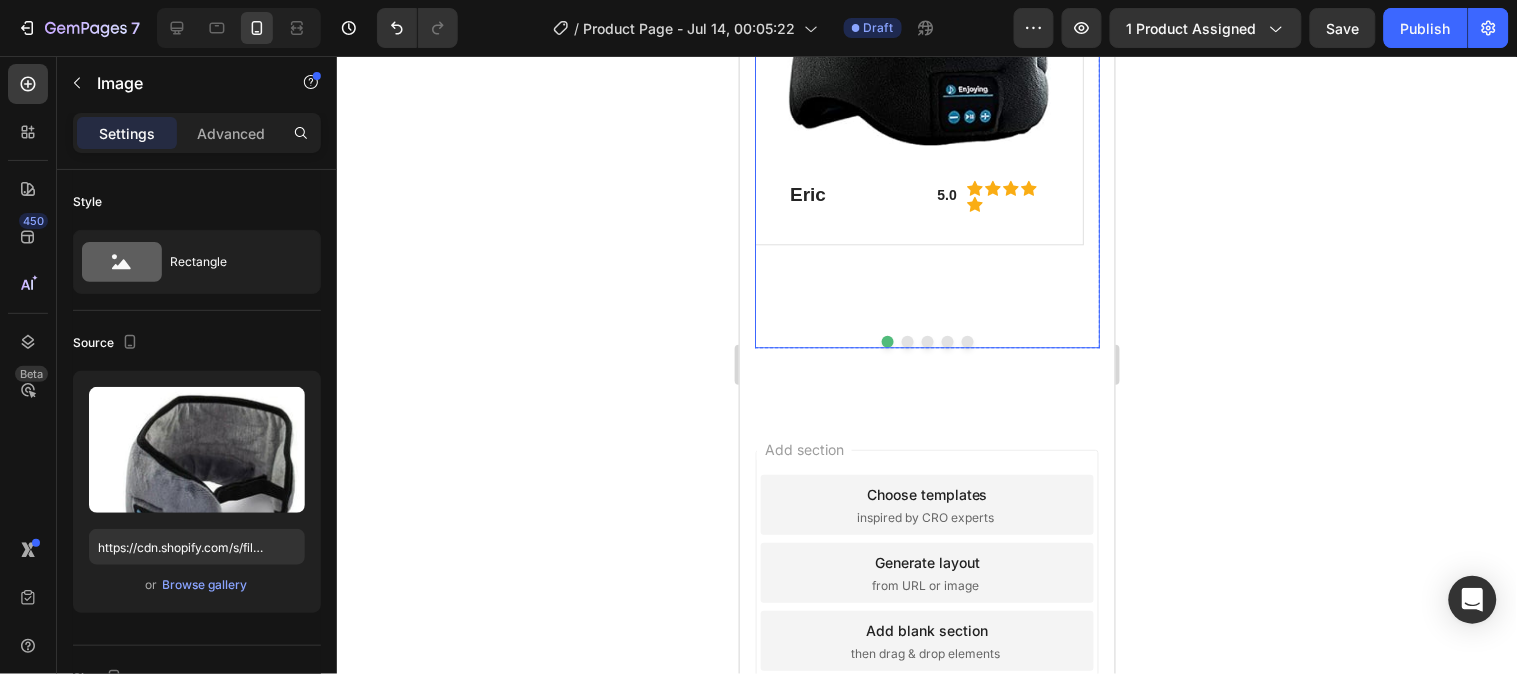 click at bounding box center (947, 341) 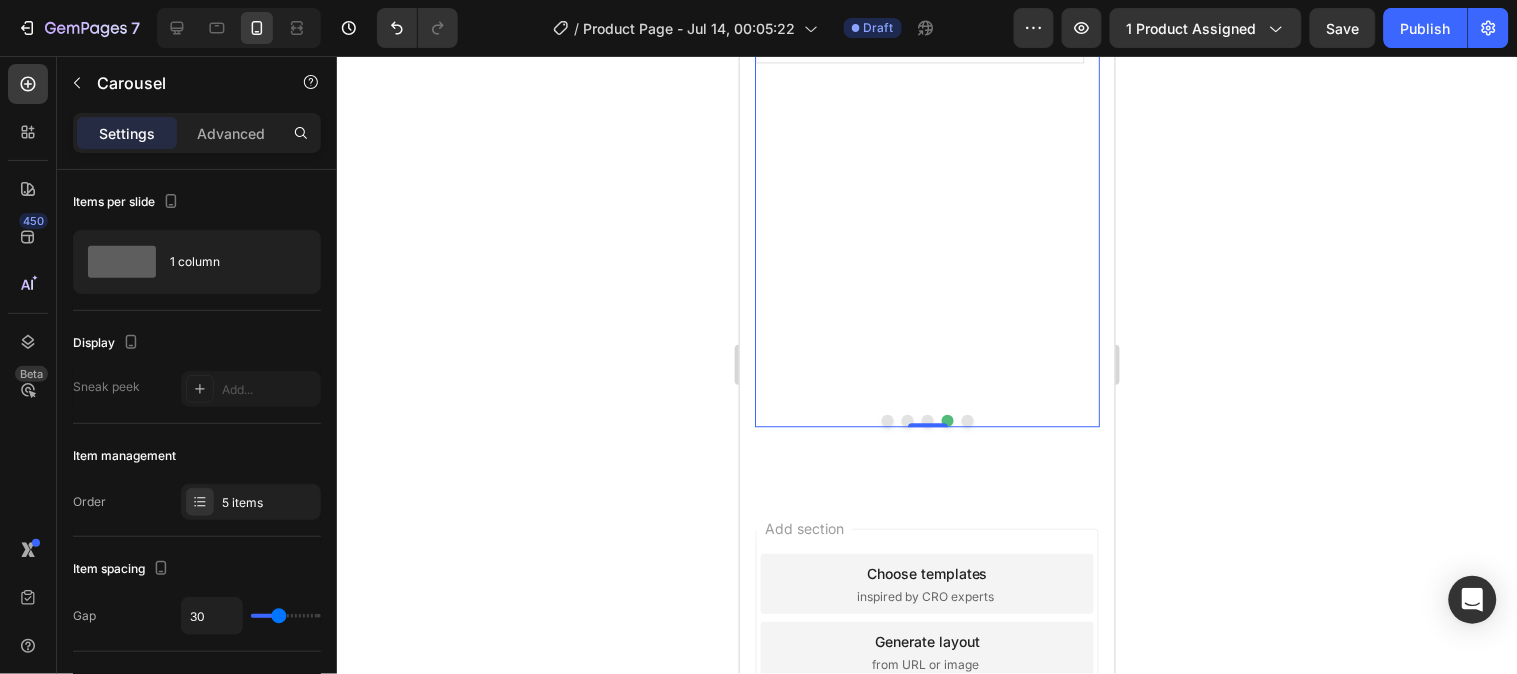 scroll, scrollTop: 3054, scrollLeft: 0, axis: vertical 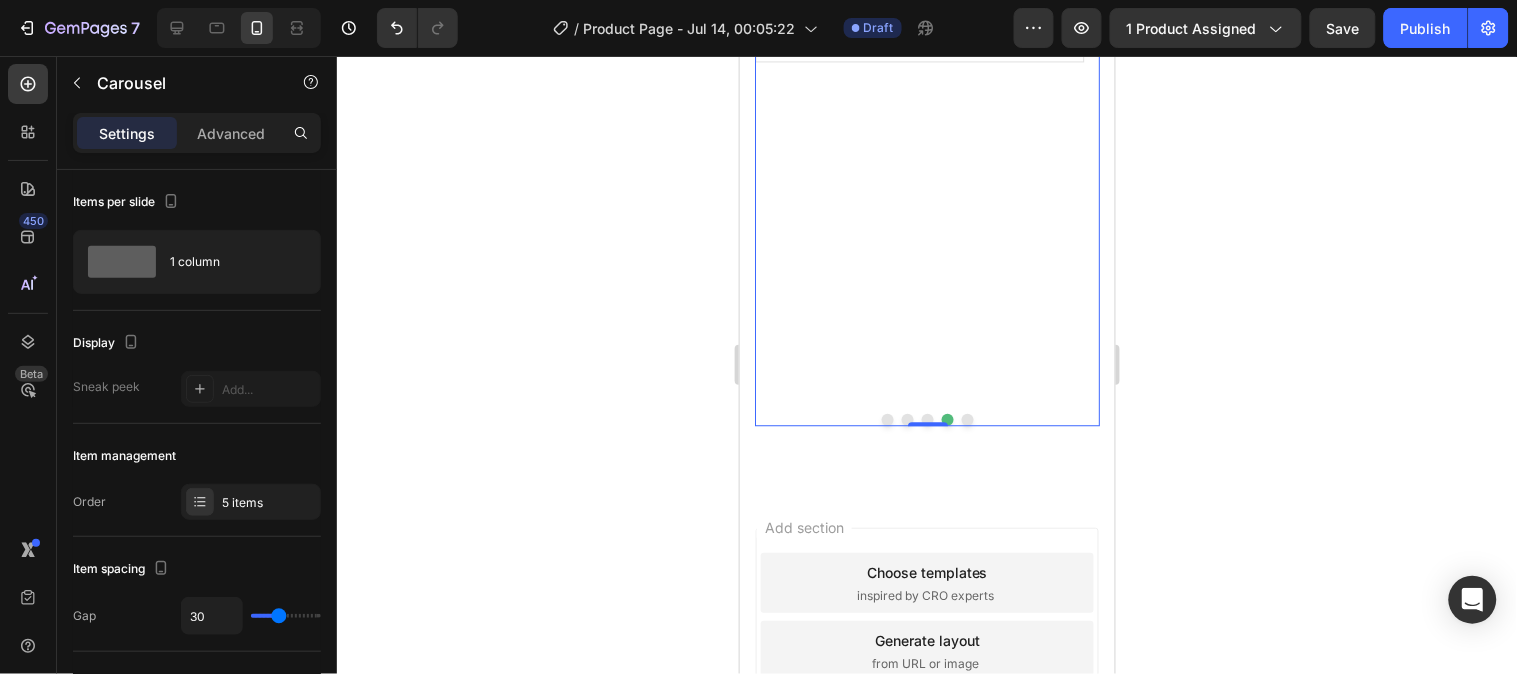 click at bounding box center (967, 419) 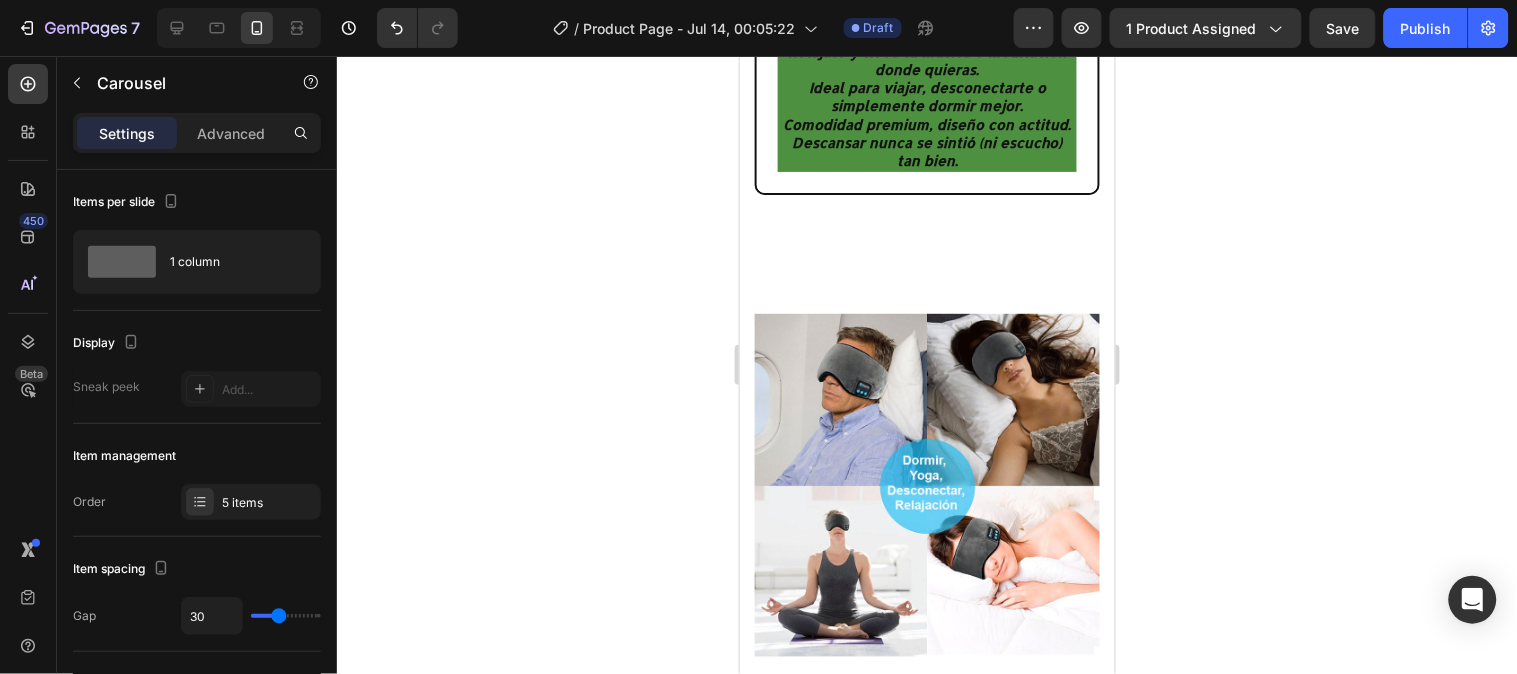 scroll, scrollTop: 1565, scrollLeft: 0, axis: vertical 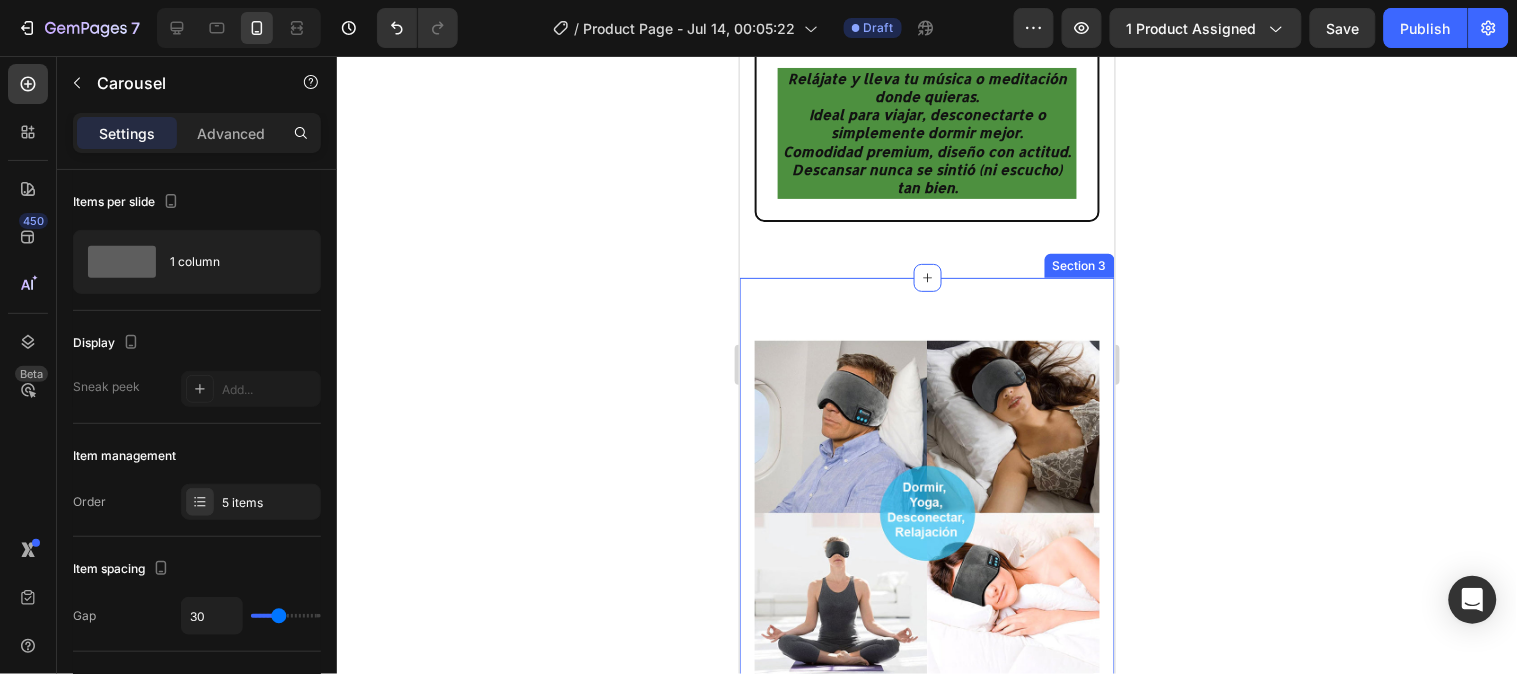 click on "Image DUERME Text block Row Image VIAJA Text block Row Image Image RELAX Text block Row Image MEDITACION  Text block Row Row Section 3" at bounding box center [926, 787] 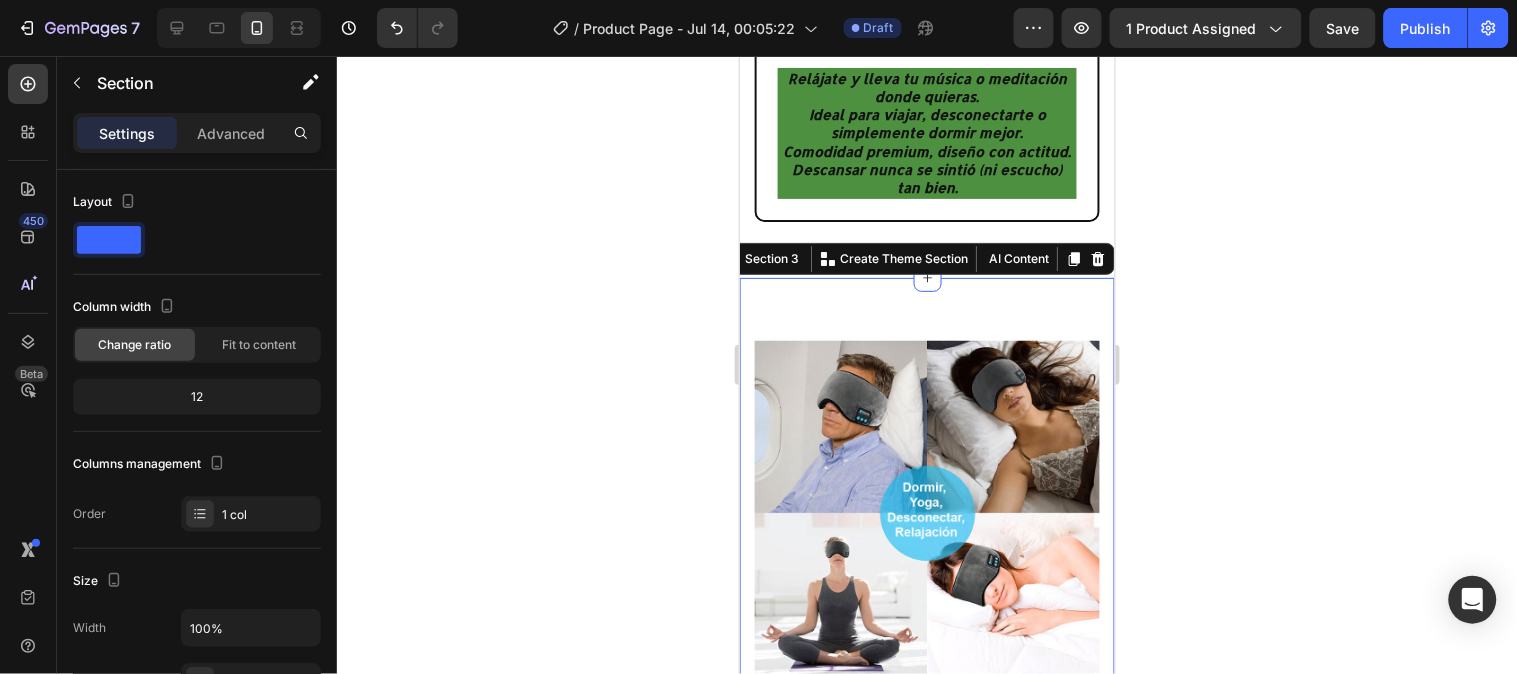 click 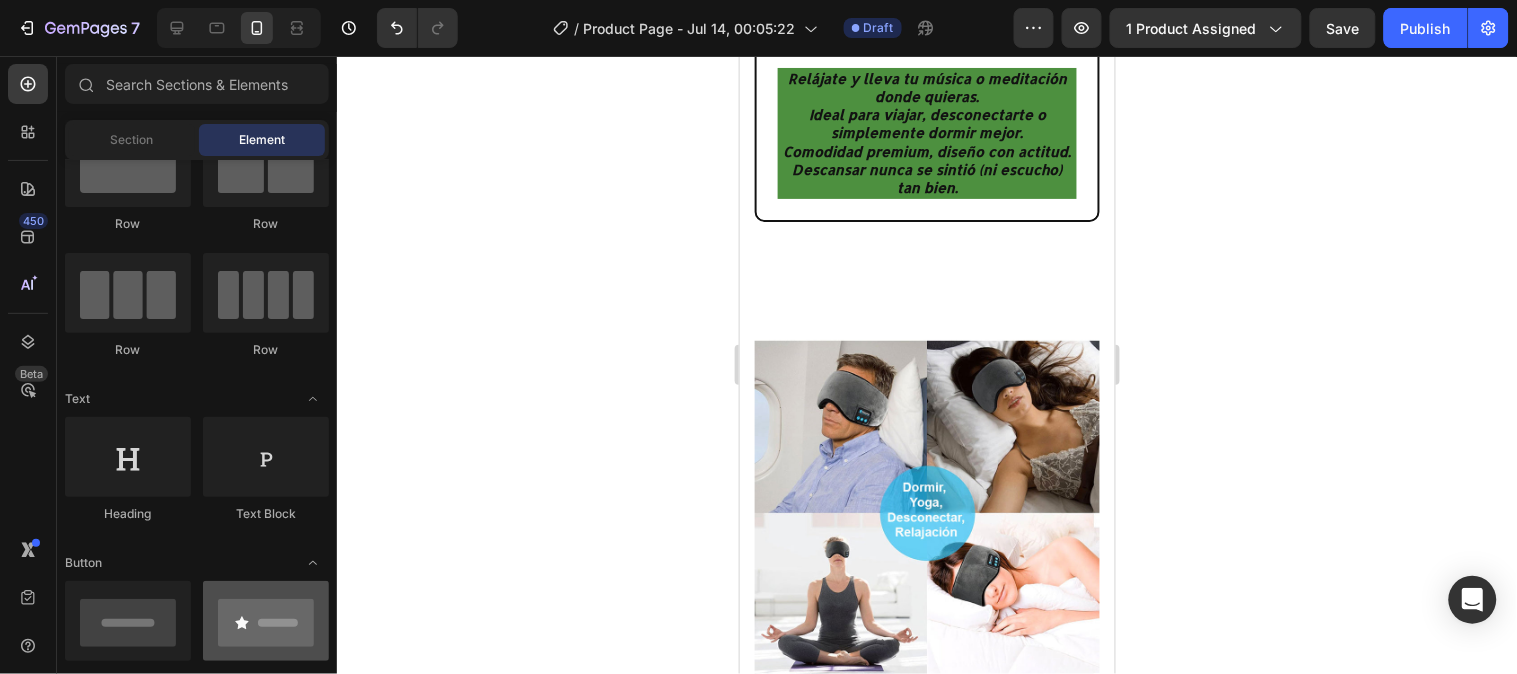 scroll, scrollTop: 0, scrollLeft: 0, axis: both 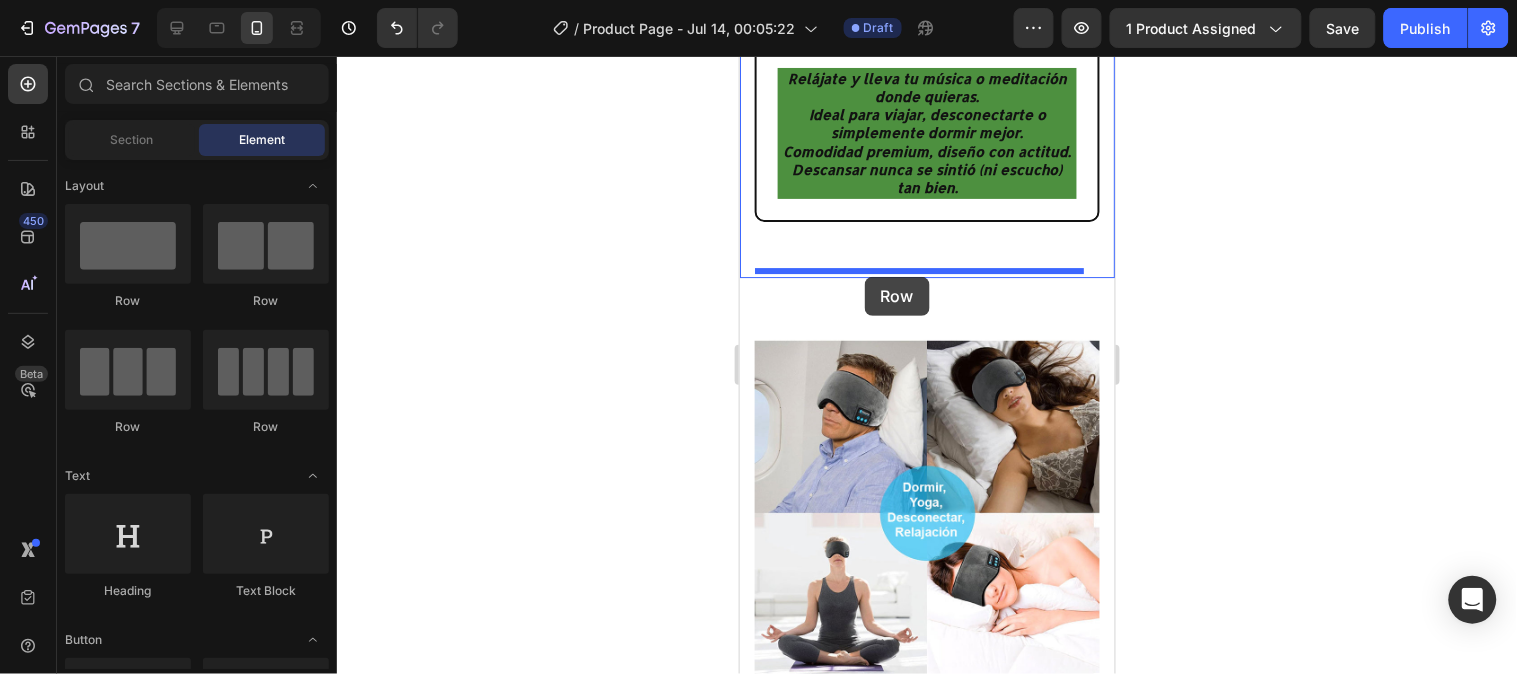 drag, startPoint x: 887, startPoint y: 316, endPoint x: 864, endPoint y: 276, distance: 46.141087 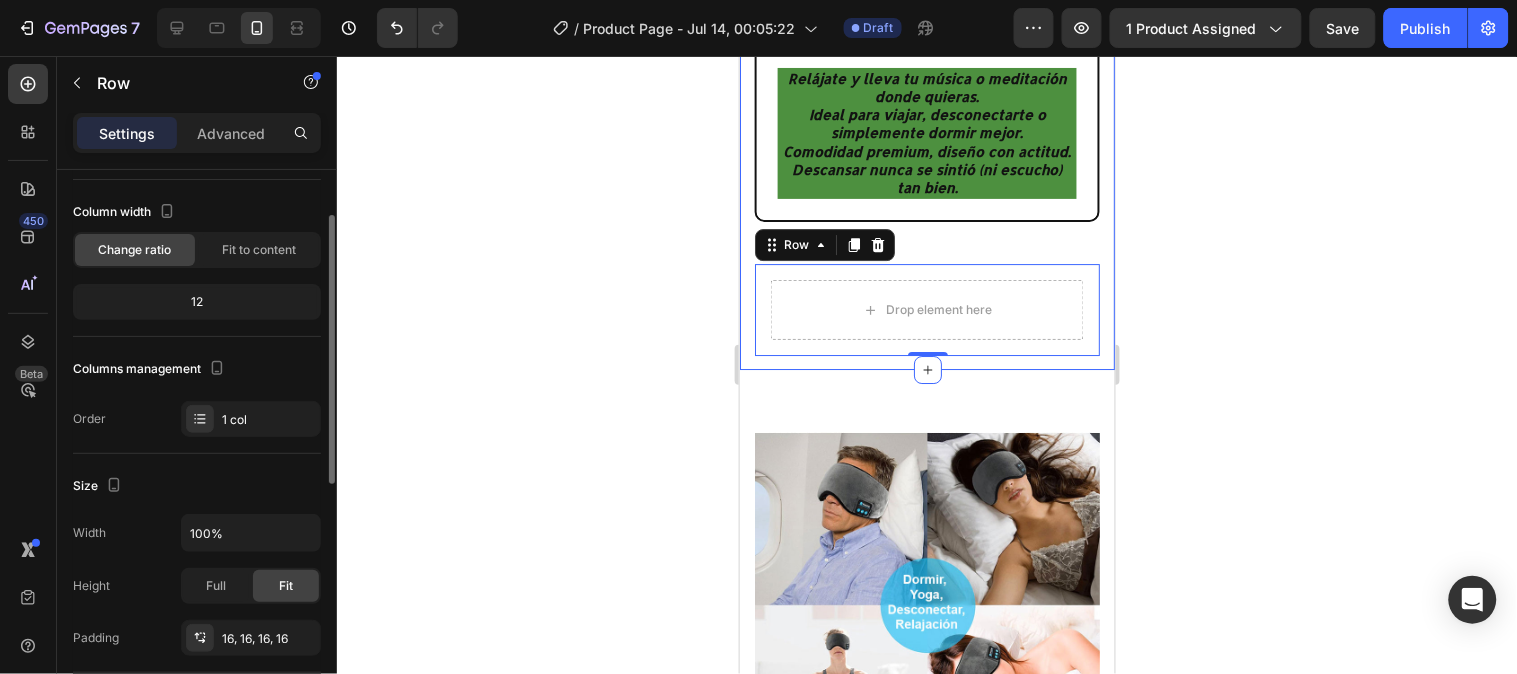 scroll, scrollTop: 15, scrollLeft: 0, axis: vertical 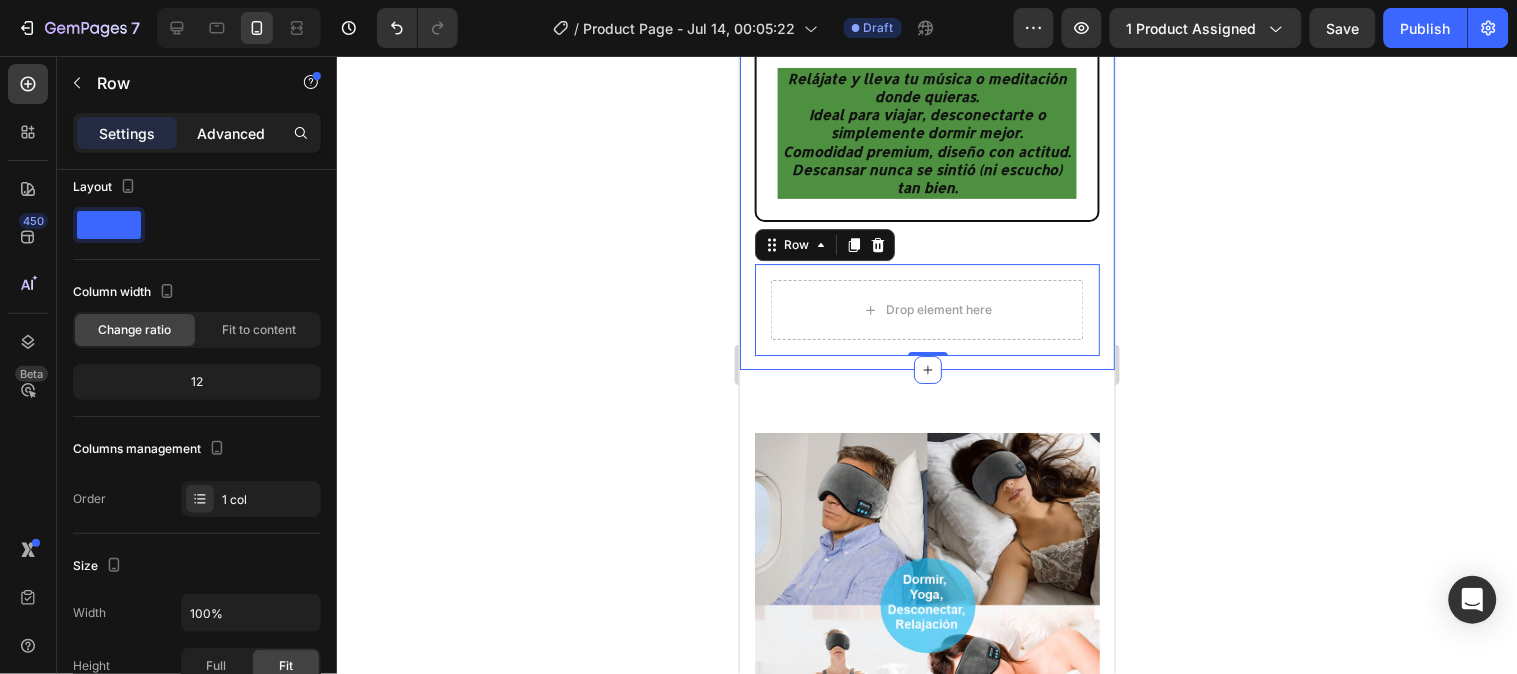 click on "Advanced" at bounding box center [231, 133] 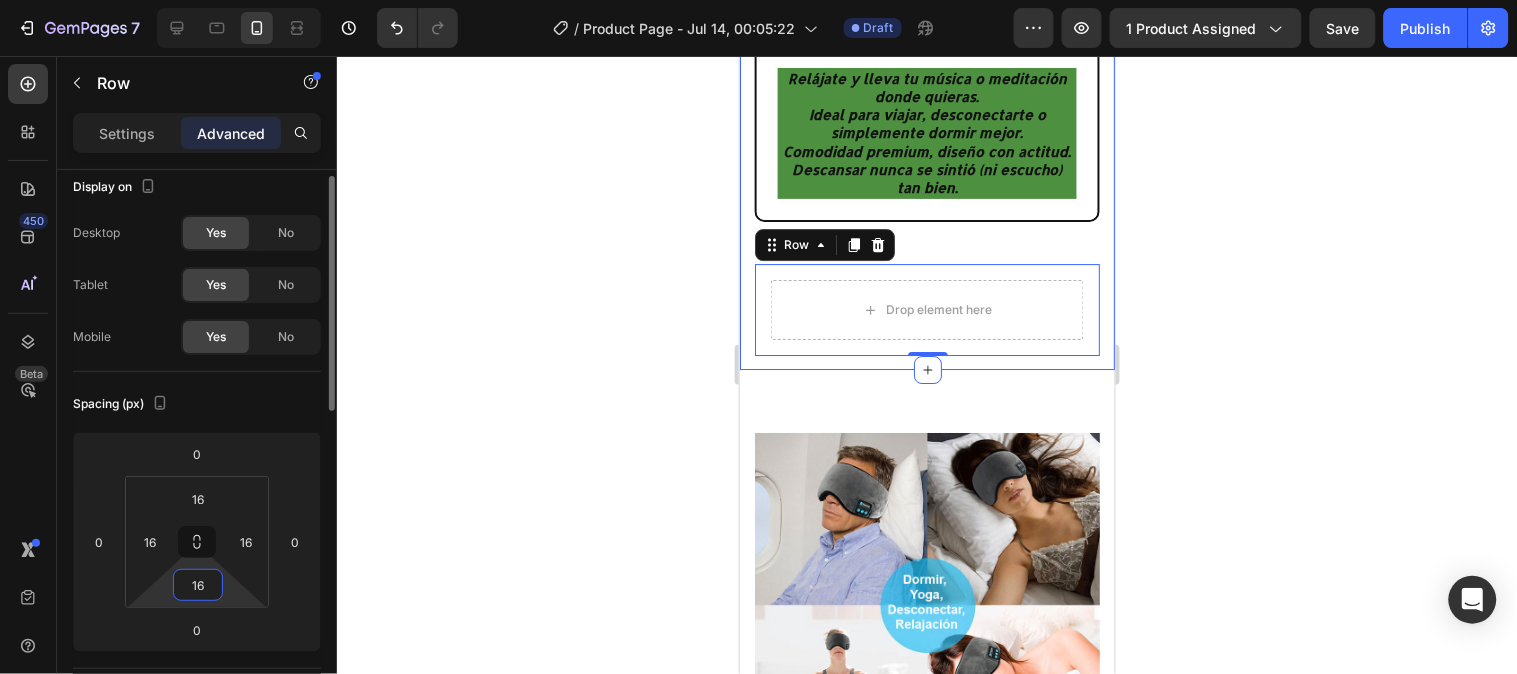 click on "16" at bounding box center [198, 585] 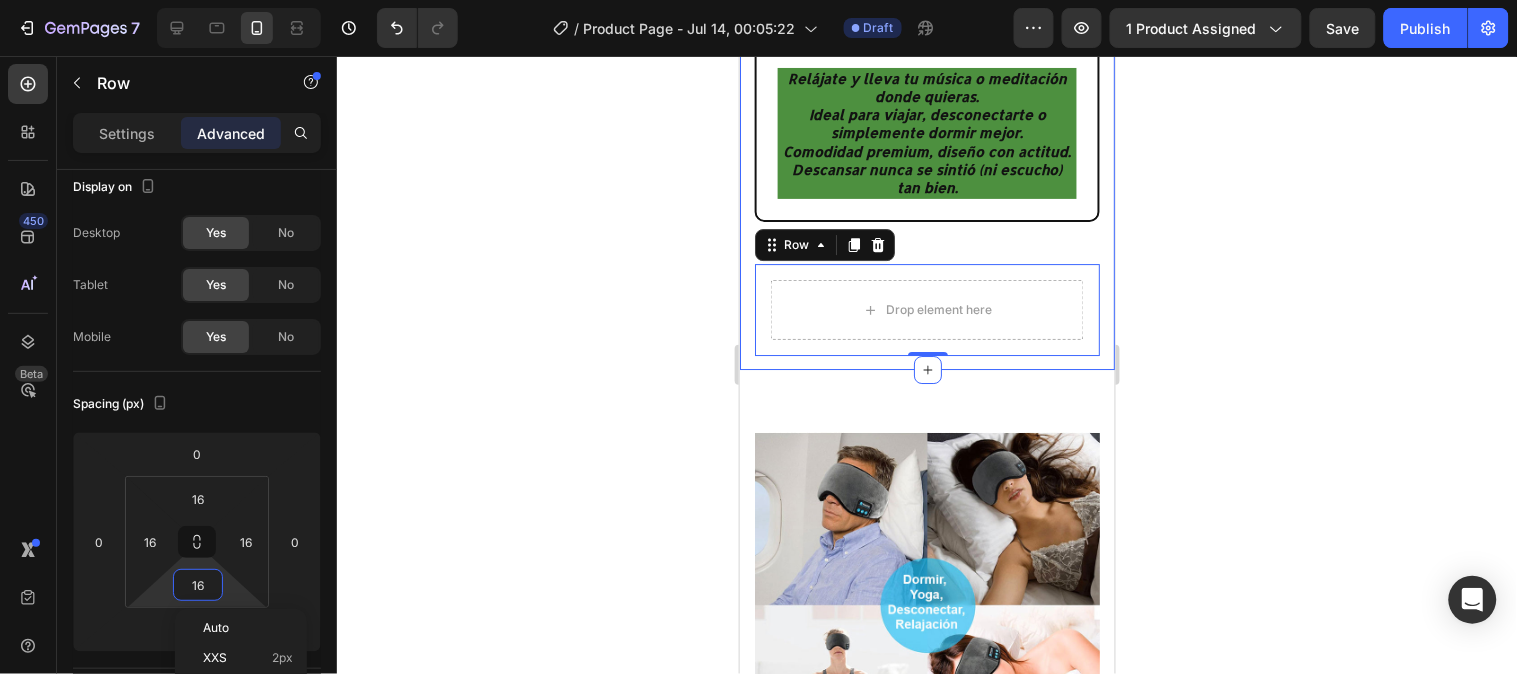 click 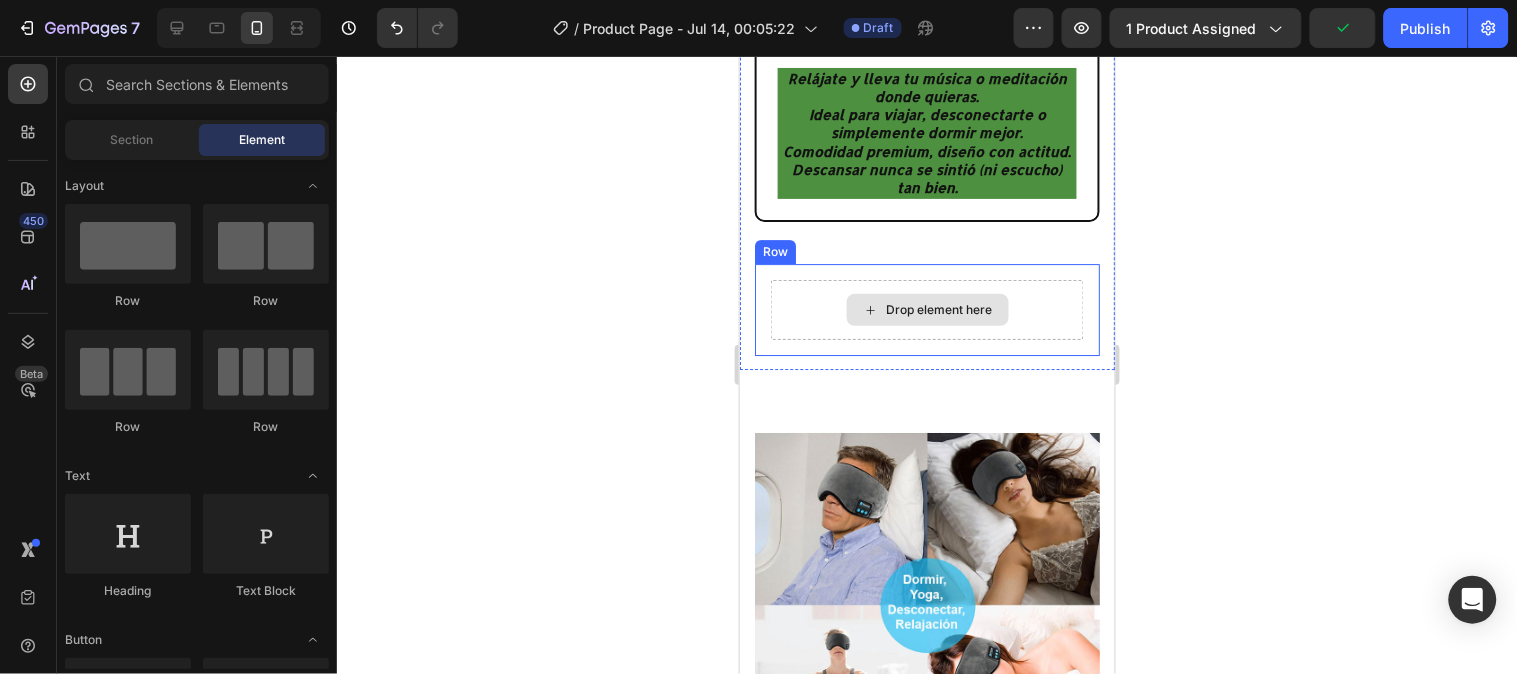 click on "Drop element here" at bounding box center (927, 309) 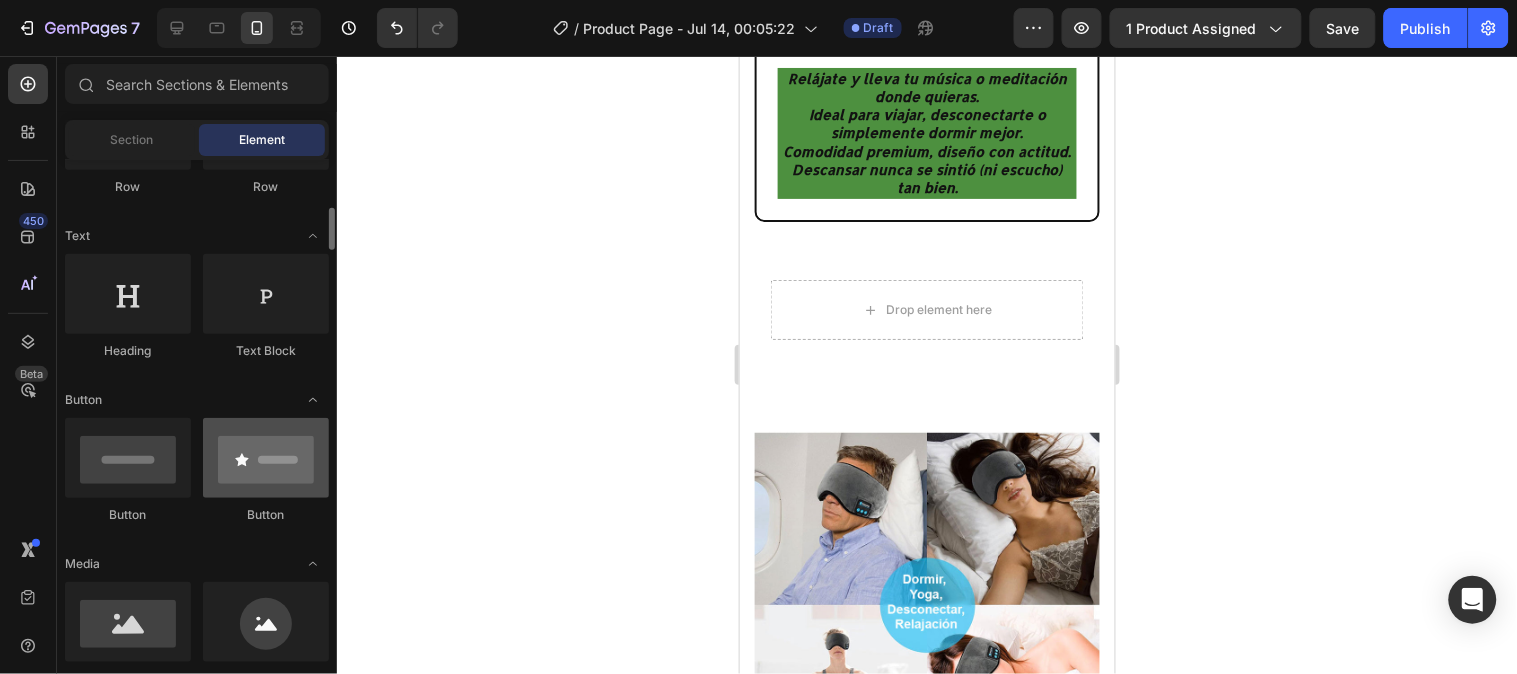 scroll, scrollTop: 274, scrollLeft: 0, axis: vertical 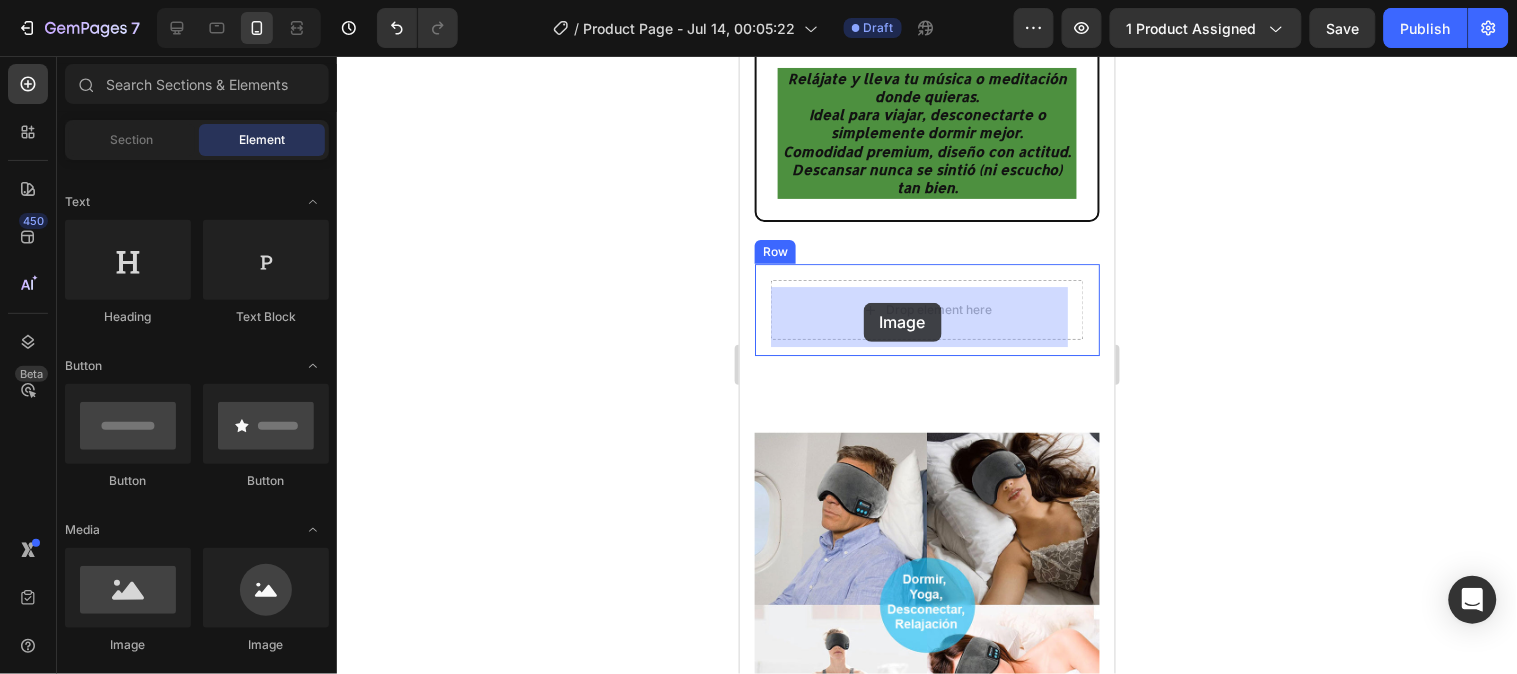 drag, startPoint x: 907, startPoint y: 636, endPoint x: 864, endPoint y: 302, distance: 336.7566 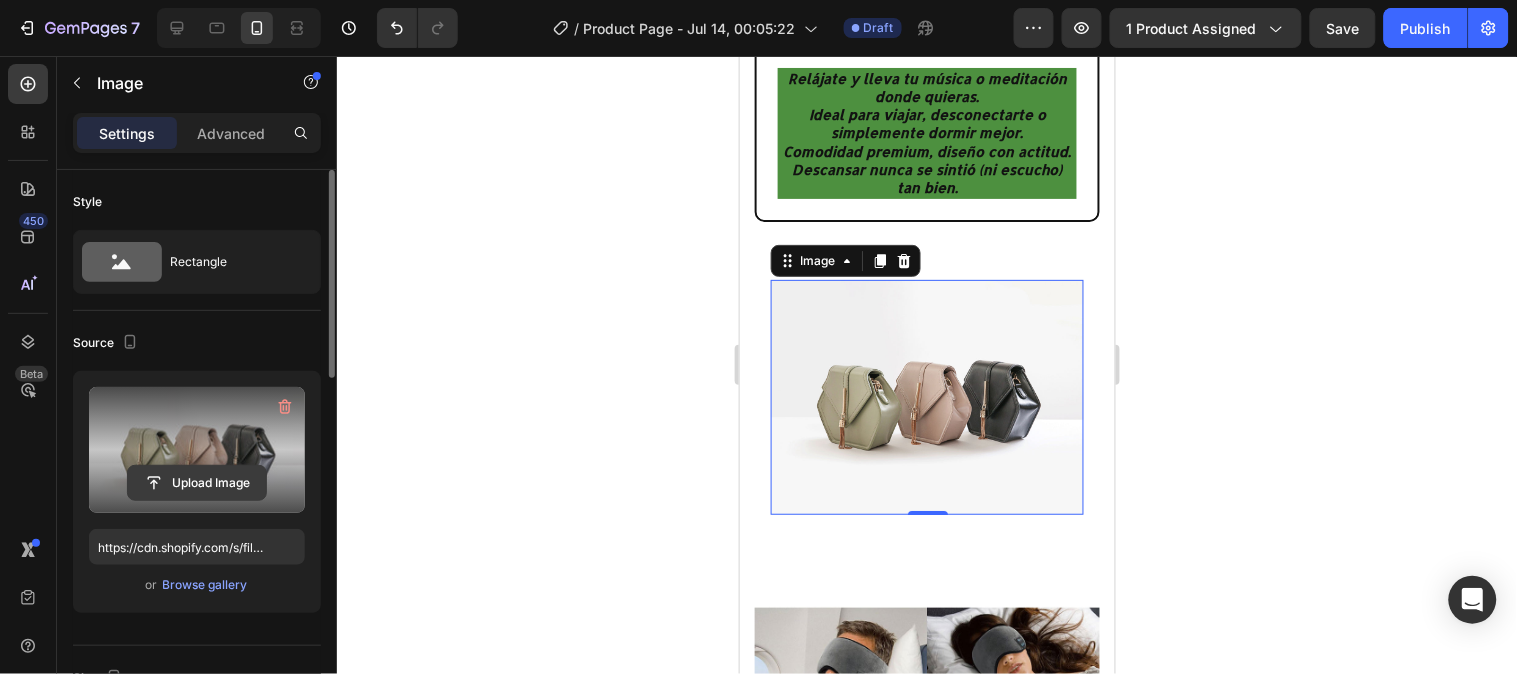 click 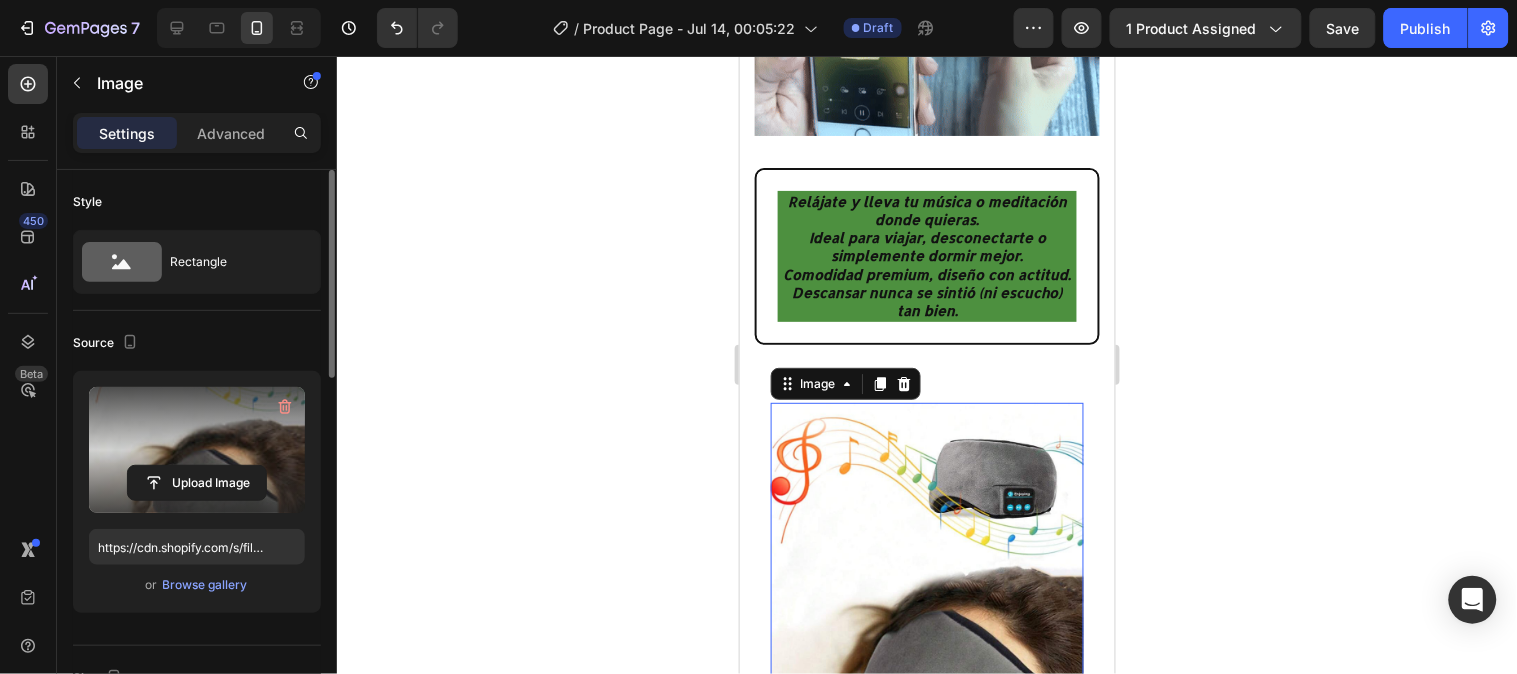 scroll, scrollTop: 1441, scrollLeft: 0, axis: vertical 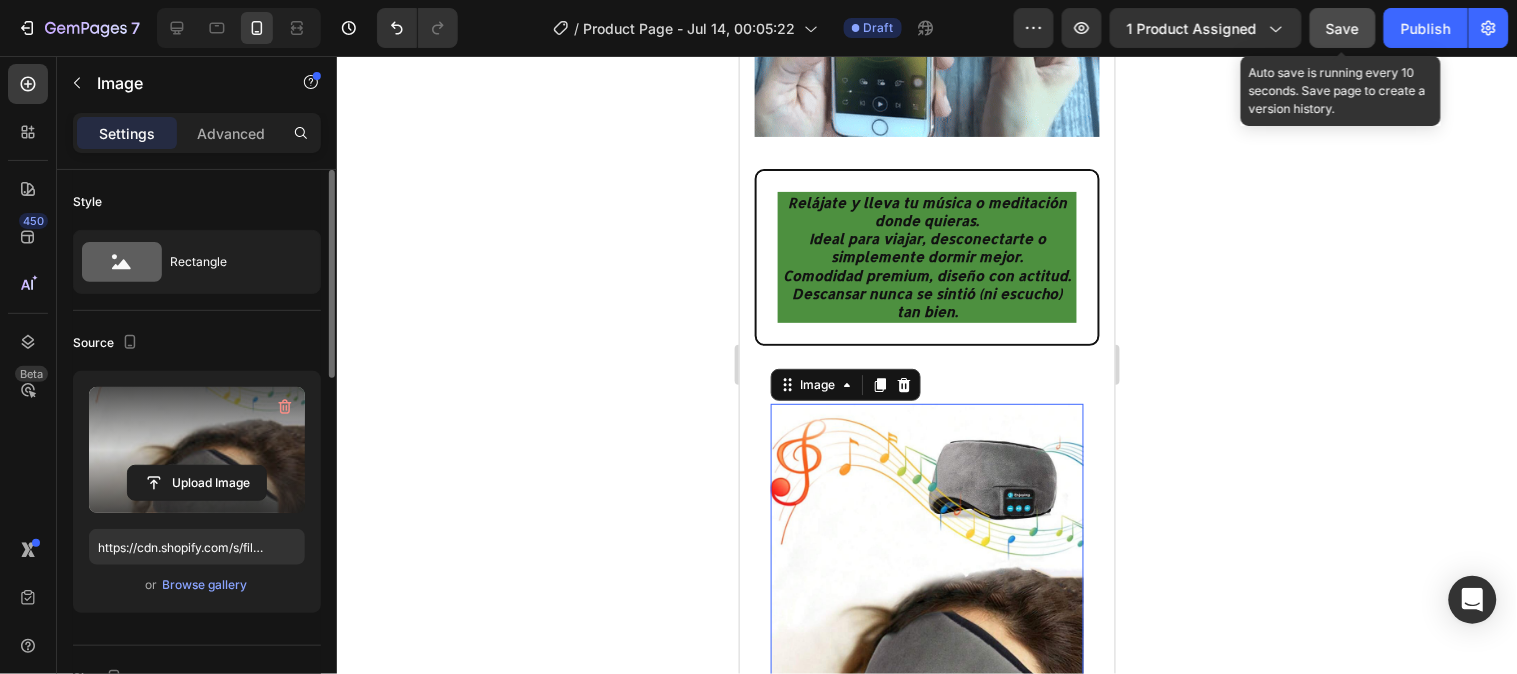 click on "Save" at bounding box center [1343, 28] 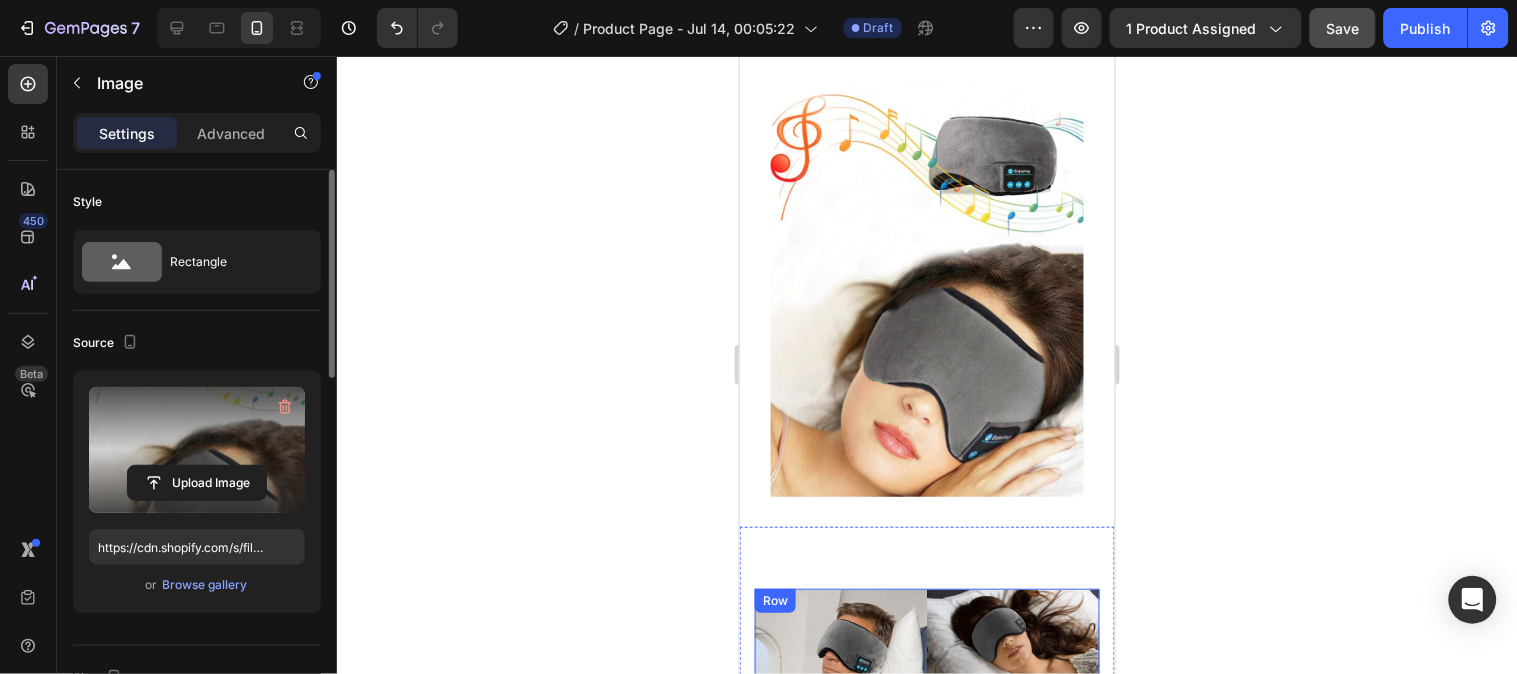 scroll, scrollTop: 1785, scrollLeft: 0, axis: vertical 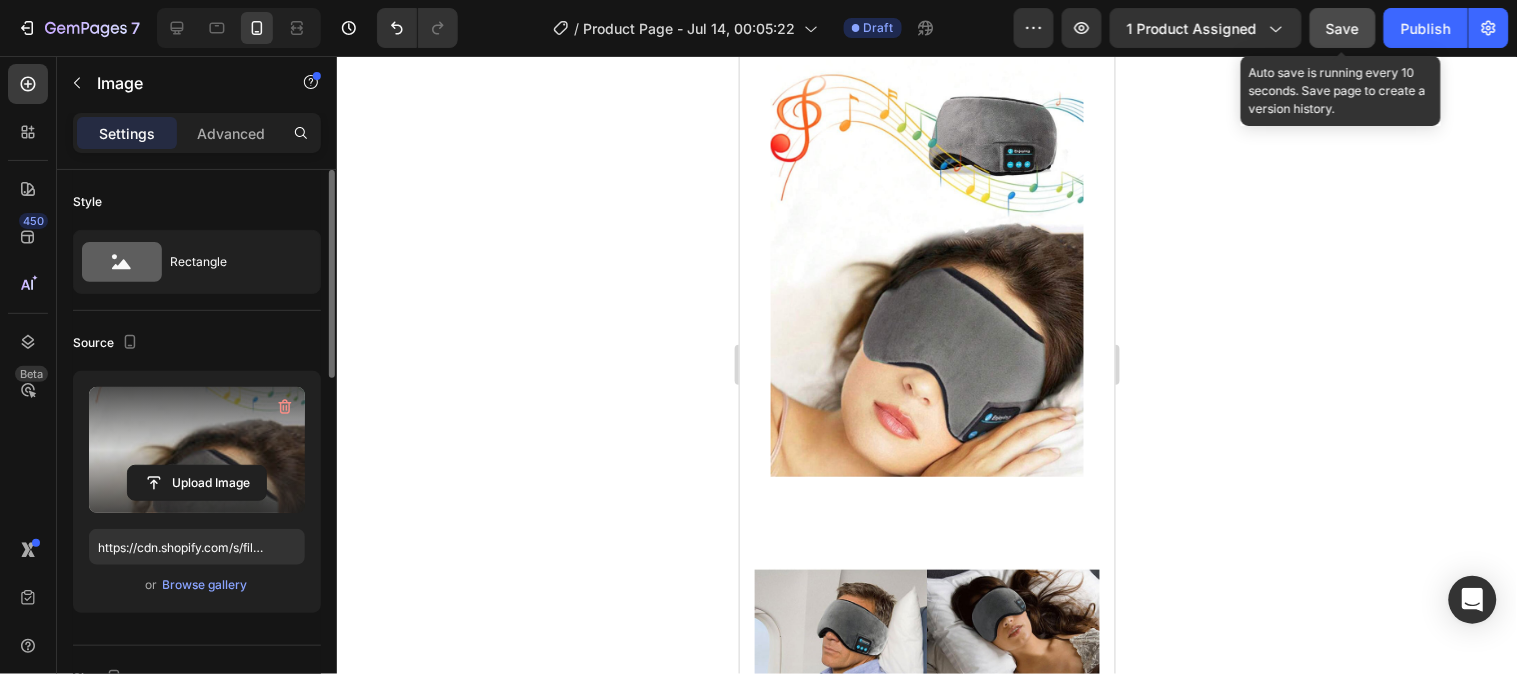 click on "Save" at bounding box center [1343, 28] 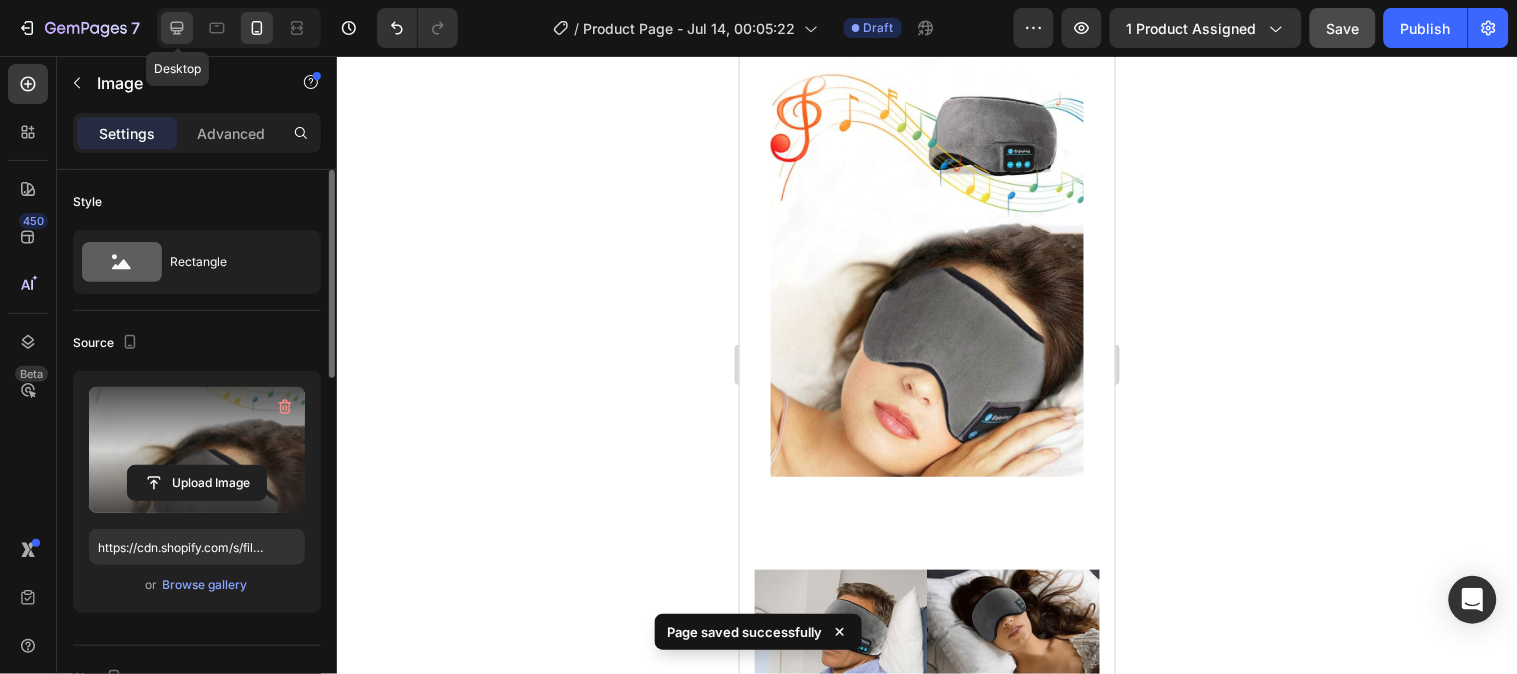 click 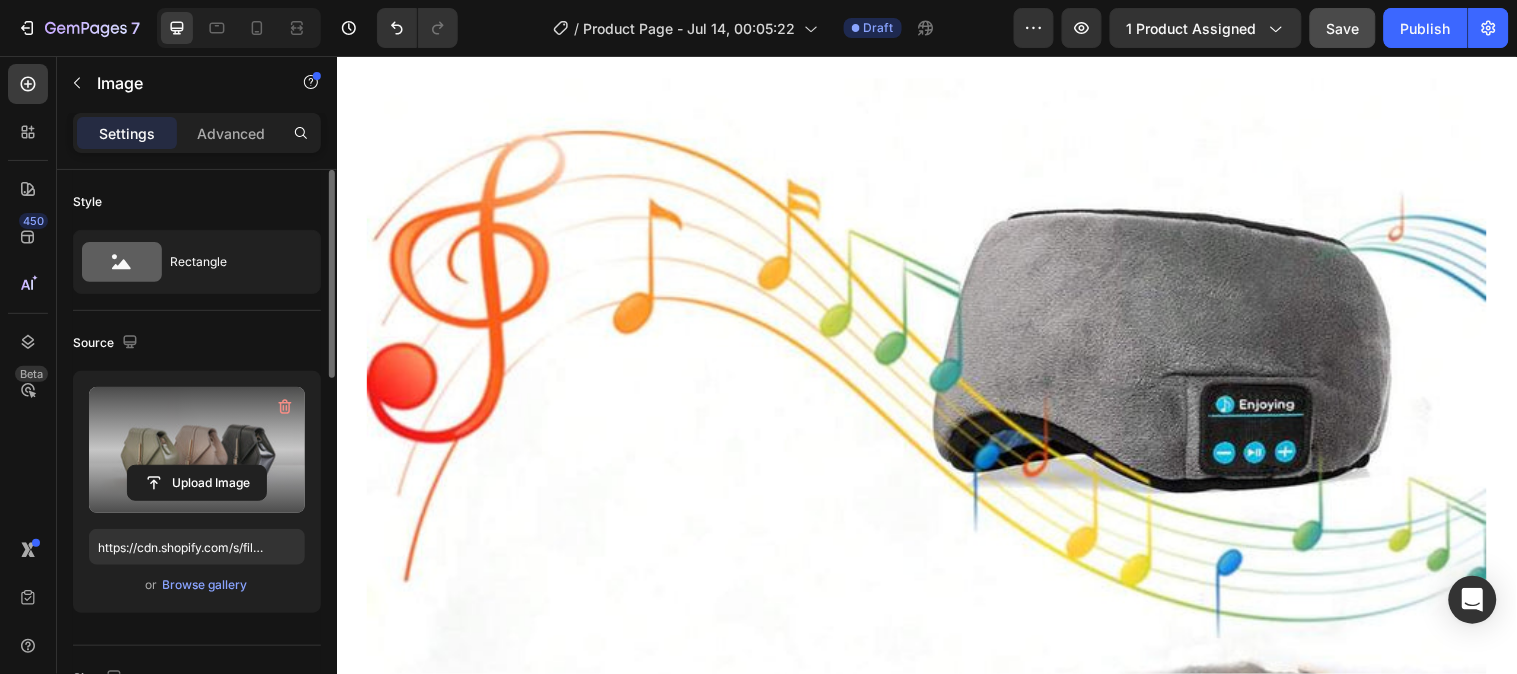 scroll, scrollTop: 2202, scrollLeft: 0, axis: vertical 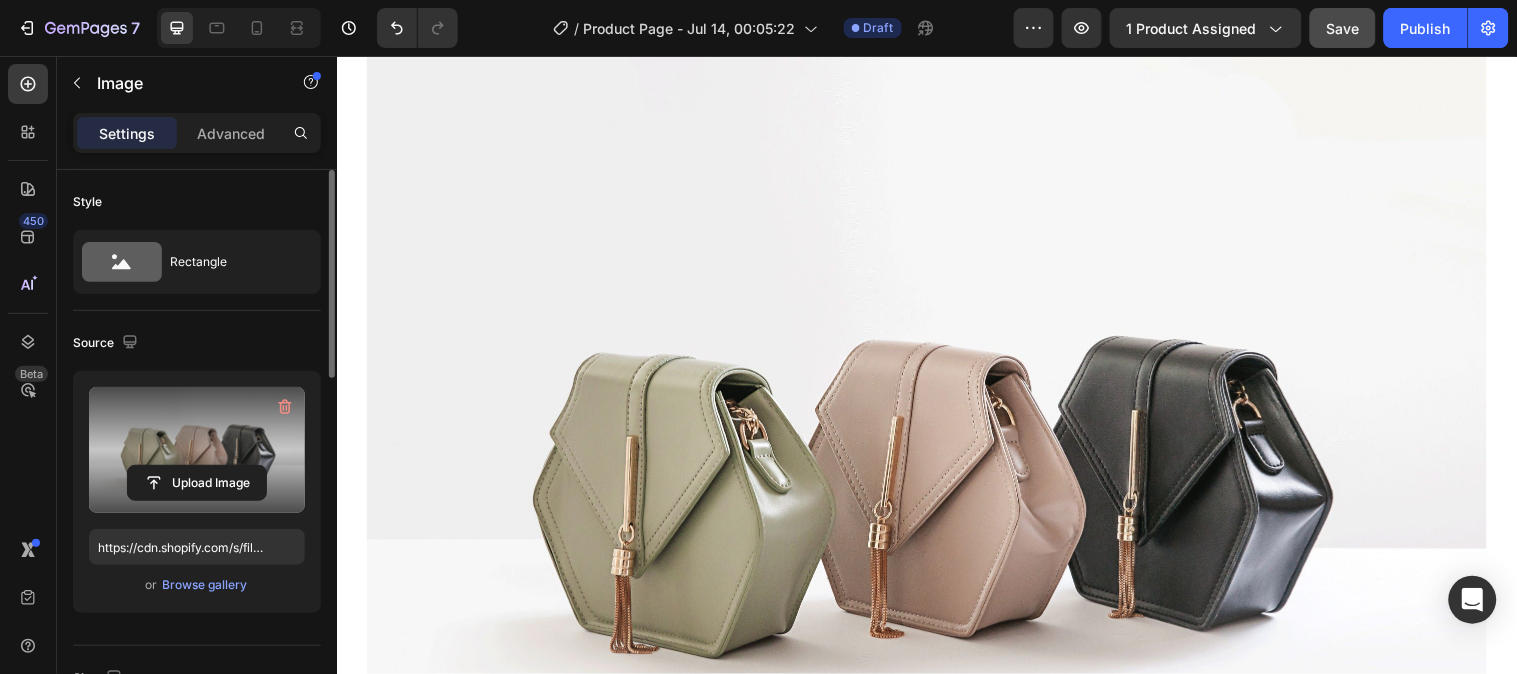 click at bounding box center (936, 475) 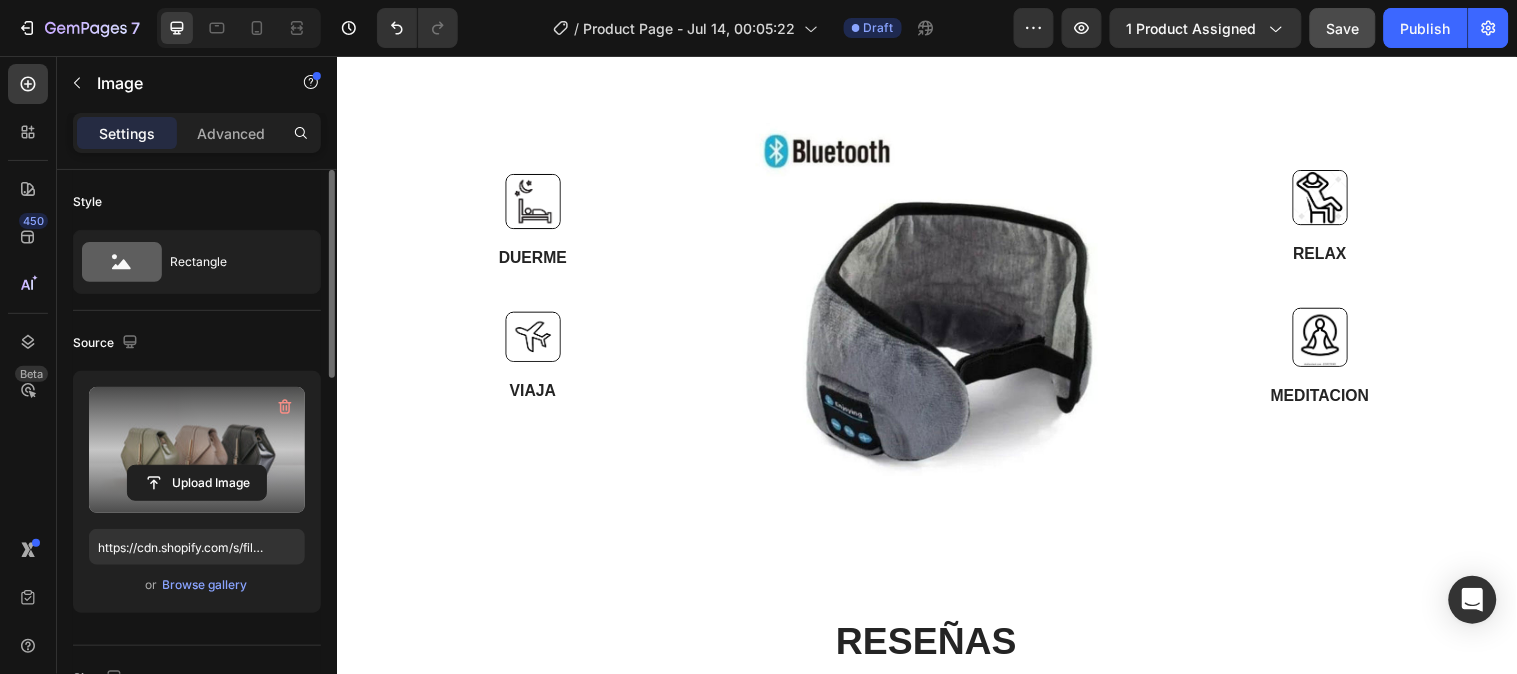 scroll, scrollTop: 3086, scrollLeft: 0, axis: vertical 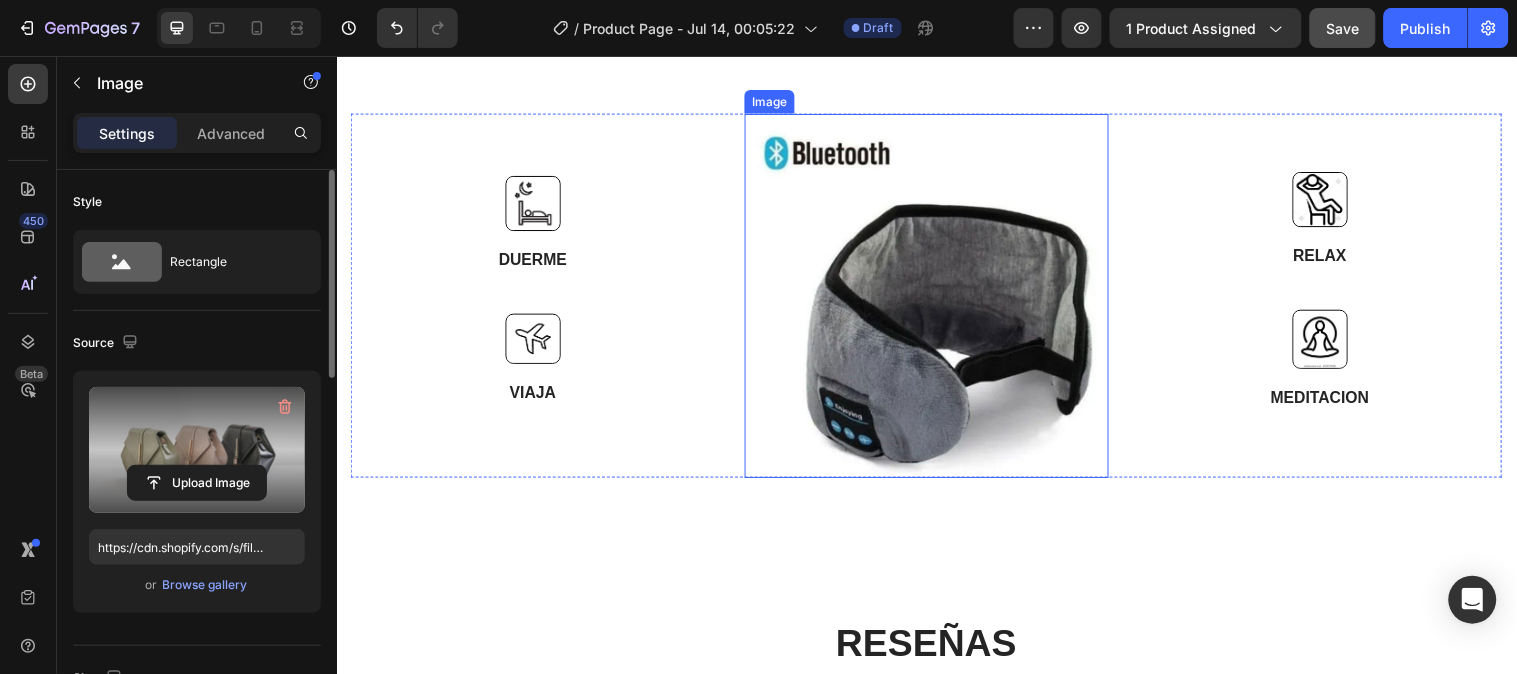 click at bounding box center [936, 299] 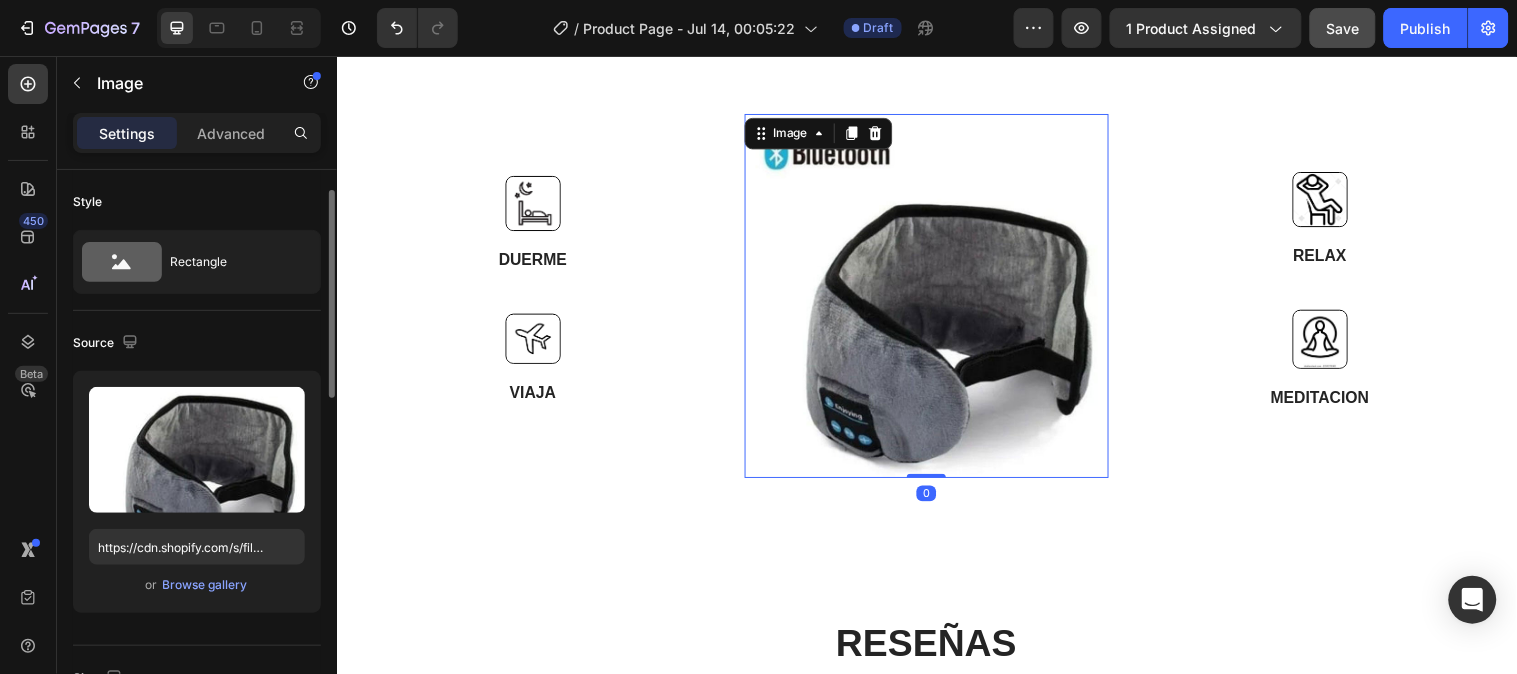 scroll, scrollTop: 15, scrollLeft: 0, axis: vertical 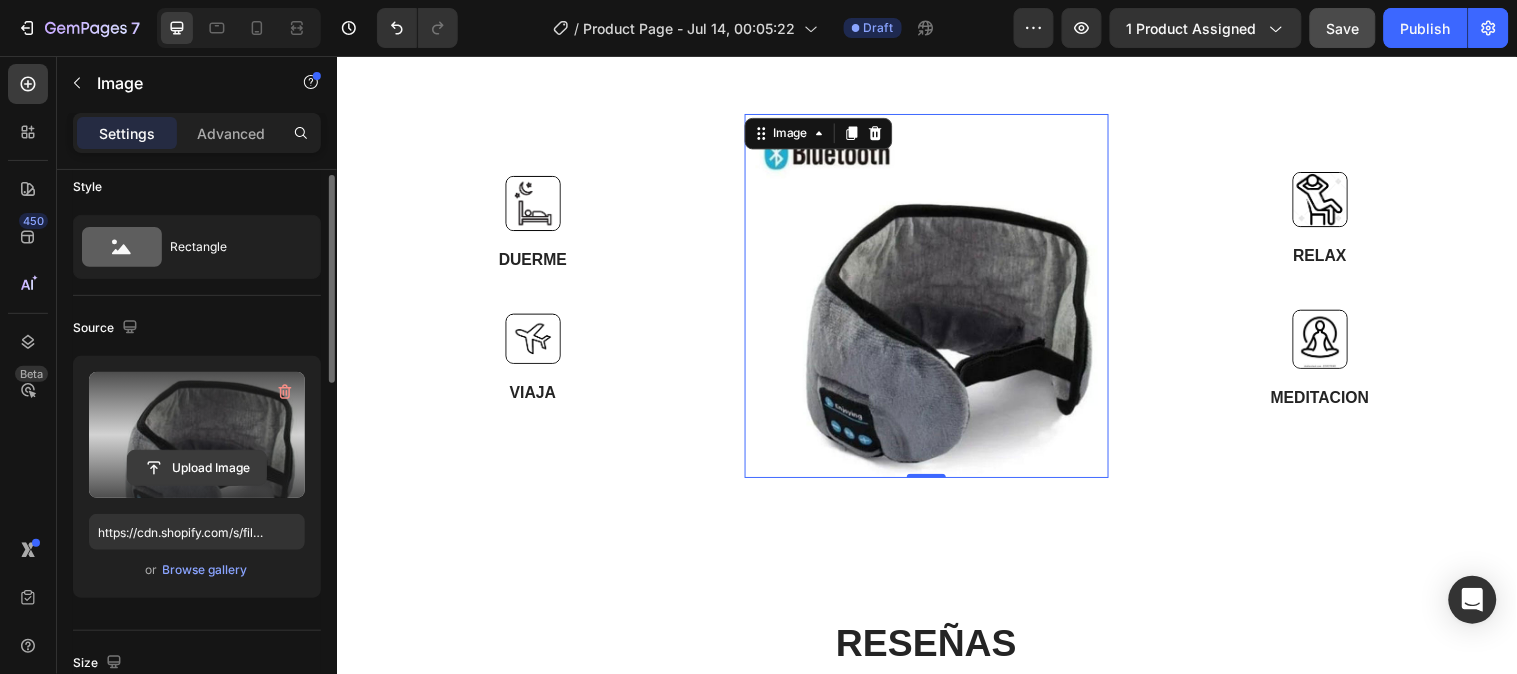 click 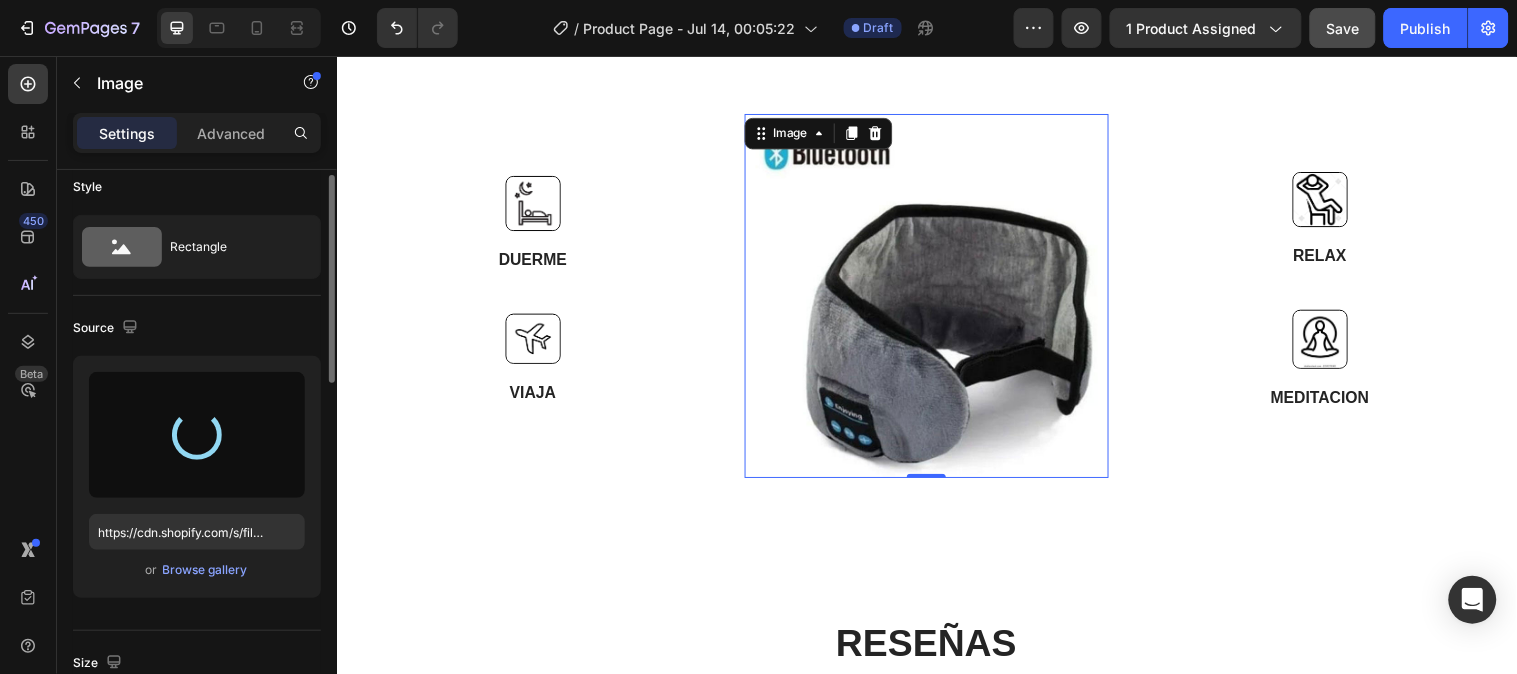 type on "https://cdn.shopify.com/s/files/1/0946/3454/1438/files/gempages_575320873049784863-56fa385f-3009-4b71-bab9-71fd98e4ff2c.jpg" 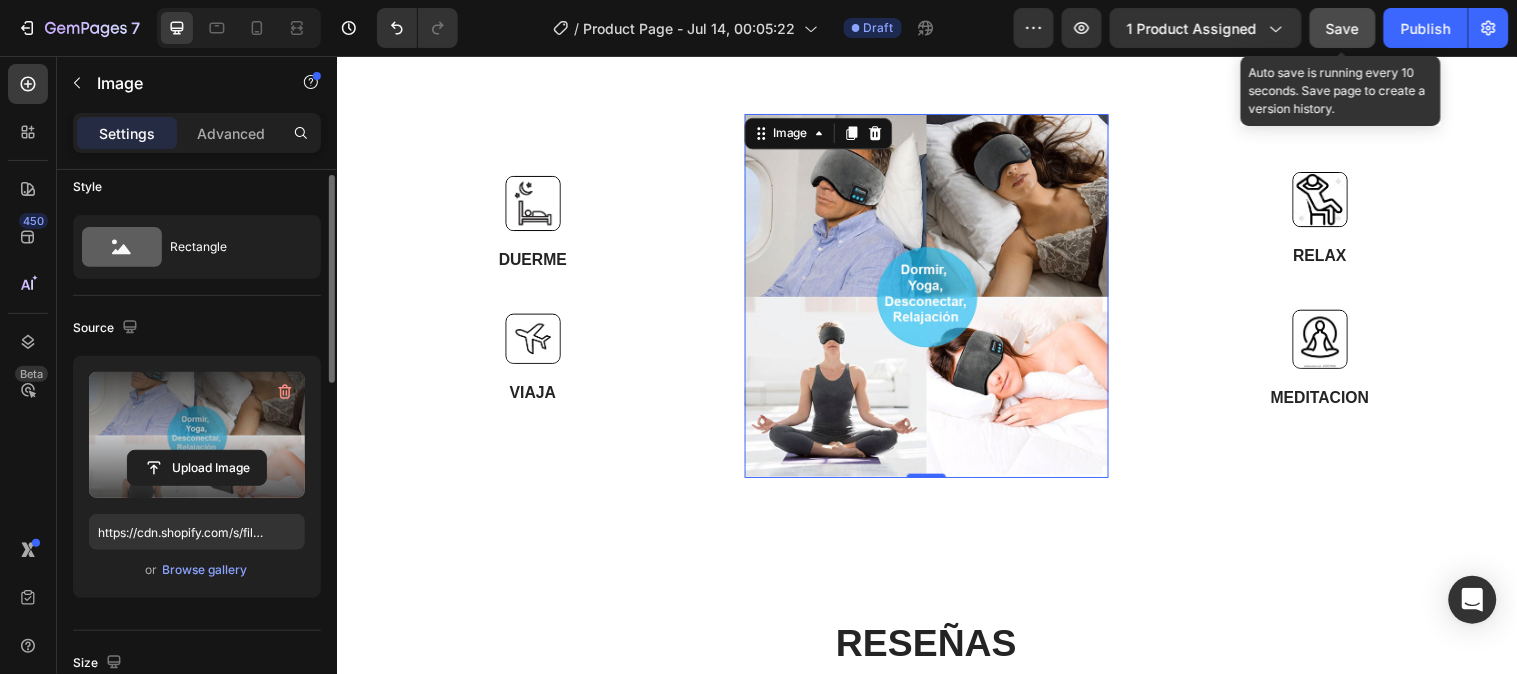 click on "Save" 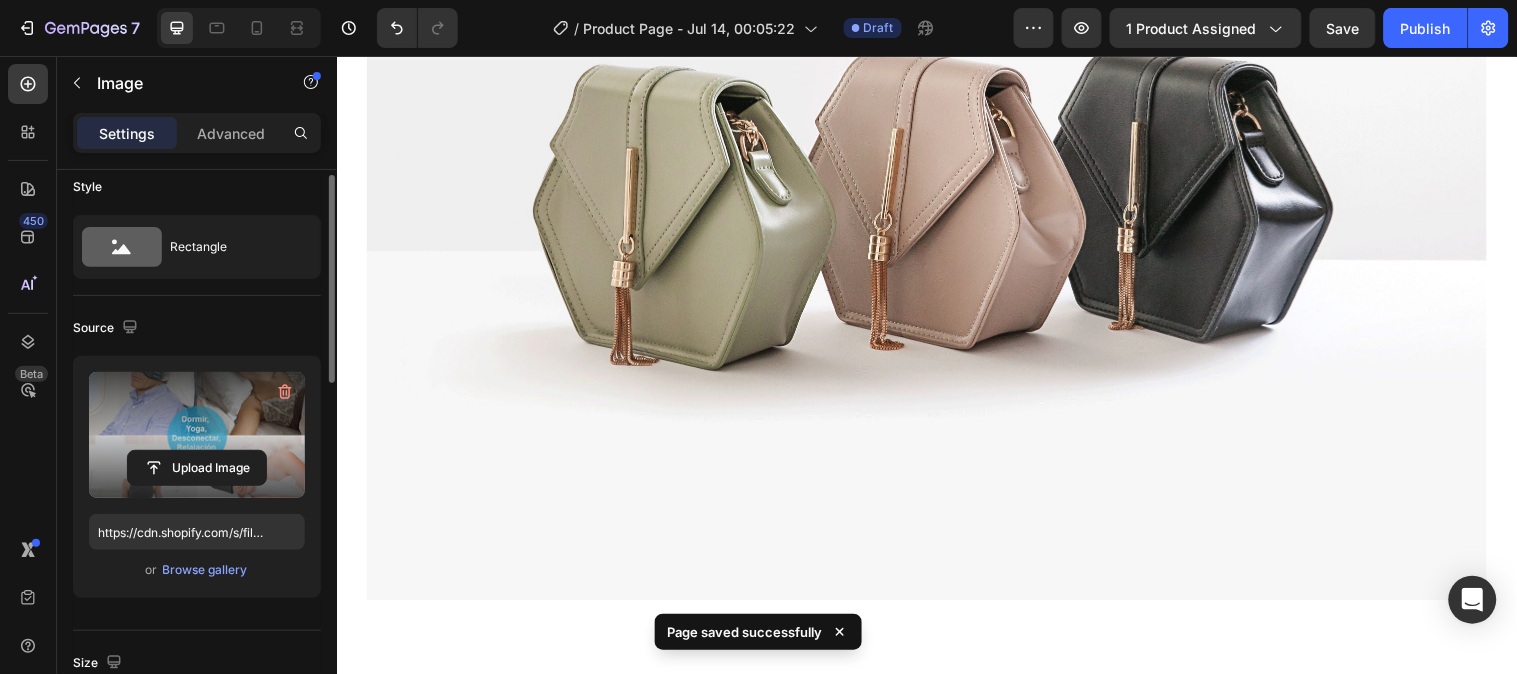 scroll, scrollTop: 2474, scrollLeft: 0, axis: vertical 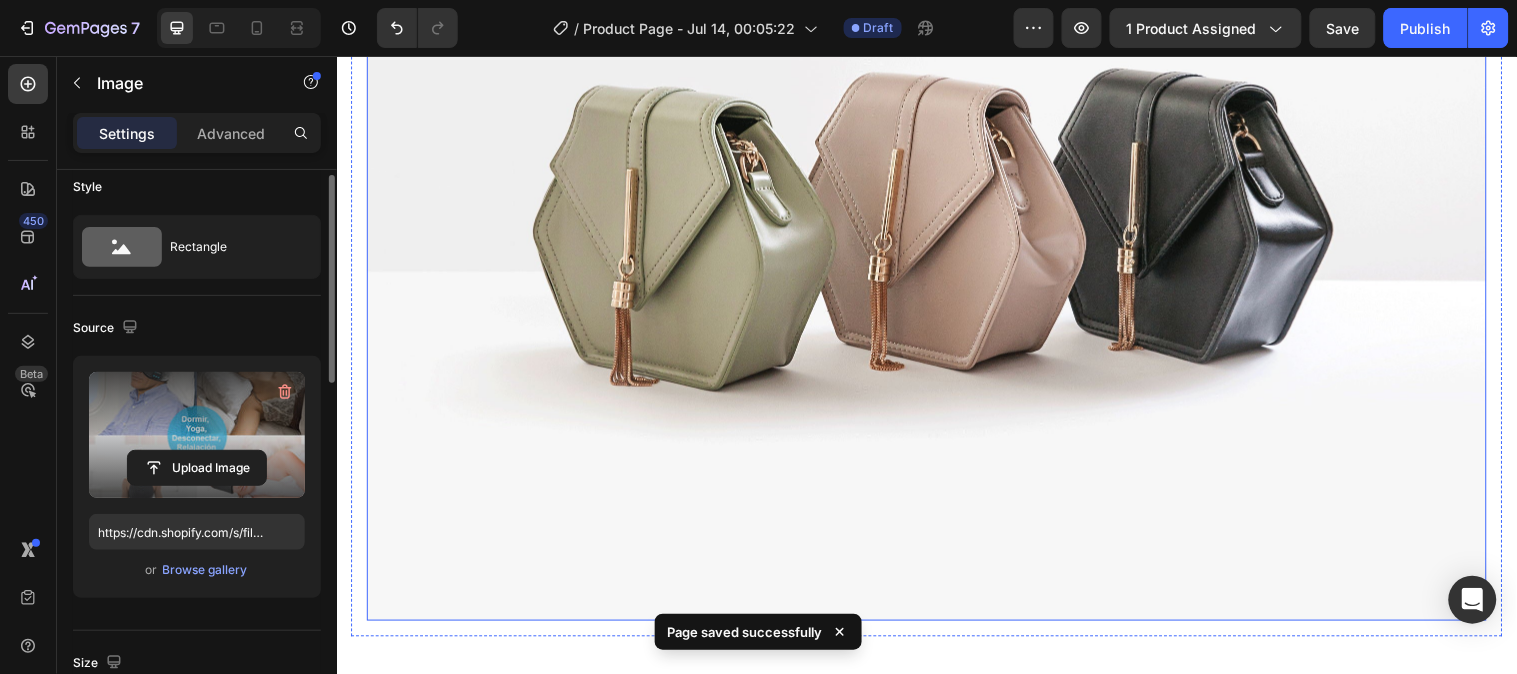 click at bounding box center [936, 203] 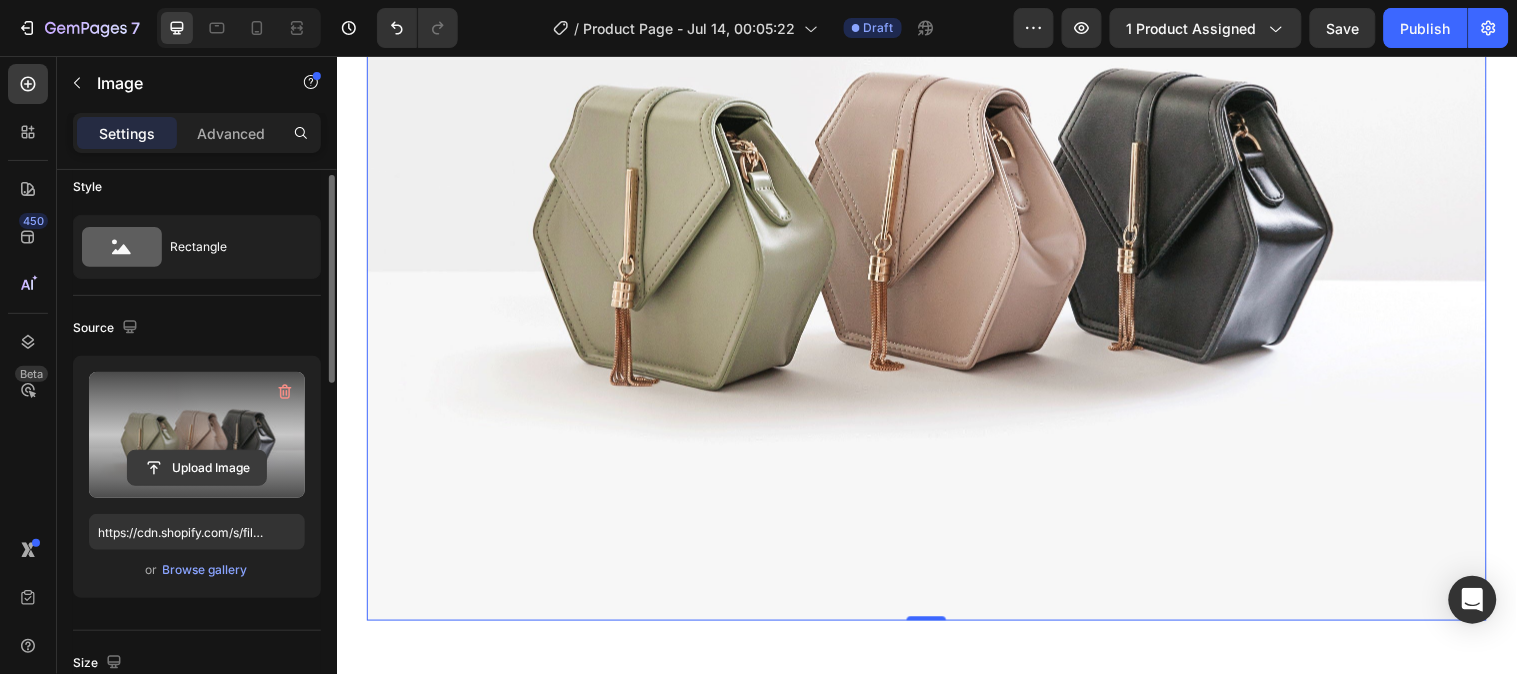 click 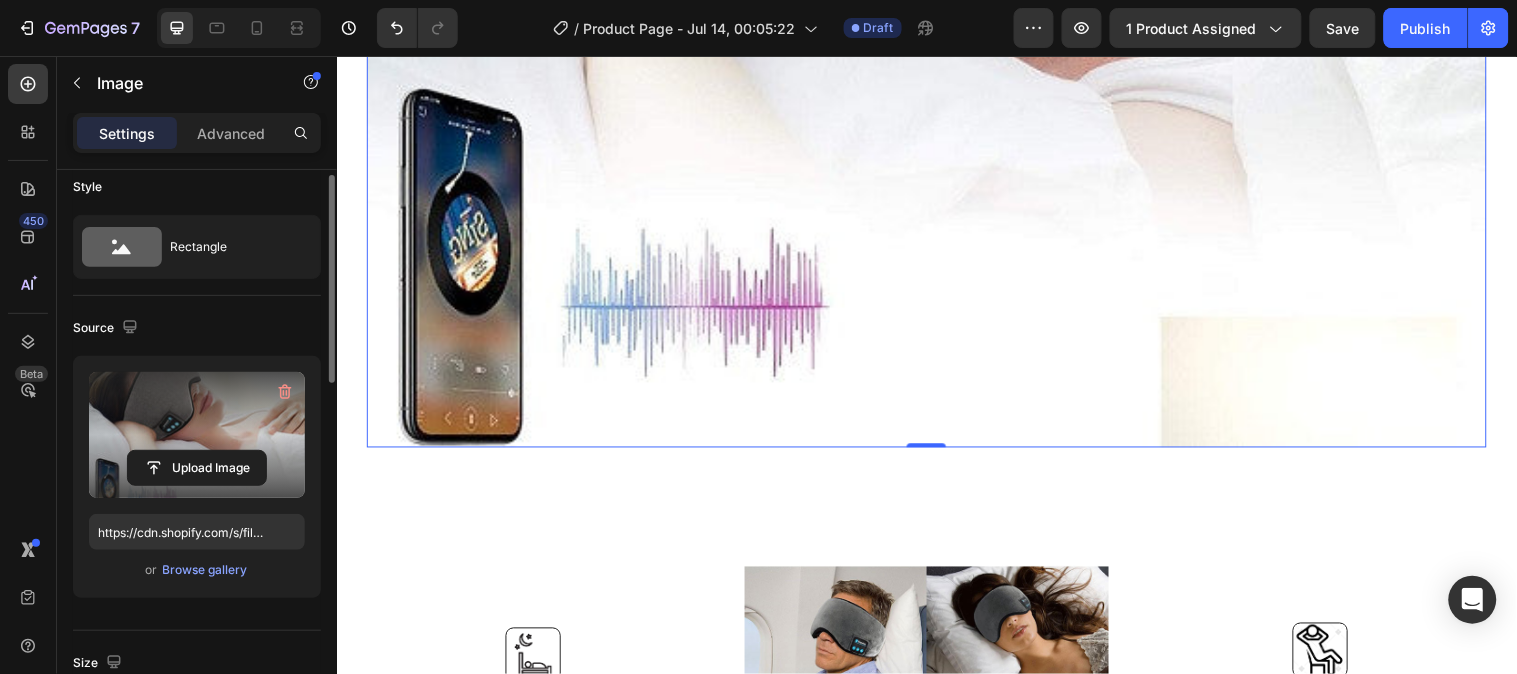 scroll, scrollTop: 2808, scrollLeft: 0, axis: vertical 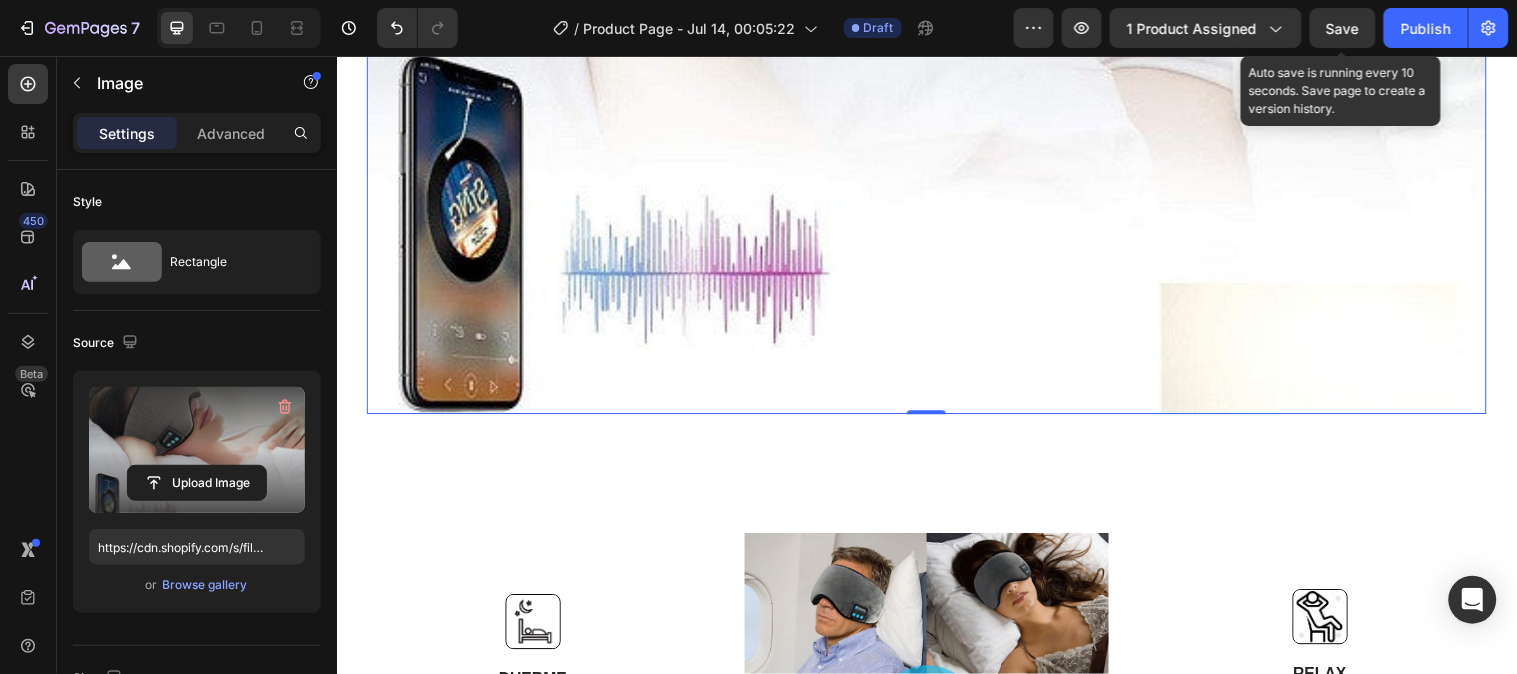click on "Save" at bounding box center (1343, 28) 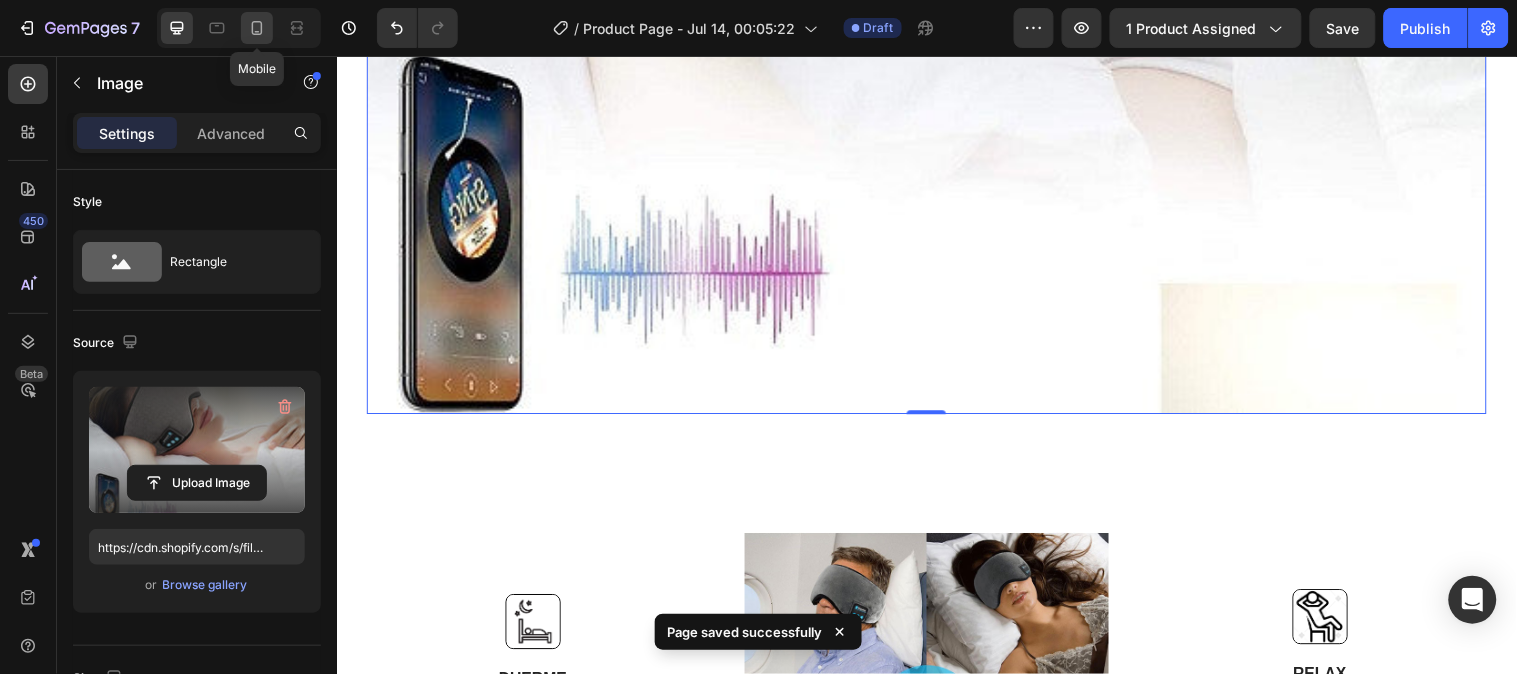 click 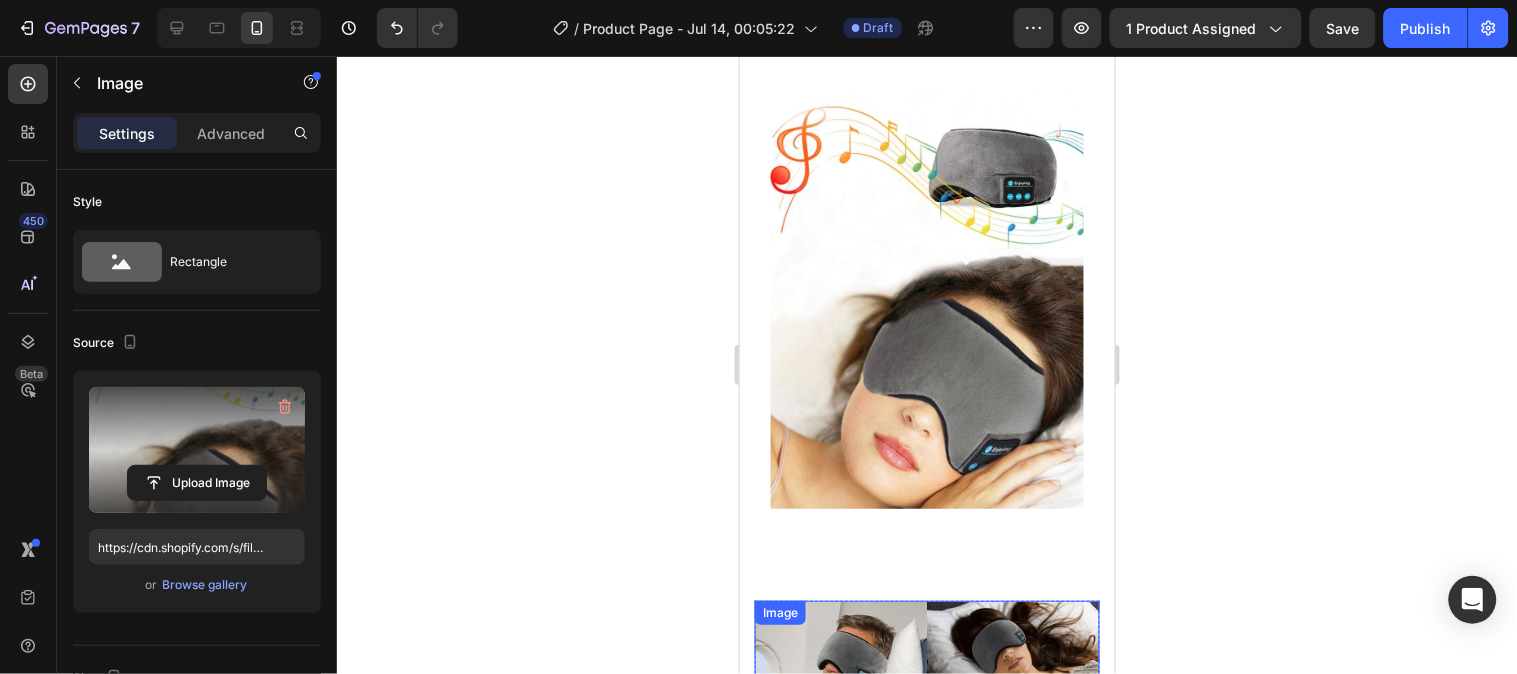 scroll, scrollTop: 1752, scrollLeft: 0, axis: vertical 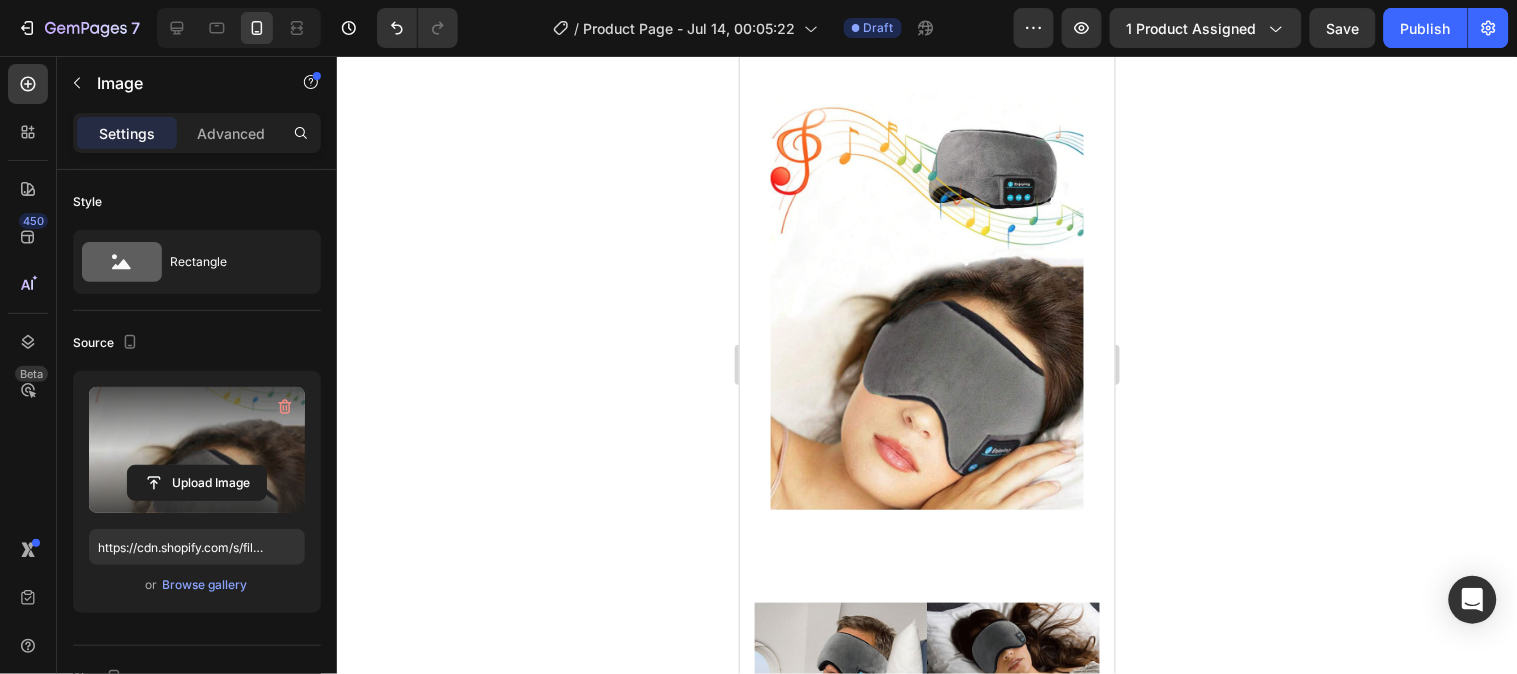 click at bounding box center [926, 300] 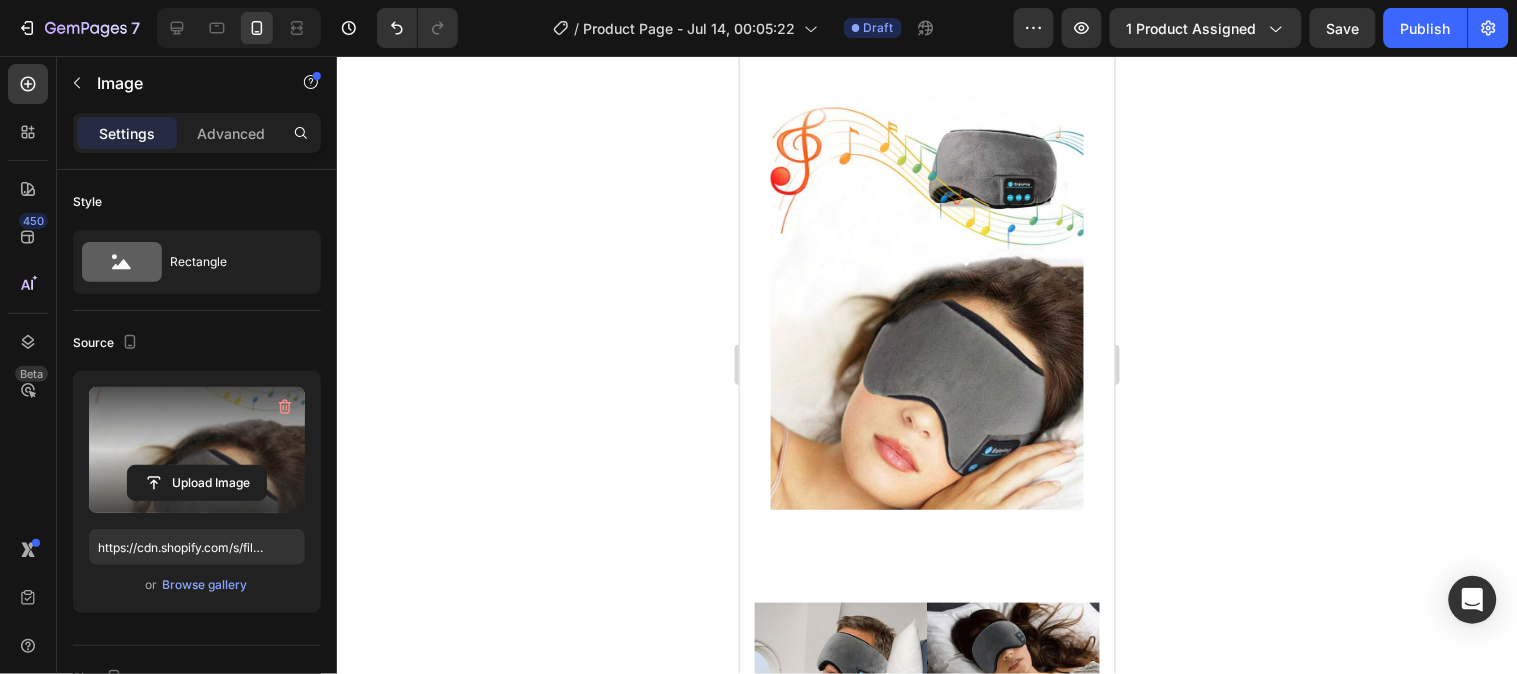 click at bounding box center [926, 300] 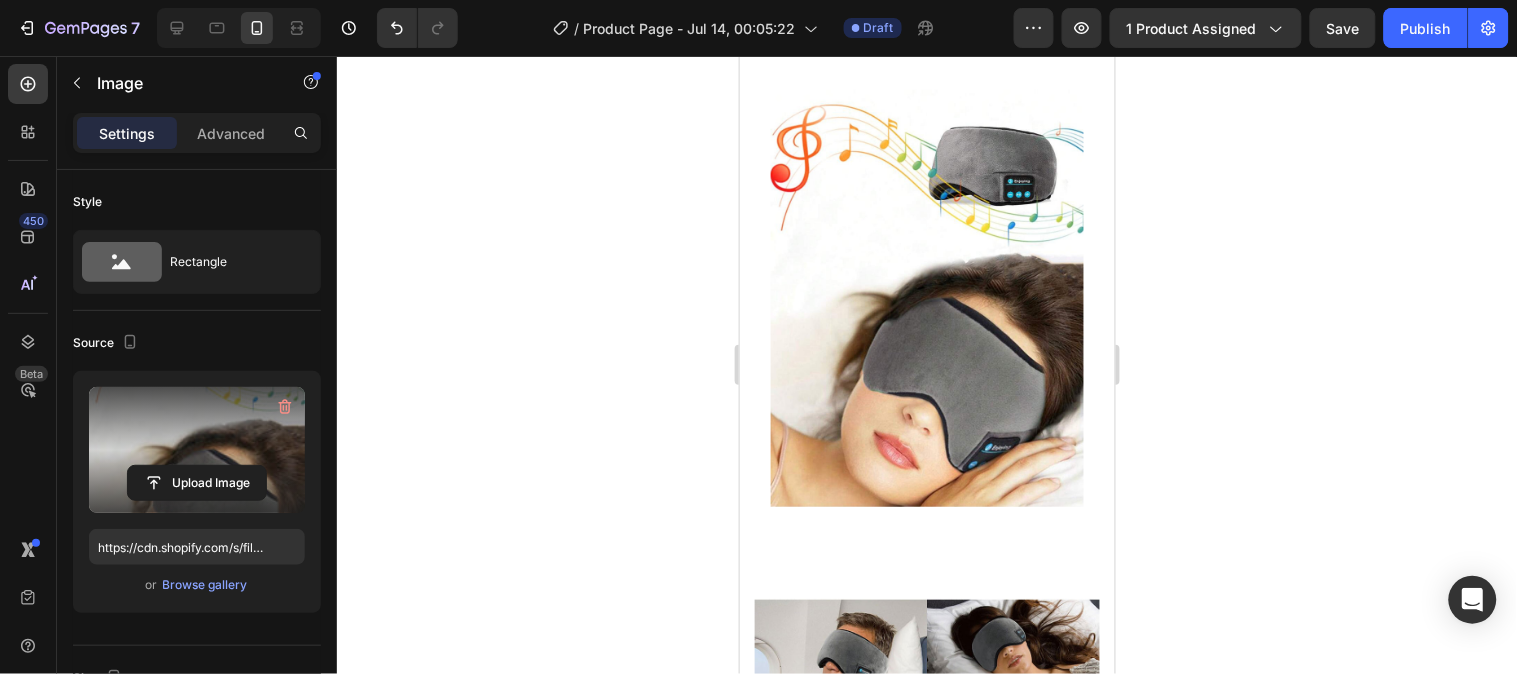 scroll, scrollTop: 1724, scrollLeft: 0, axis: vertical 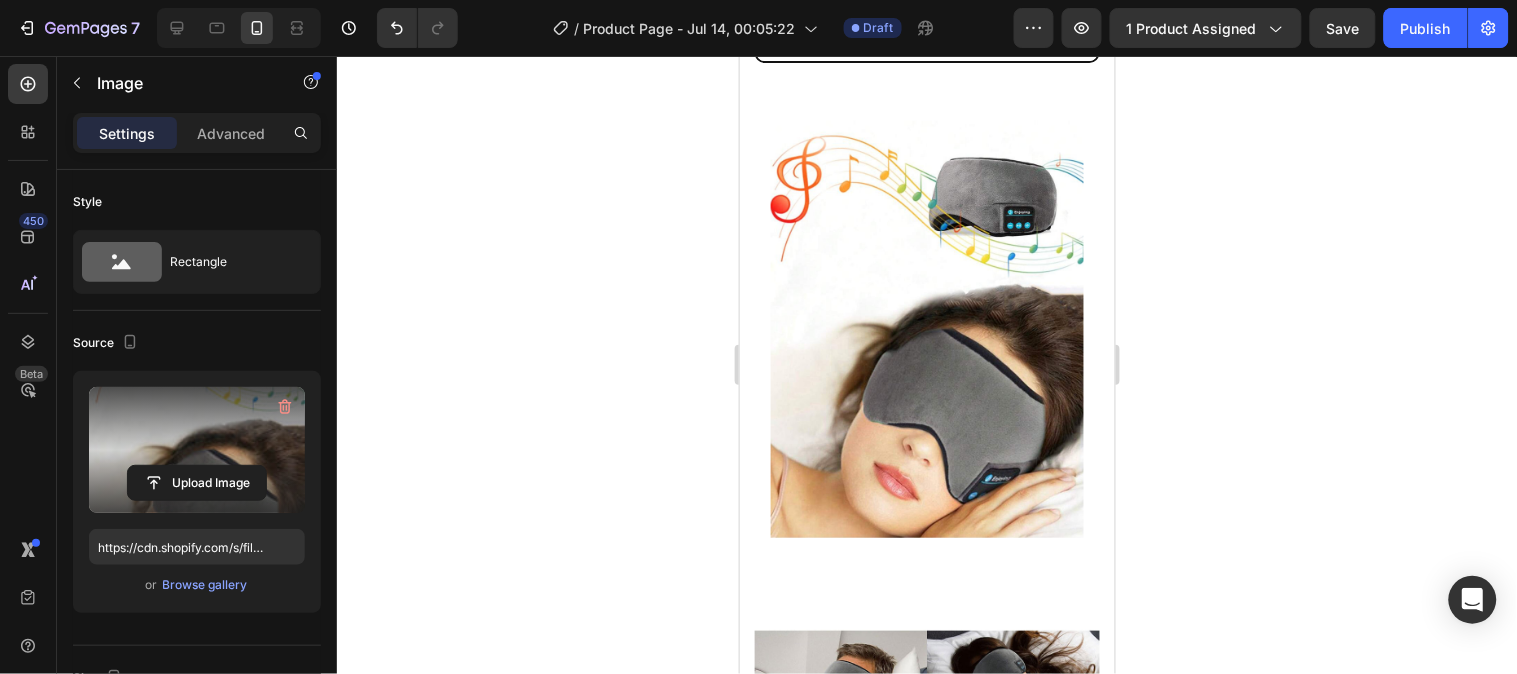 click at bounding box center (926, 328) 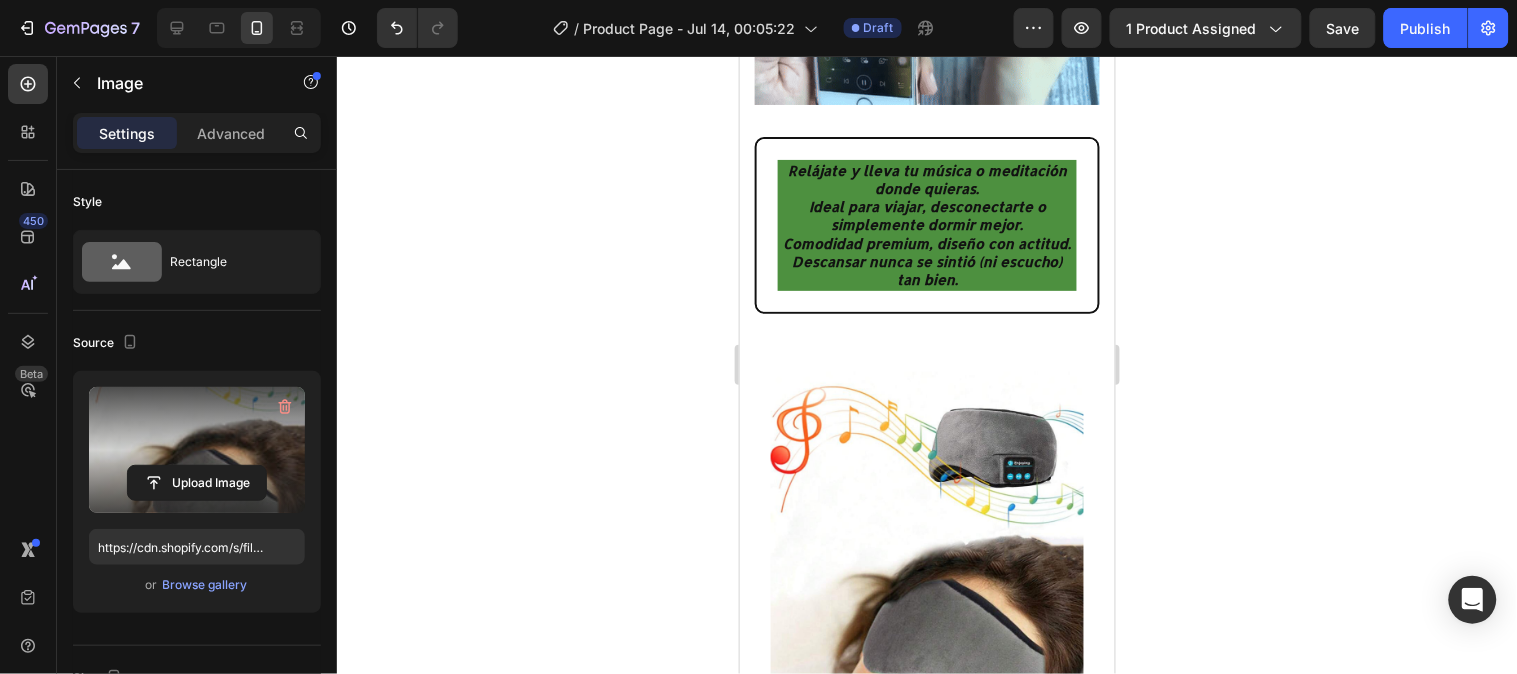scroll, scrollTop: 1468, scrollLeft: 0, axis: vertical 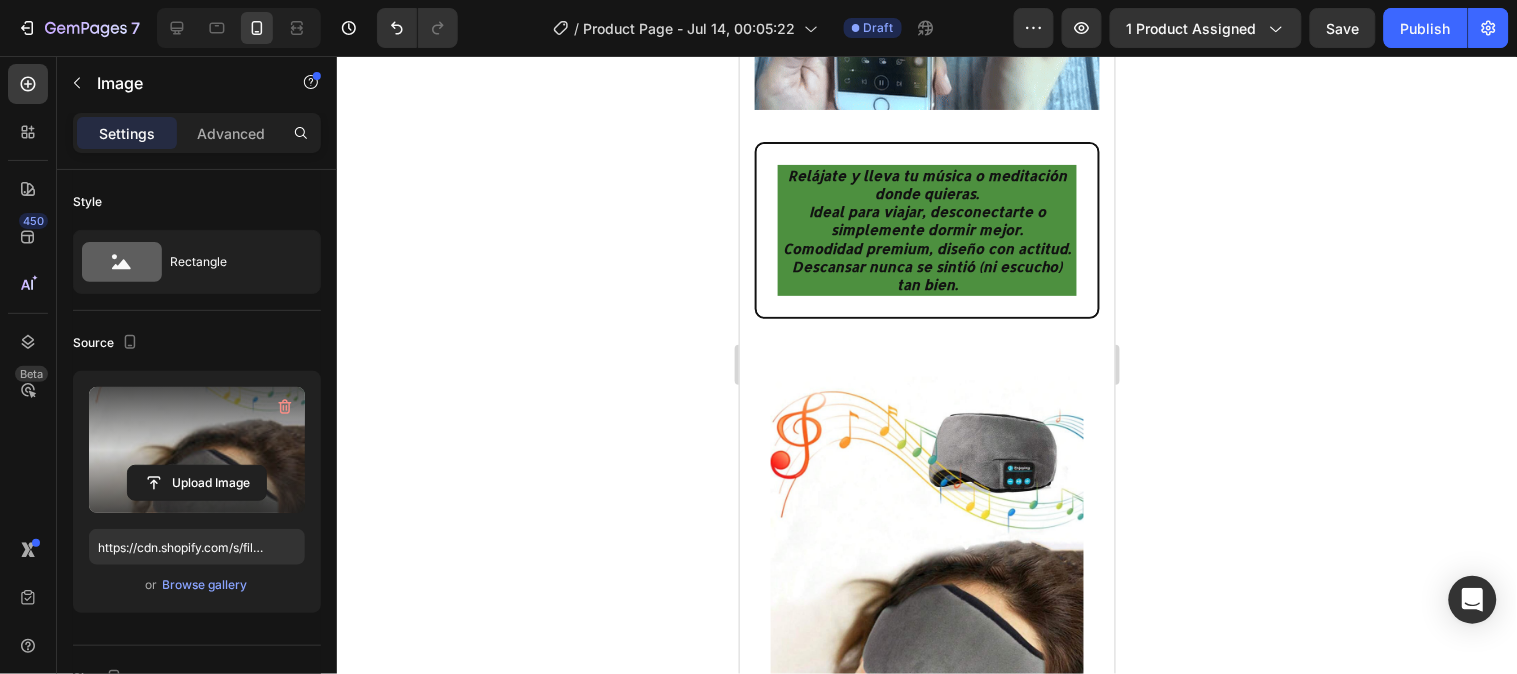 click at bounding box center (926, 584) 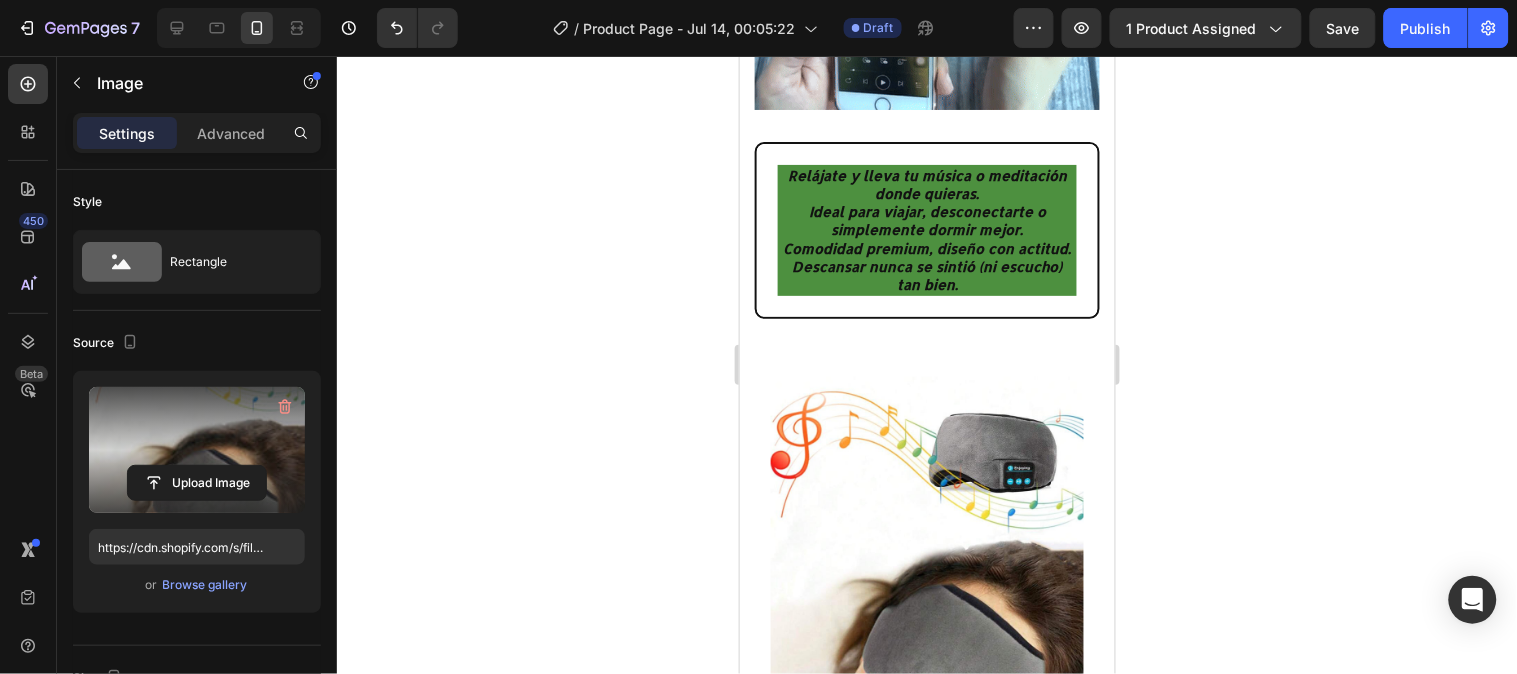 click at bounding box center [926, 584] 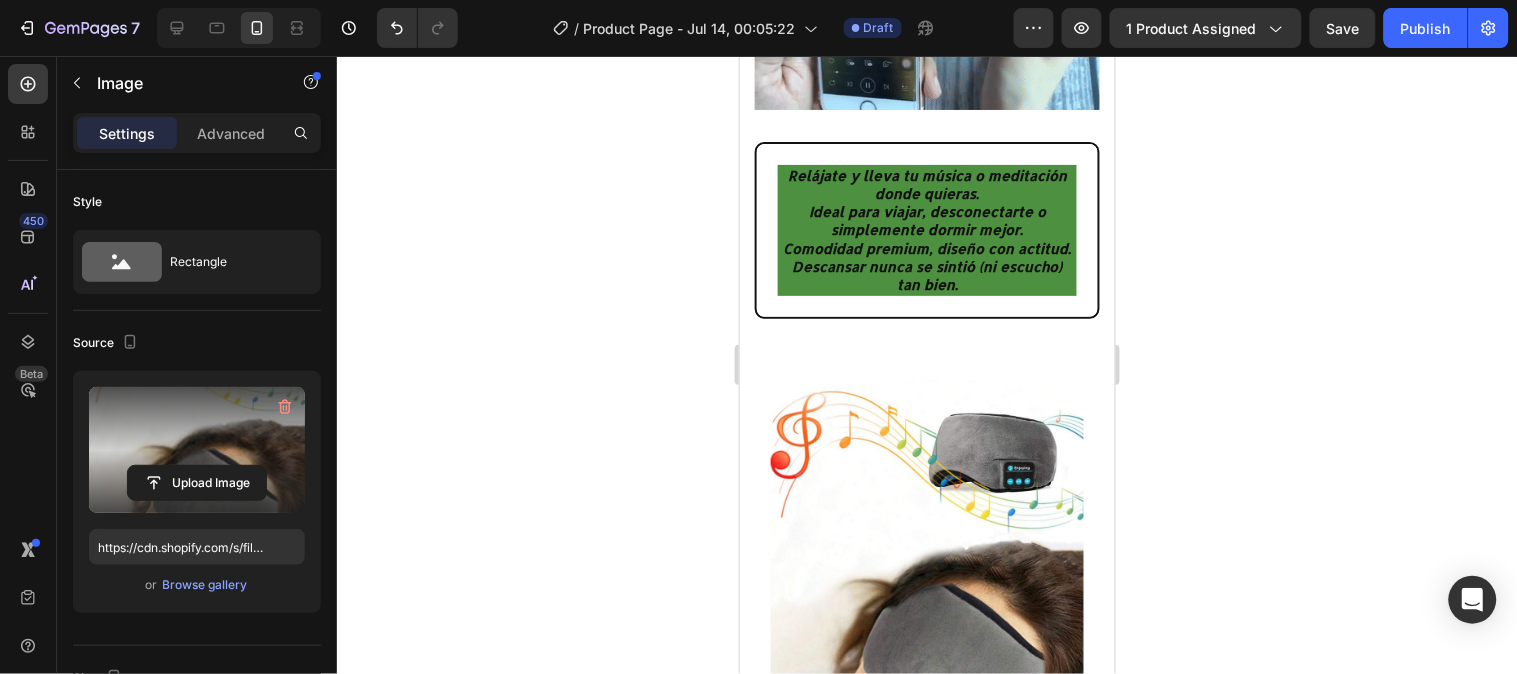 scroll, scrollTop: 1696, scrollLeft: 0, axis: vertical 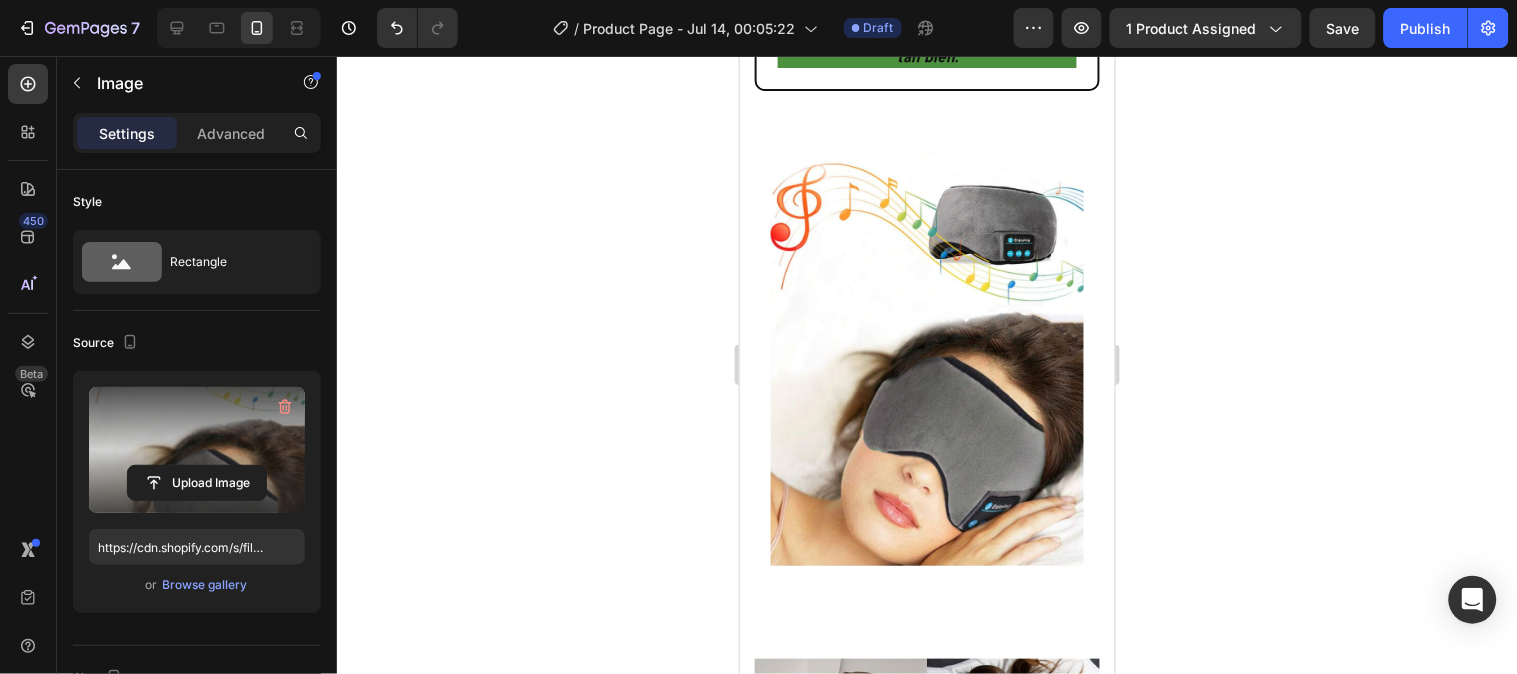 click at bounding box center (926, 356) 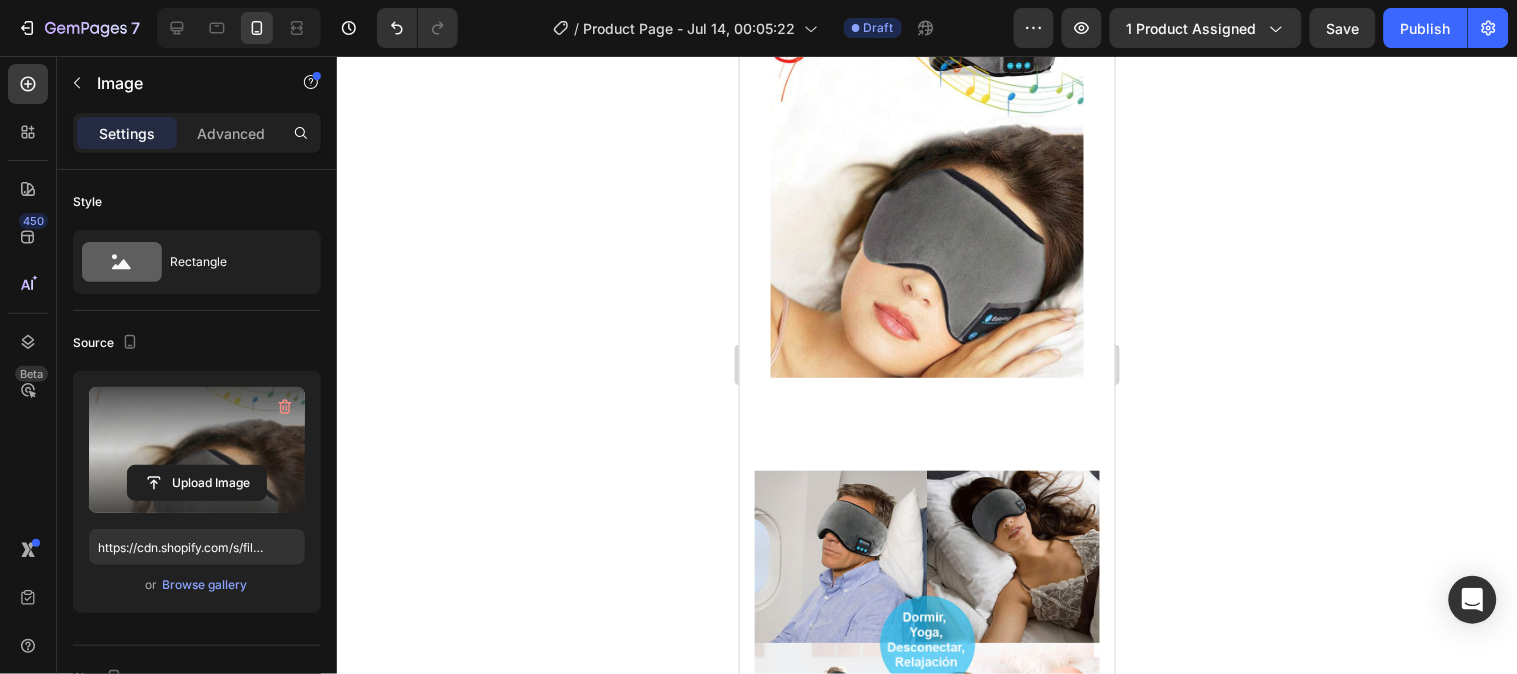 scroll, scrollTop: 1885, scrollLeft: 0, axis: vertical 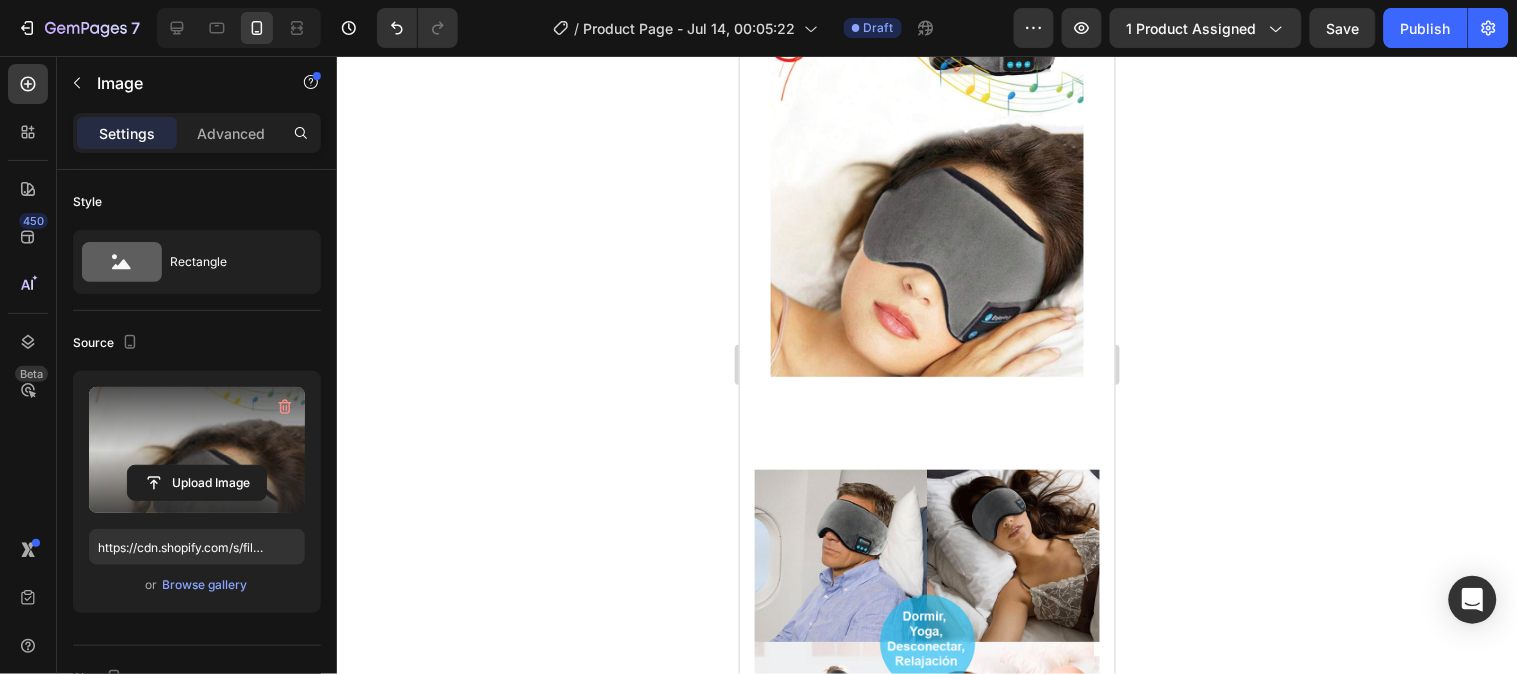 click at bounding box center (926, 640) 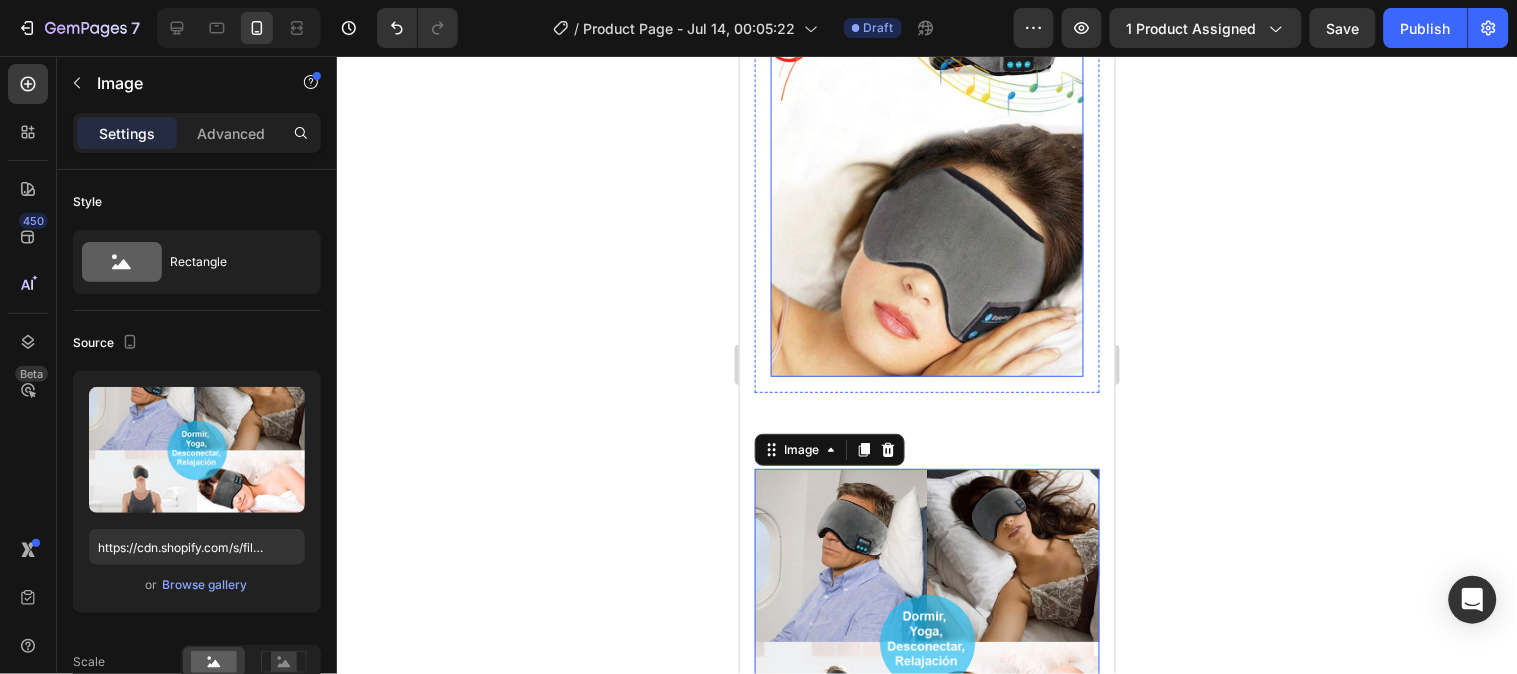 click at bounding box center (926, 167) 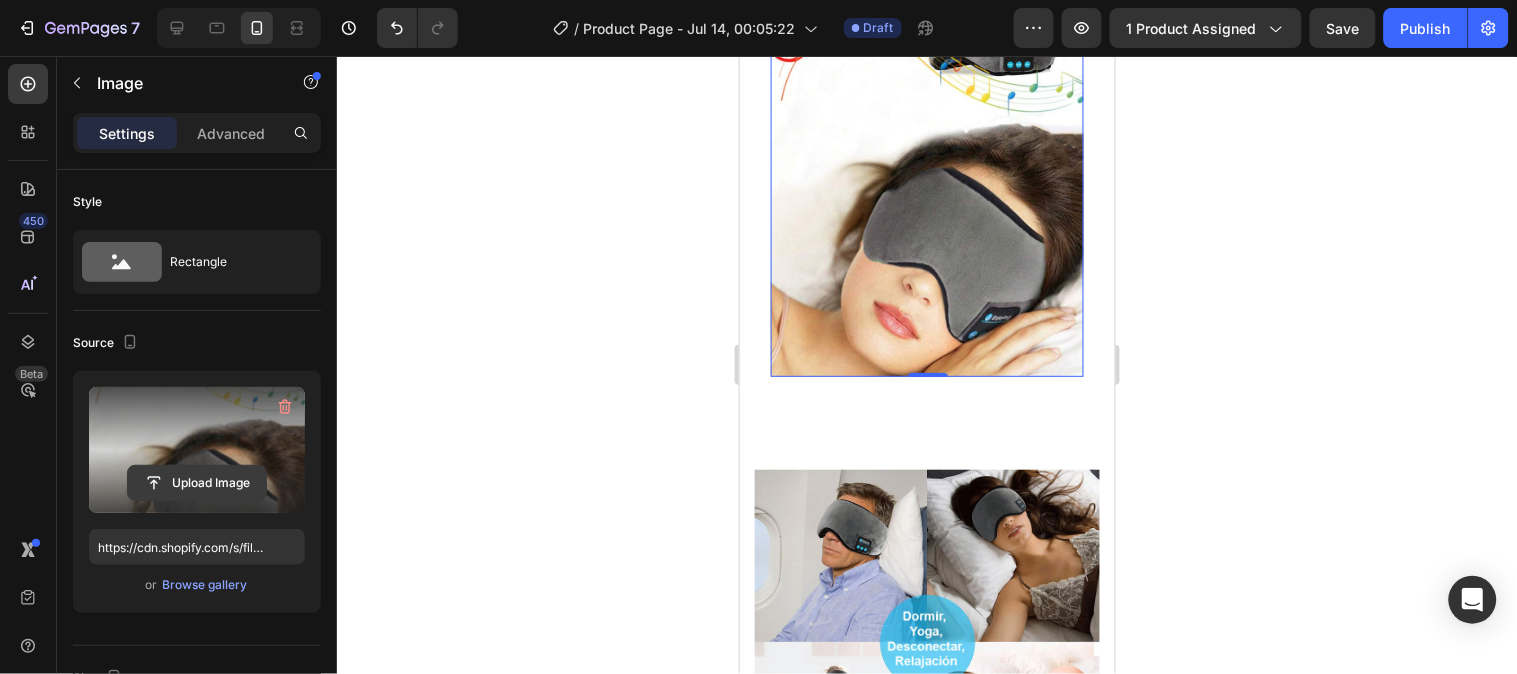 click 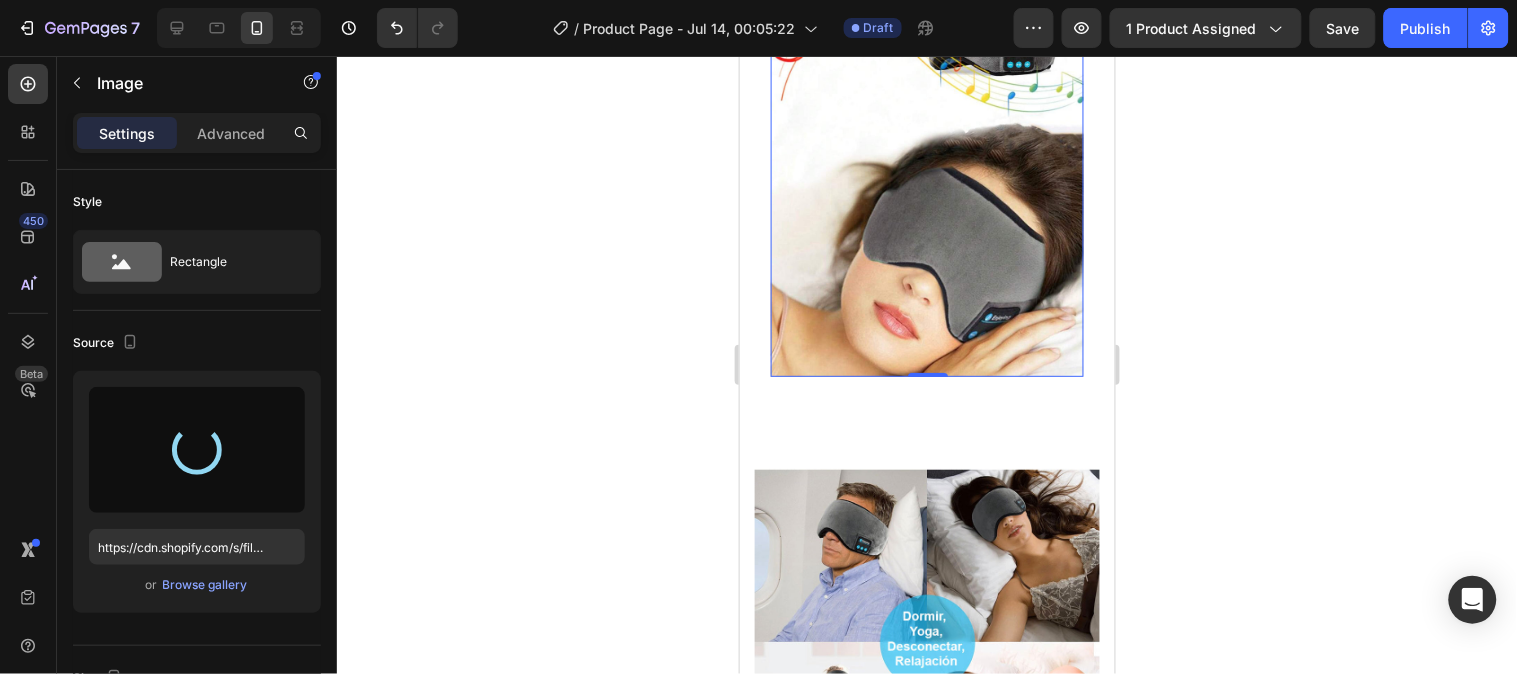 type on "https://cdn.shopify.com/s/files/1/0946/3454/1438/files/gempages_575320873049784863-057018b6-d56f-4b17-baf1-abf5143832b1.jpg" 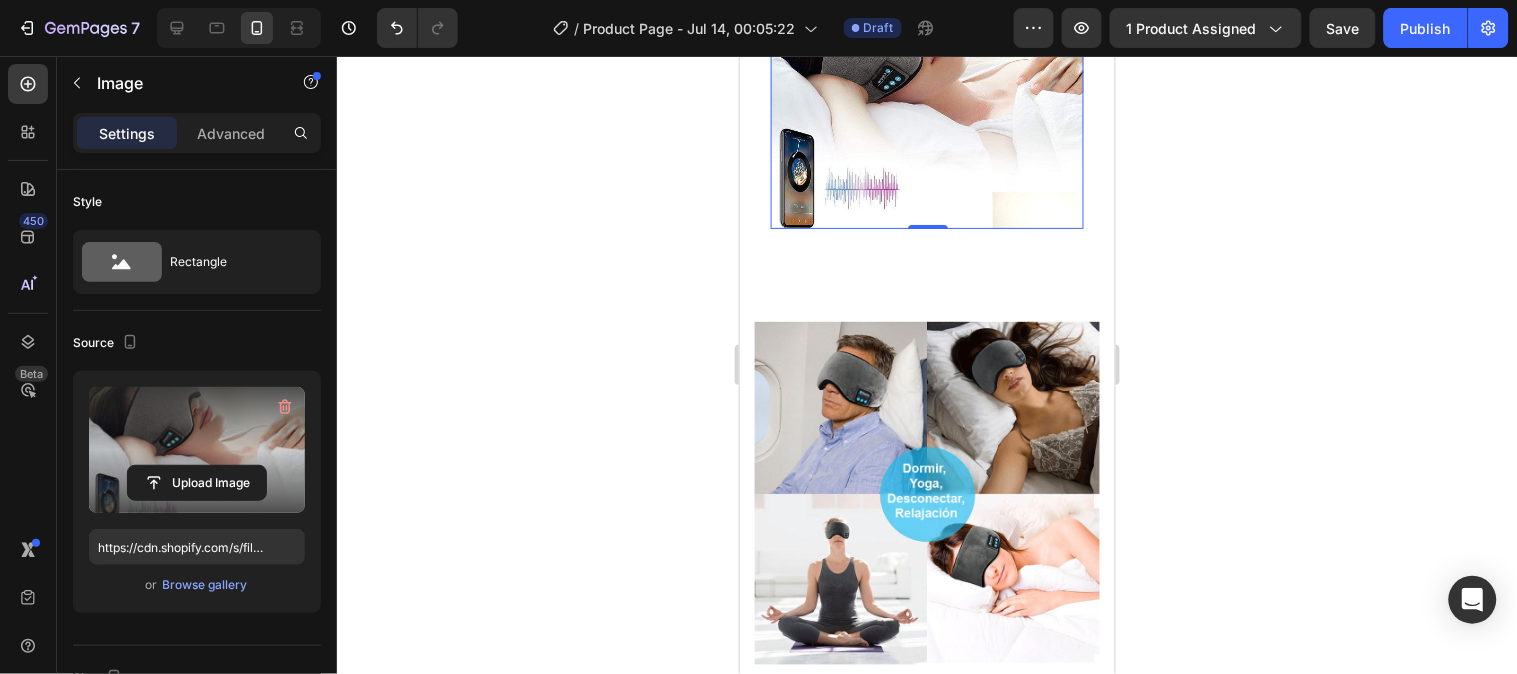 click 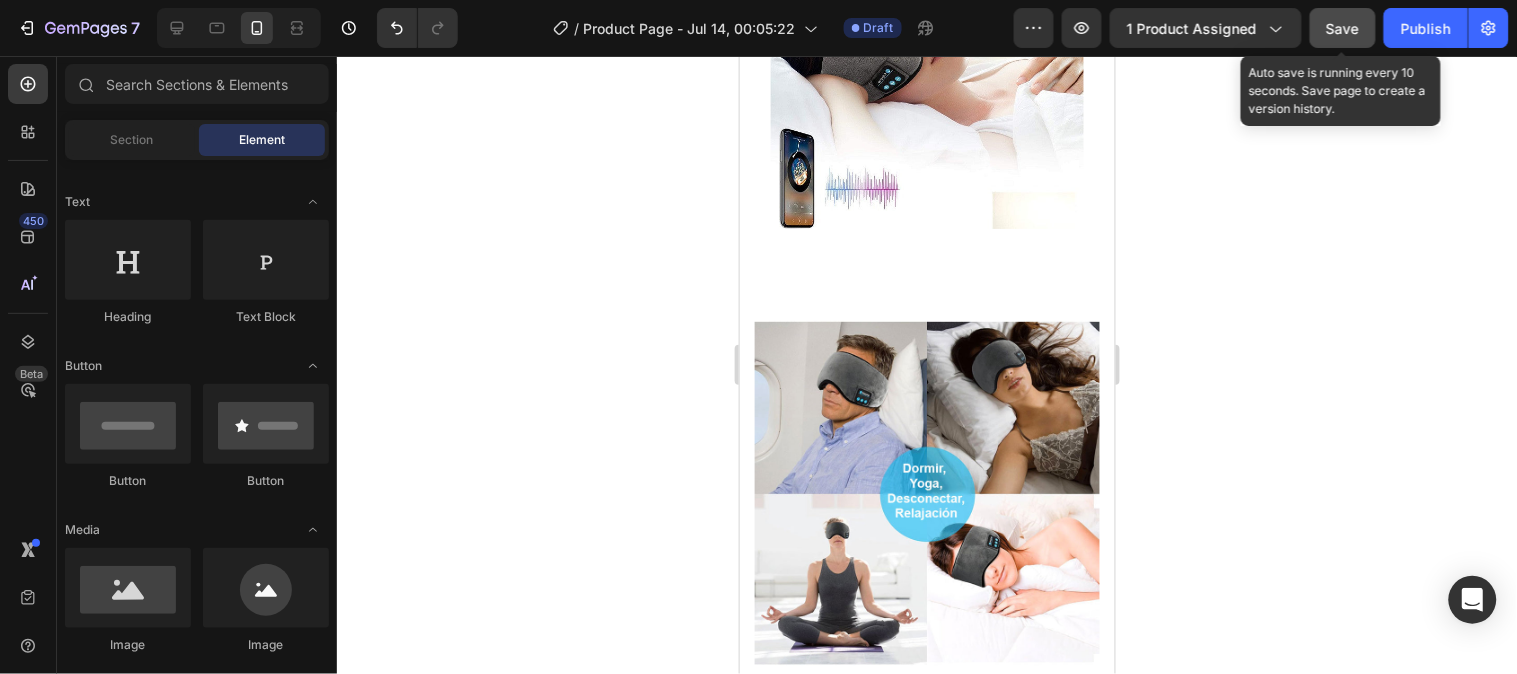 click on "Save" 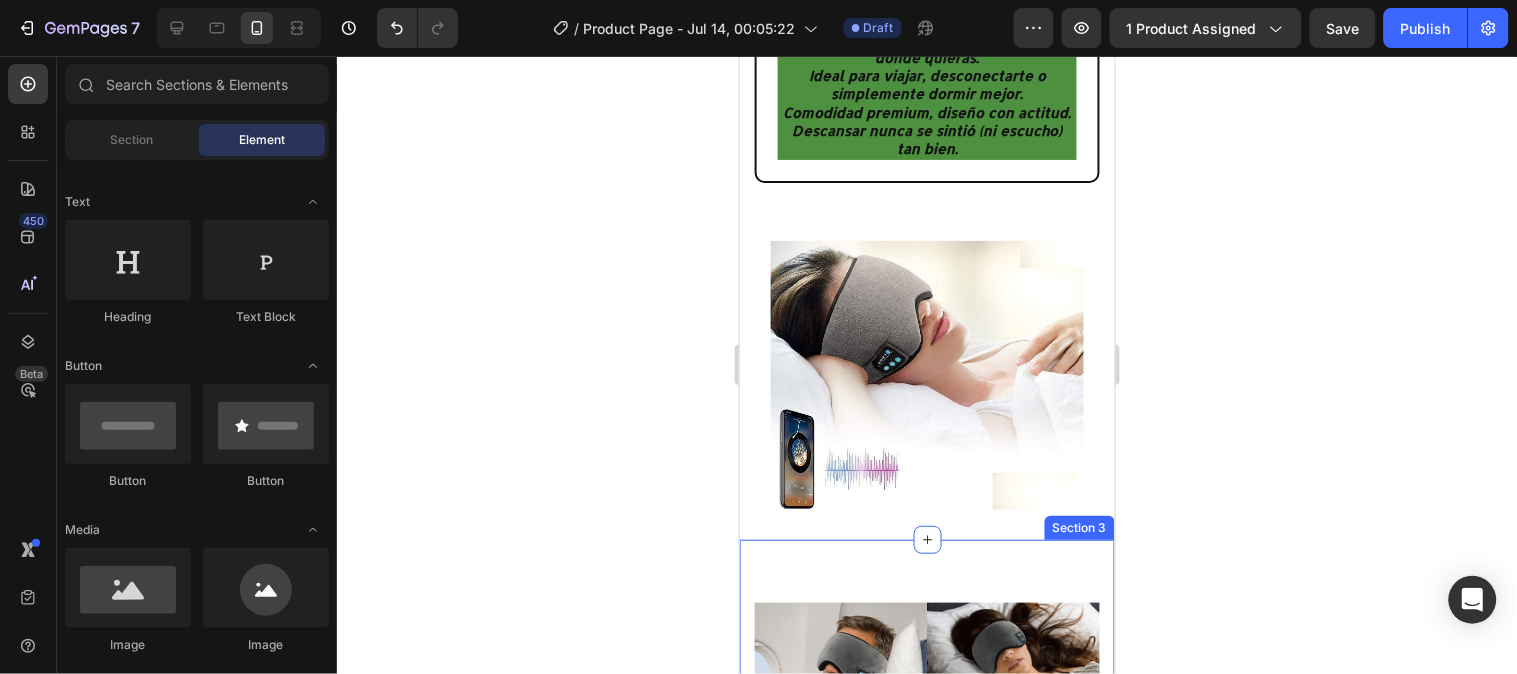 scroll, scrollTop: 1580, scrollLeft: 0, axis: vertical 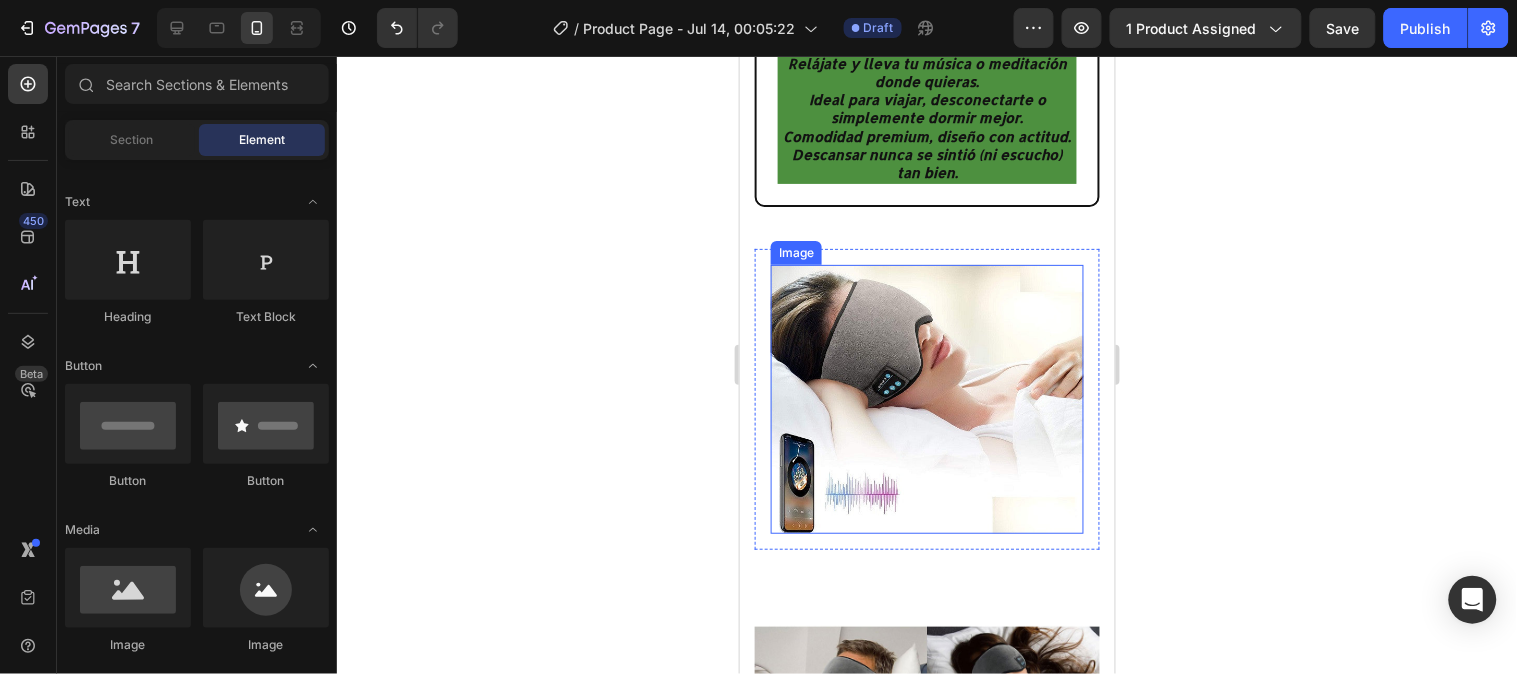 click at bounding box center [926, 398] 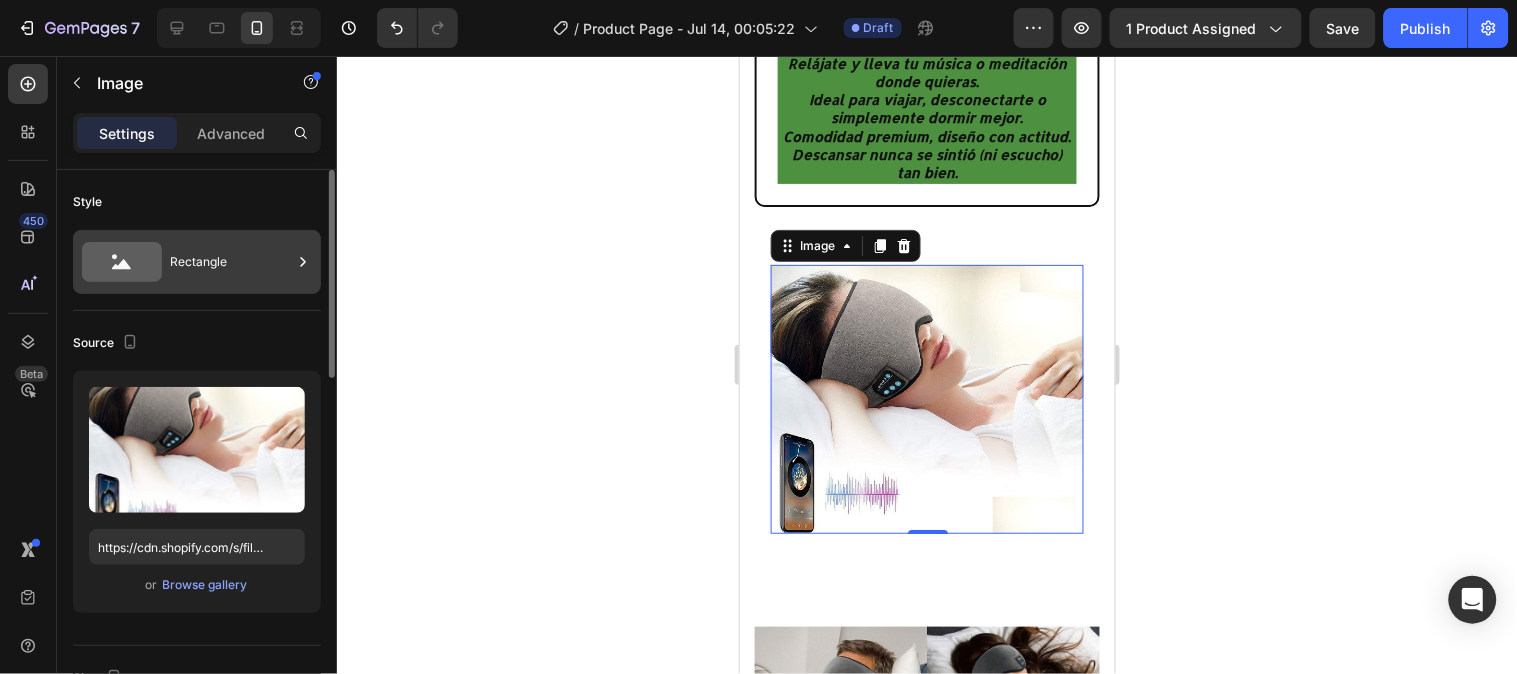 click on "Rectangle" at bounding box center (231, 262) 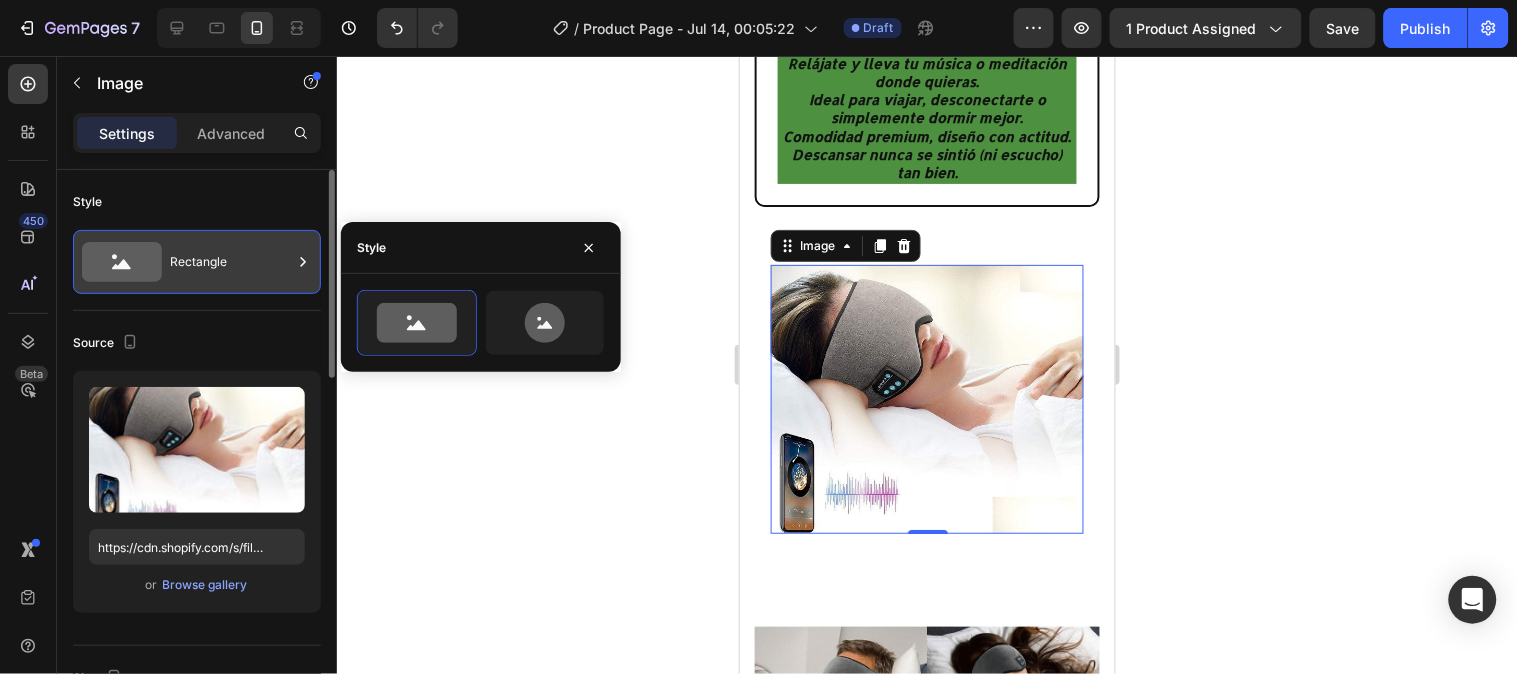 click on "Rectangle" at bounding box center (231, 262) 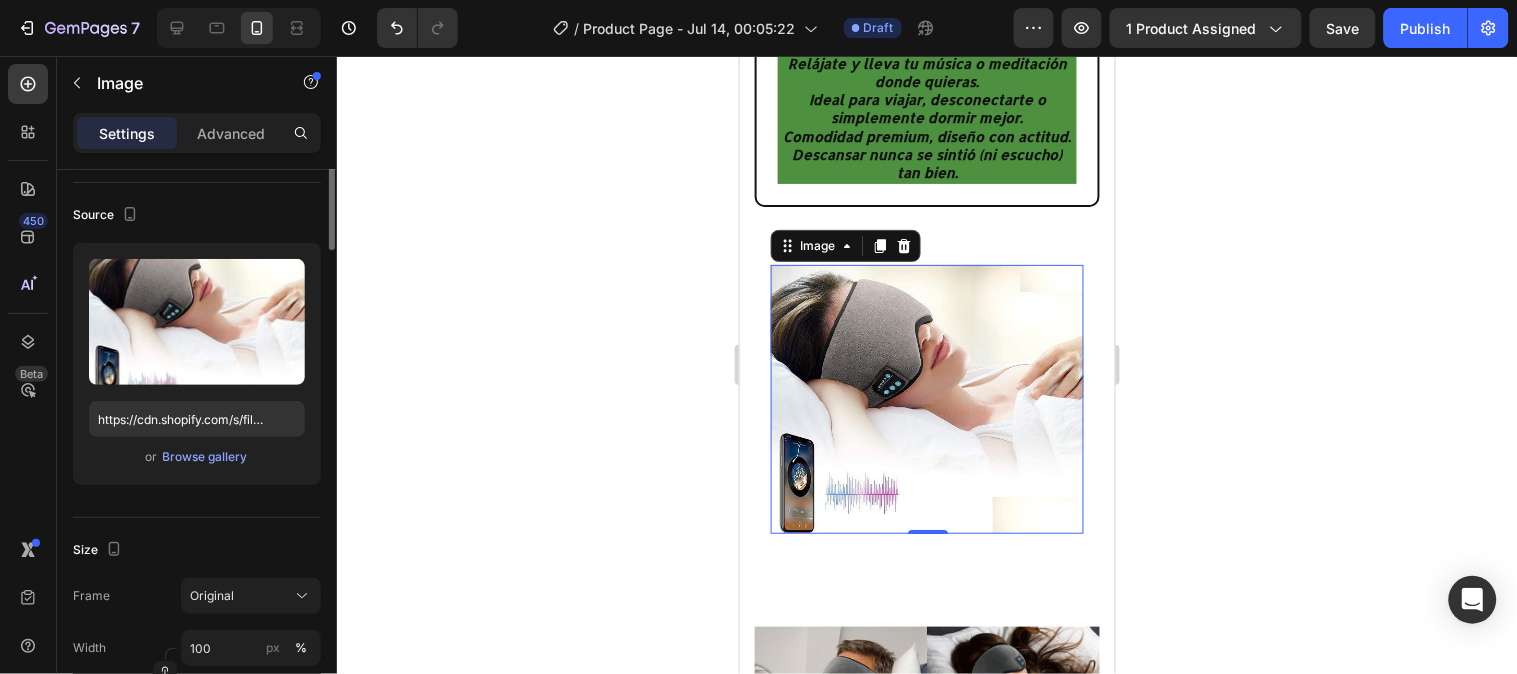 scroll, scrollTop: 0, scrollLeft: 0, axis: both 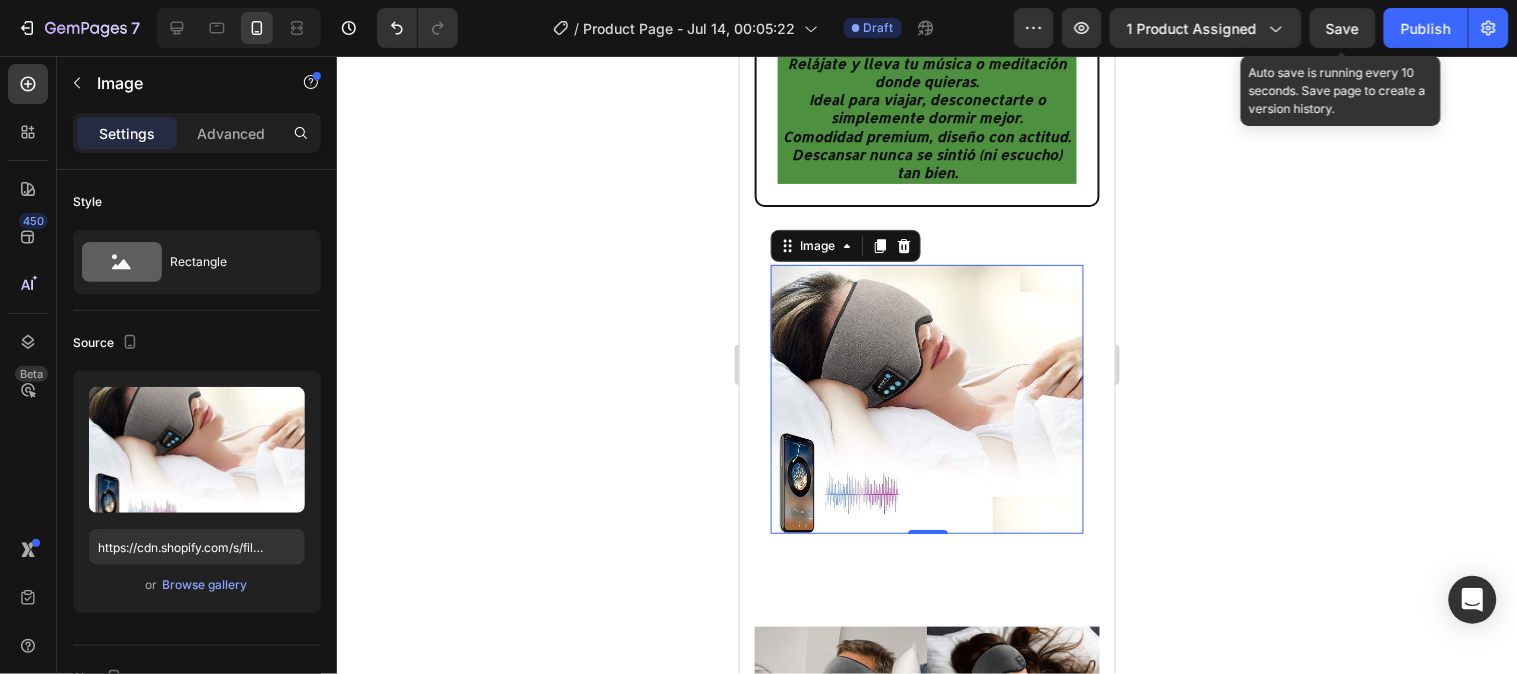 click on "Save" 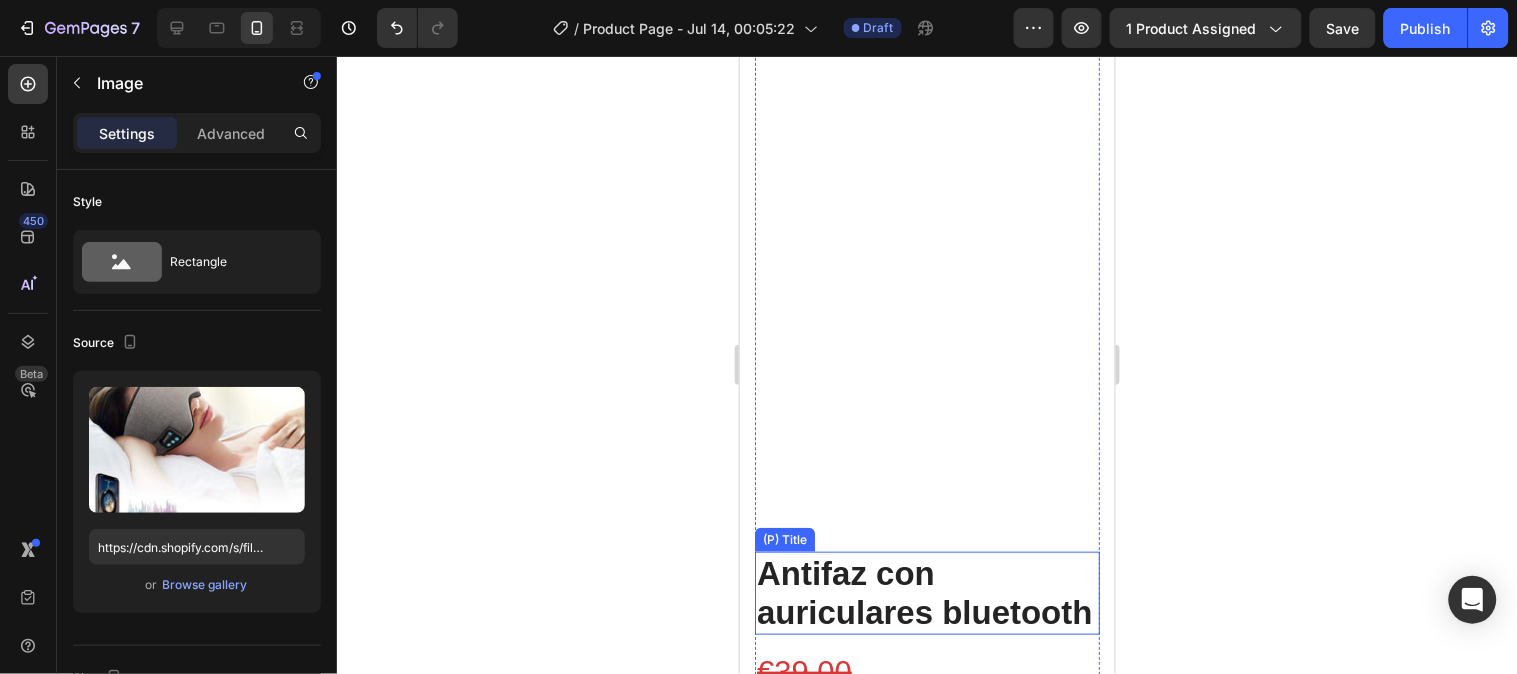 scroll, scrollTop: 181, scrollLeft: 0, axis: vertical 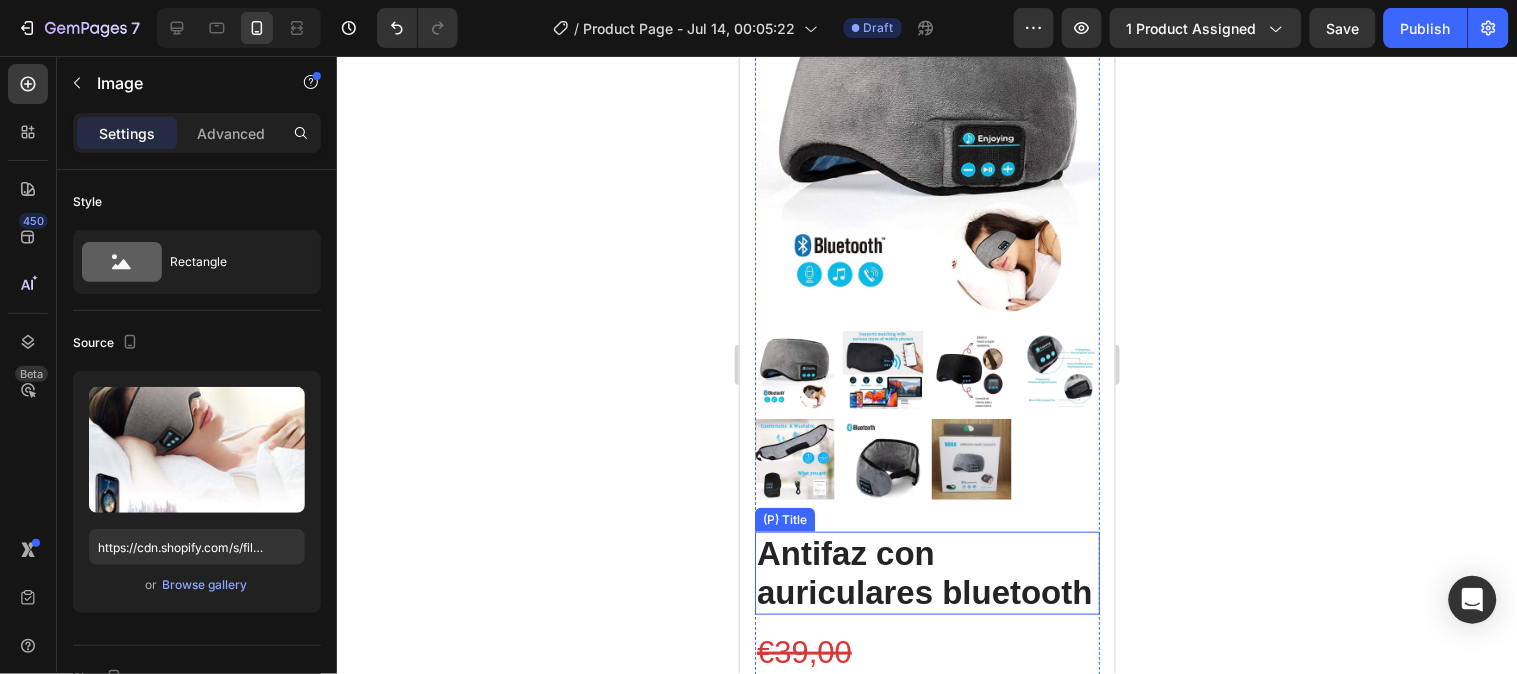 click at bounding box center [926, 149] 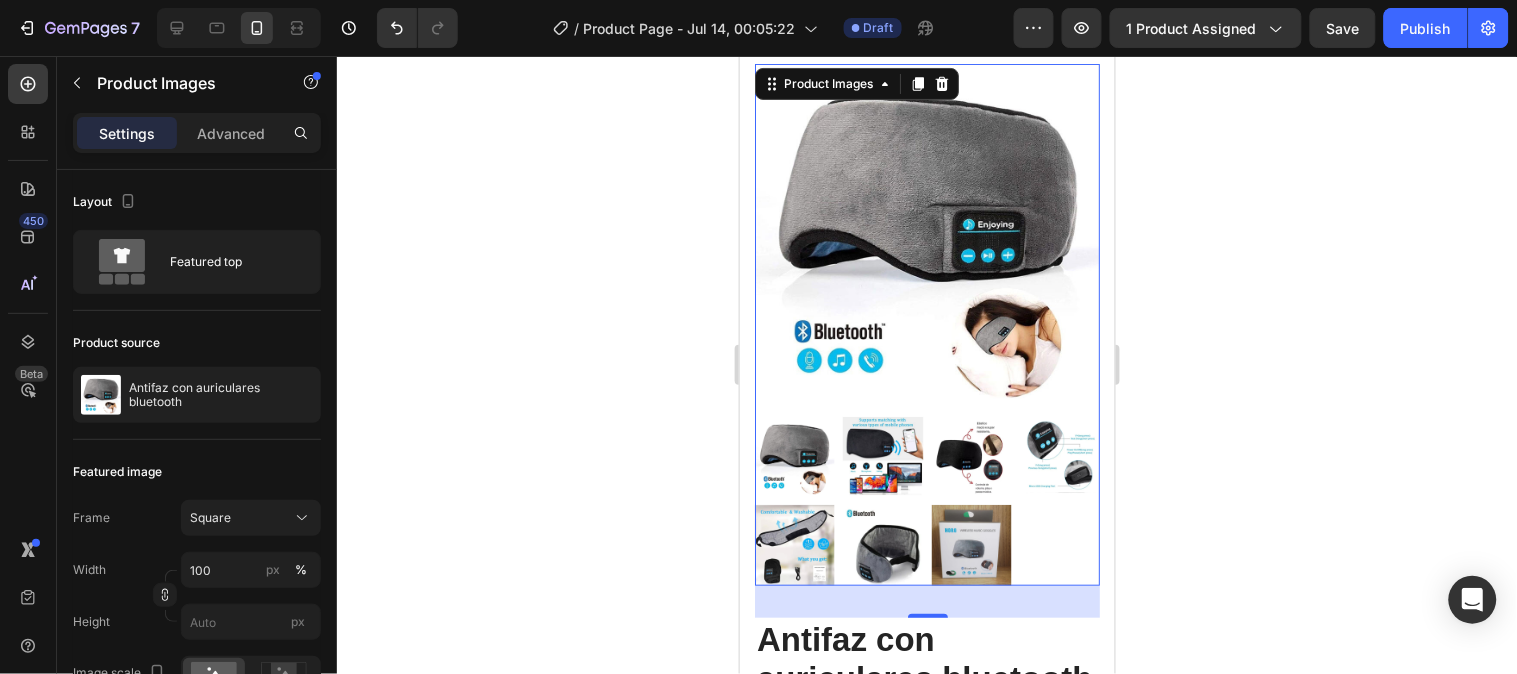 scroll, scrollTop: 116, scrollLeft: 0, axis: vertical 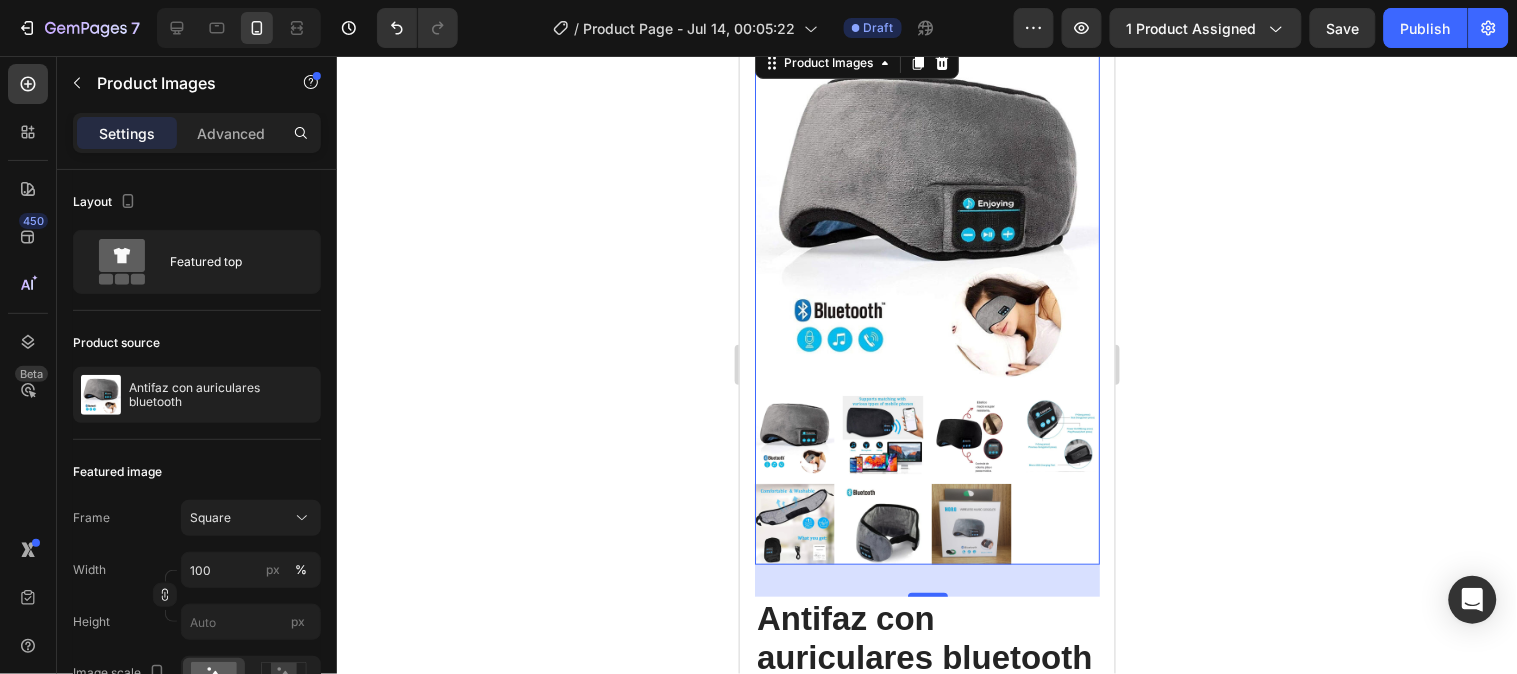 click 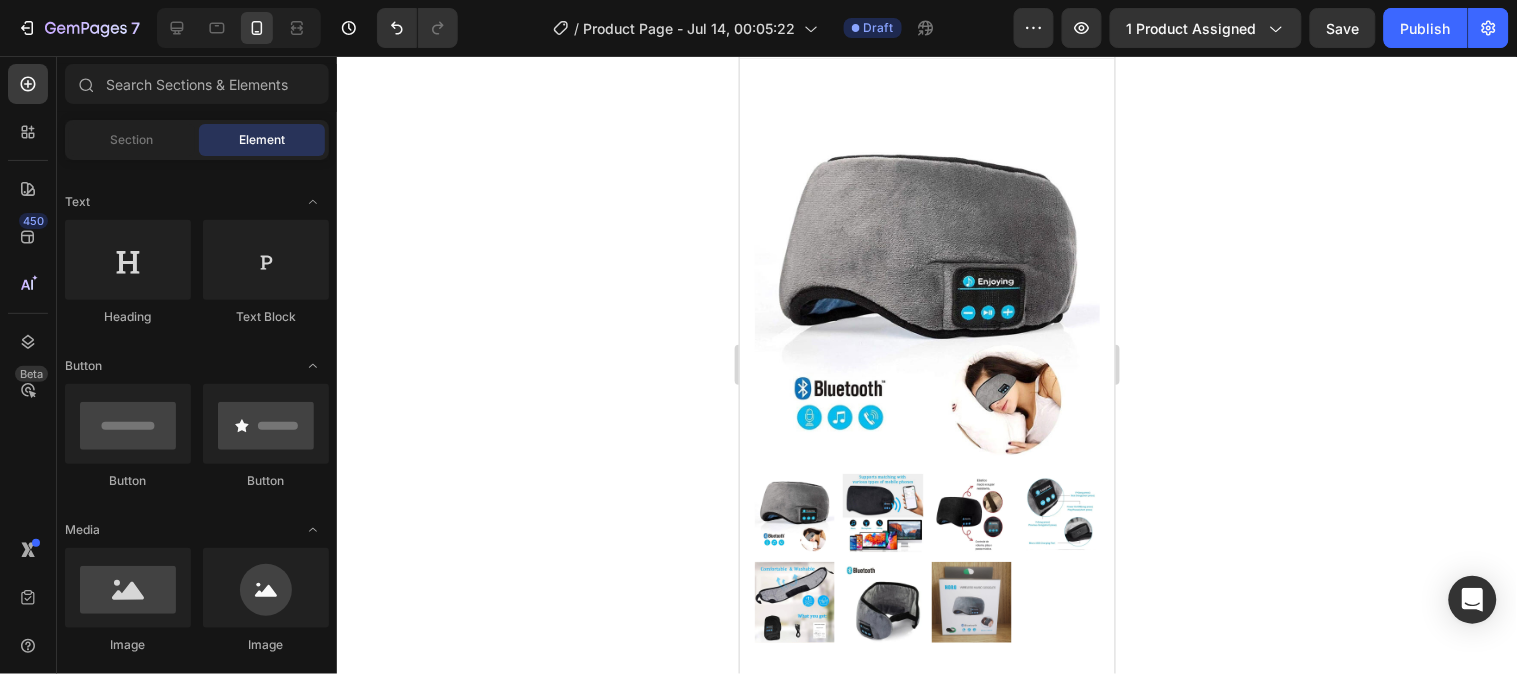 scroll, scrollTop: 0, scrollLeft: 0, axis: both 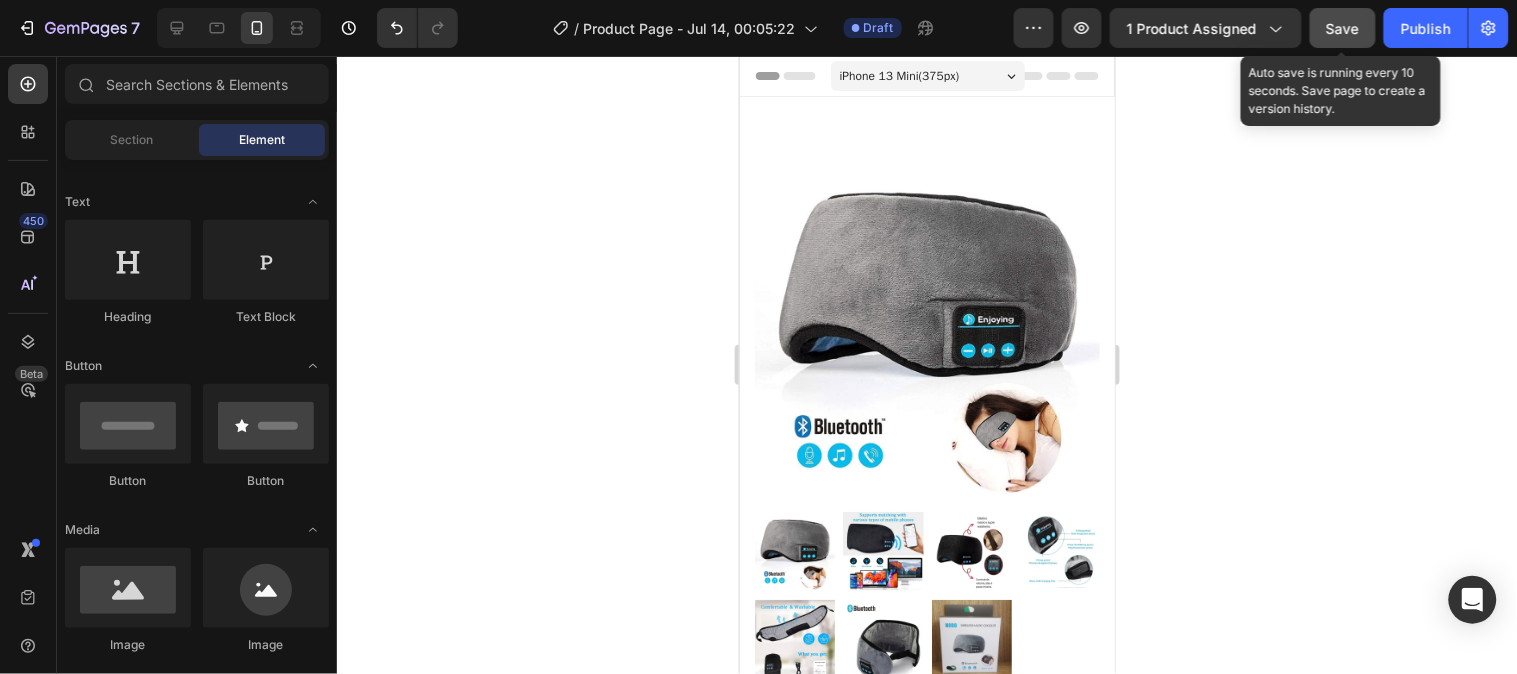 click on "Save" 